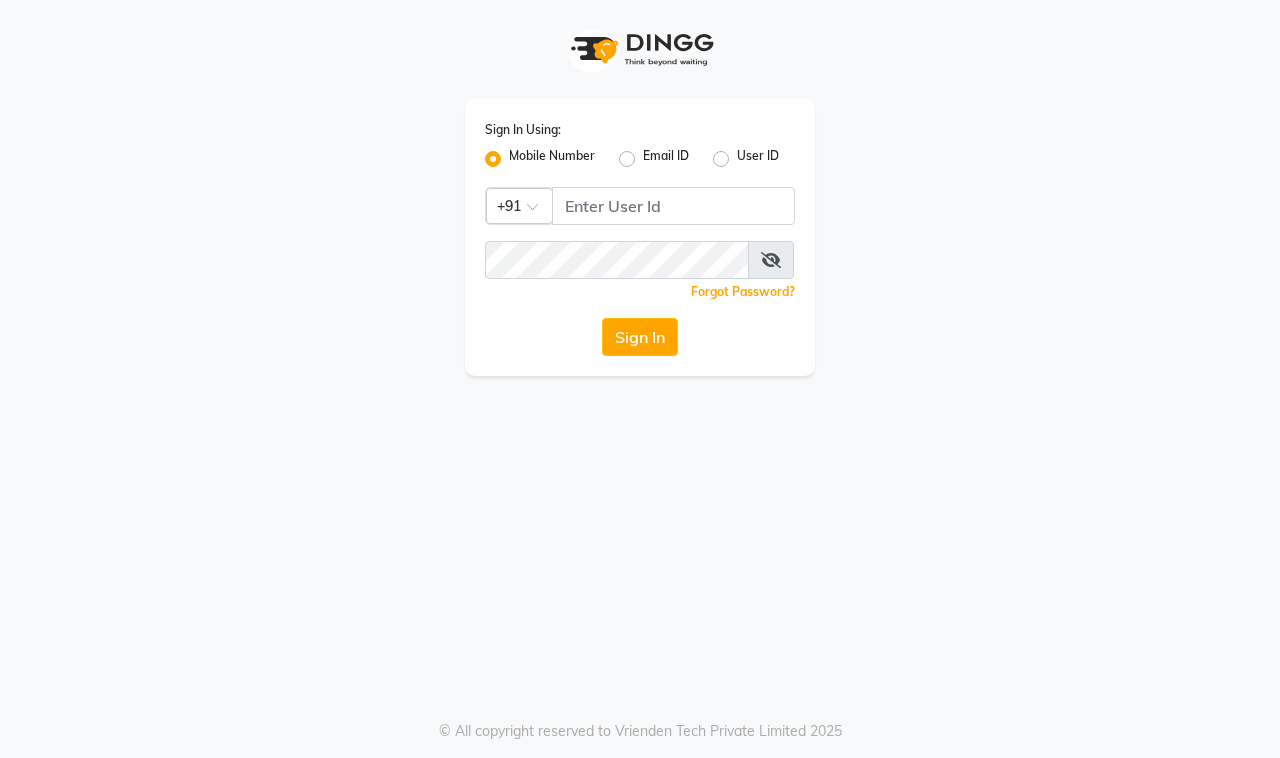scroll, scrollTop: 0, scrollLeft: 0, axis: both 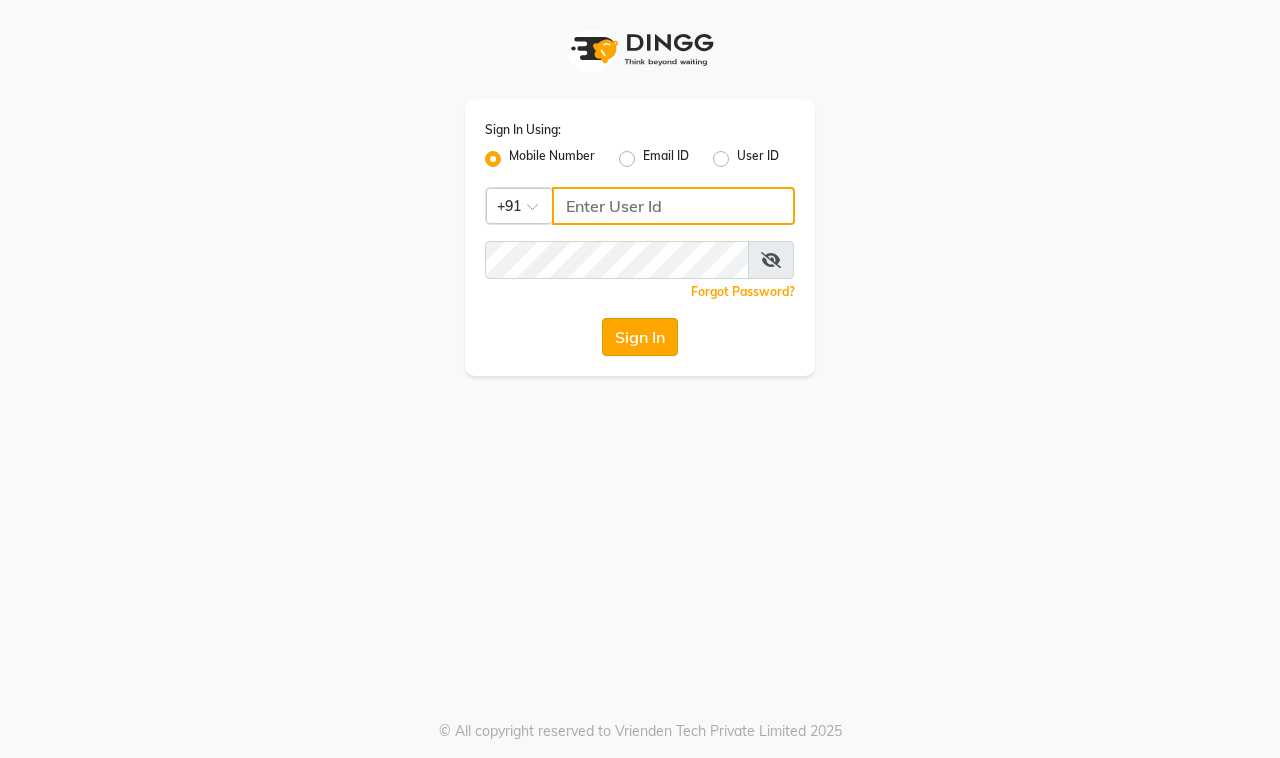 type on "9100649694" 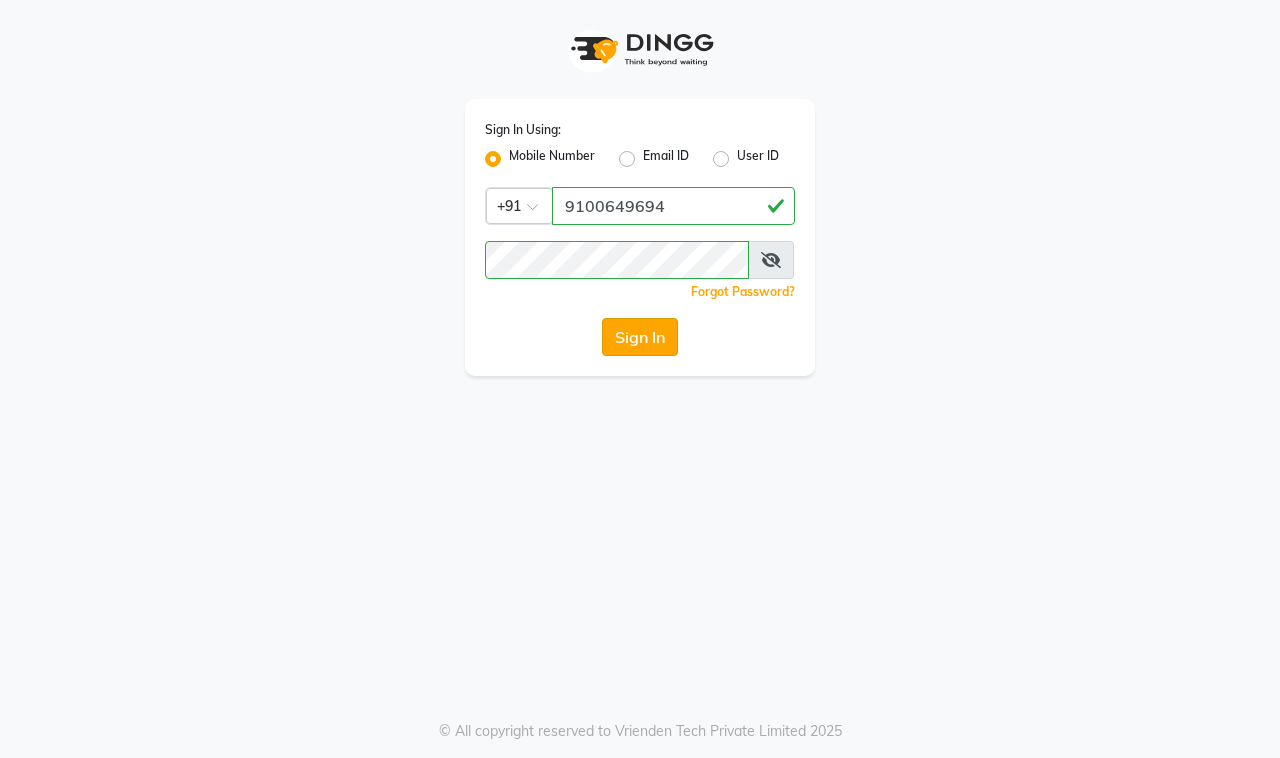 click on "Sign In" 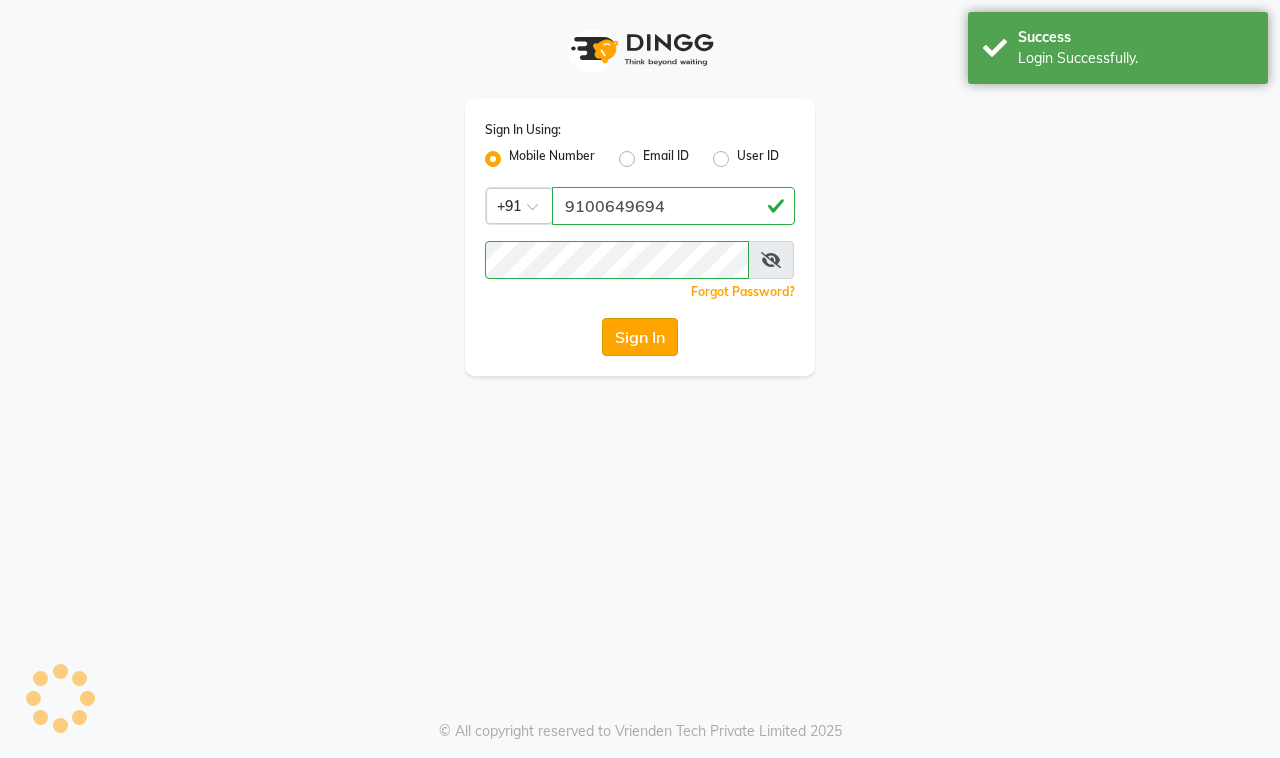 select on "service" 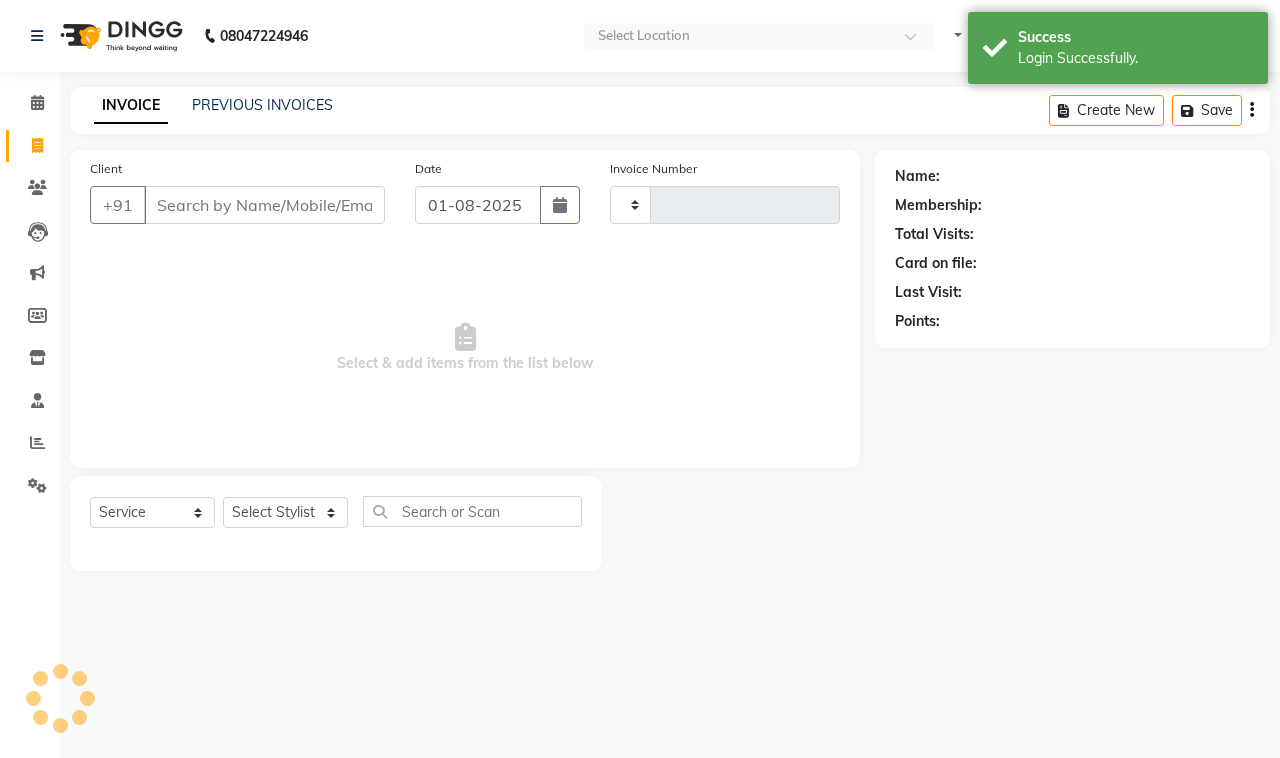 select on "en" 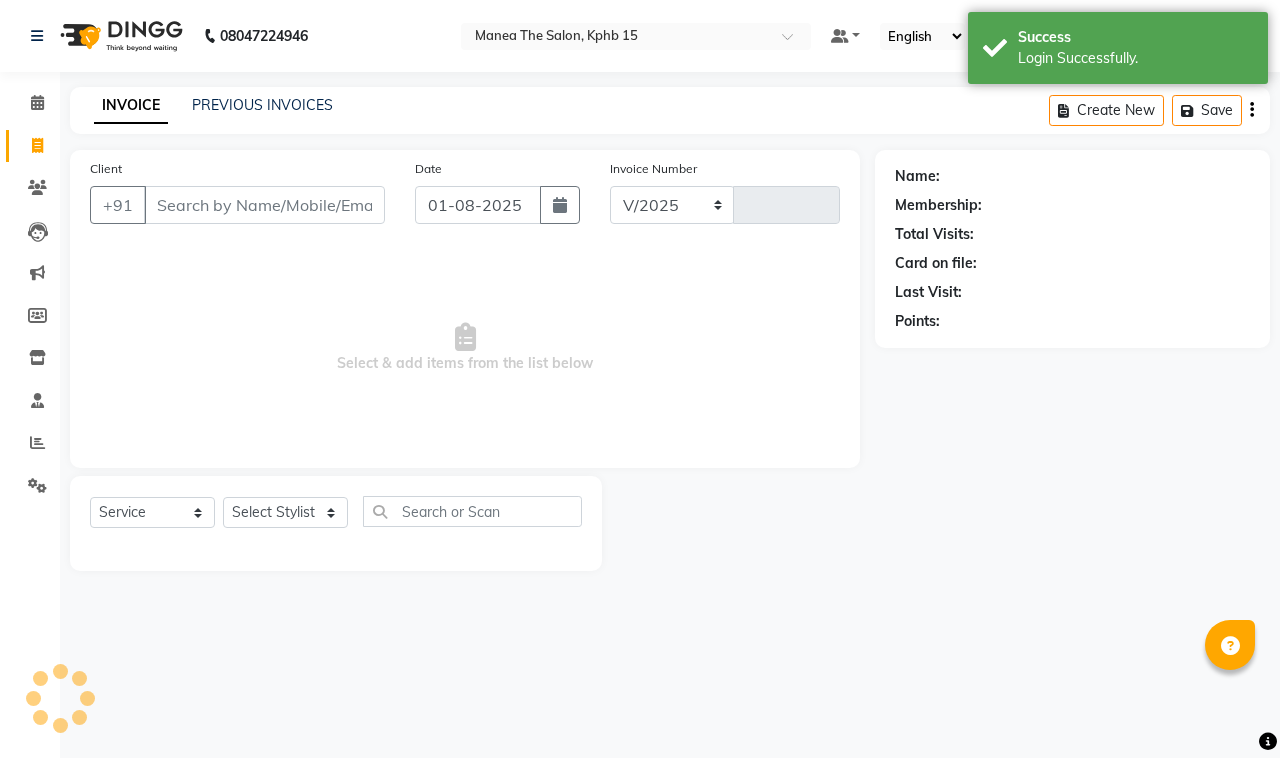 select on "7321" 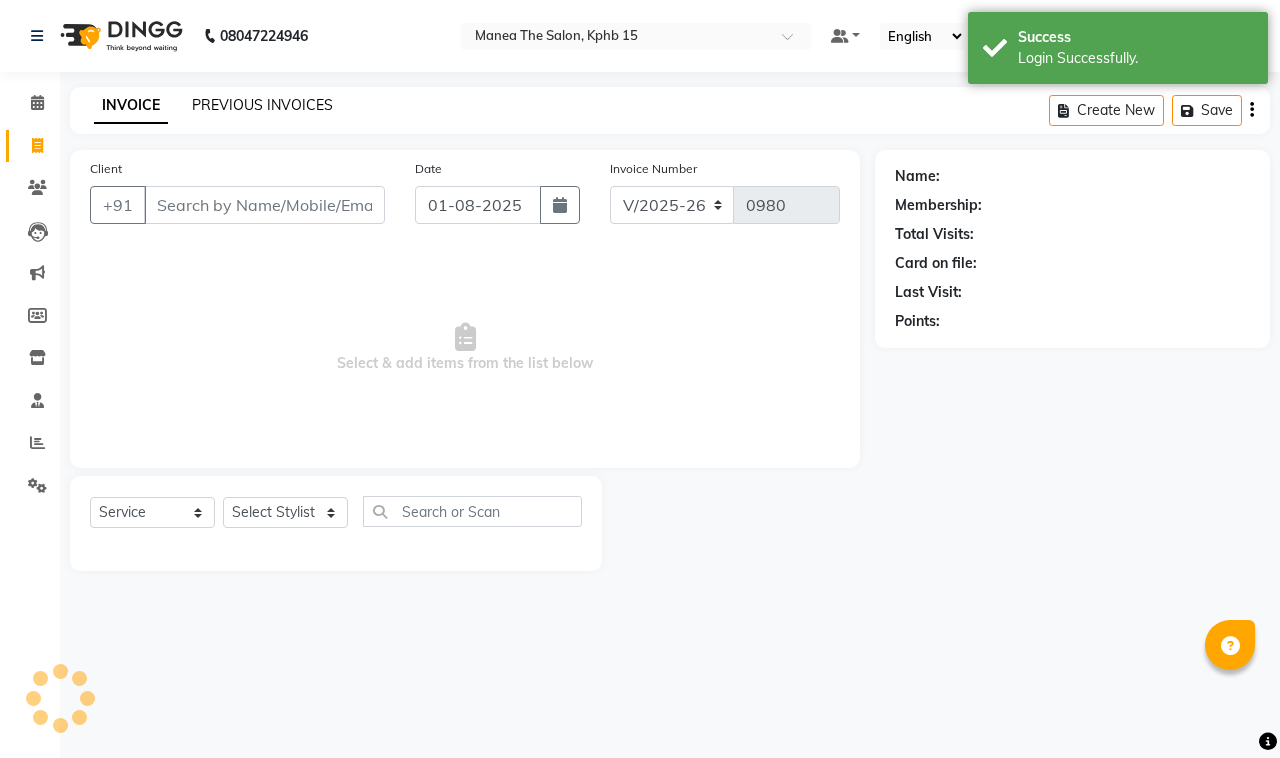 click on "PREVIOUS INVOICES" 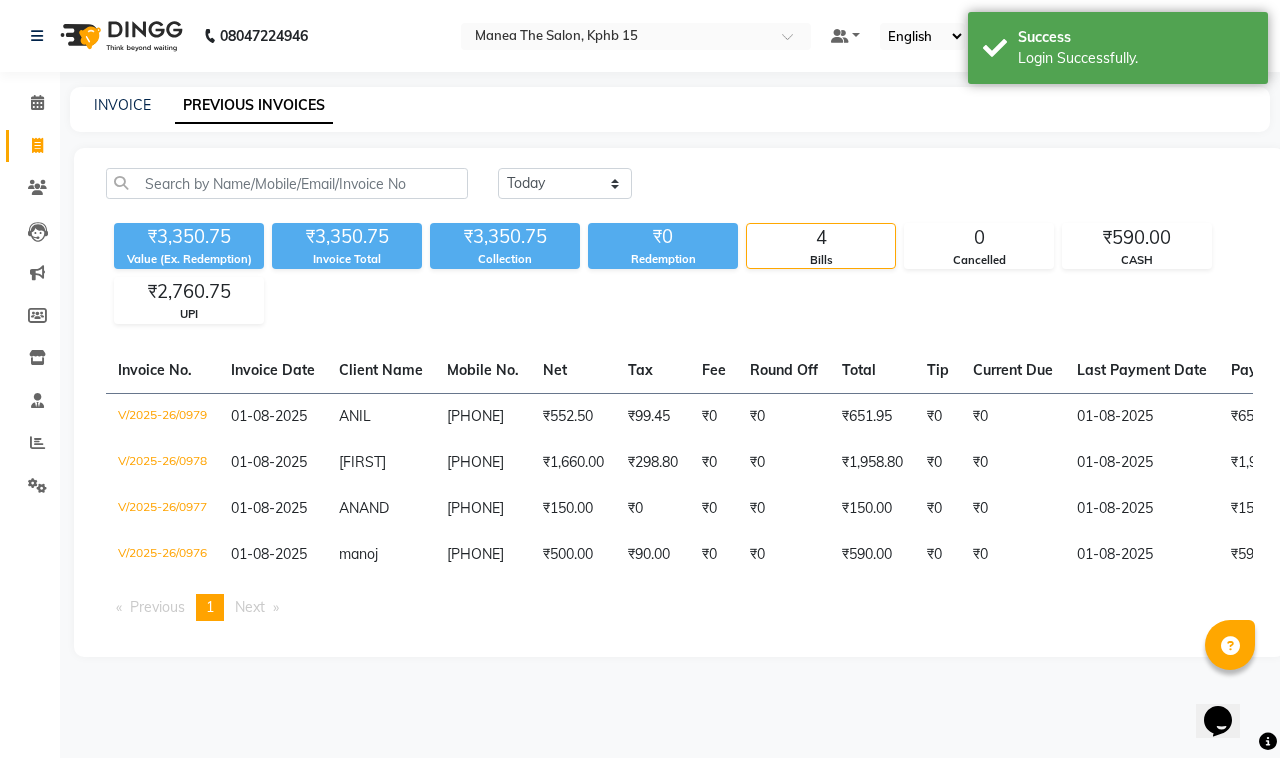scroll, scrollTop: 0, scrollLeft: 0, axis: both 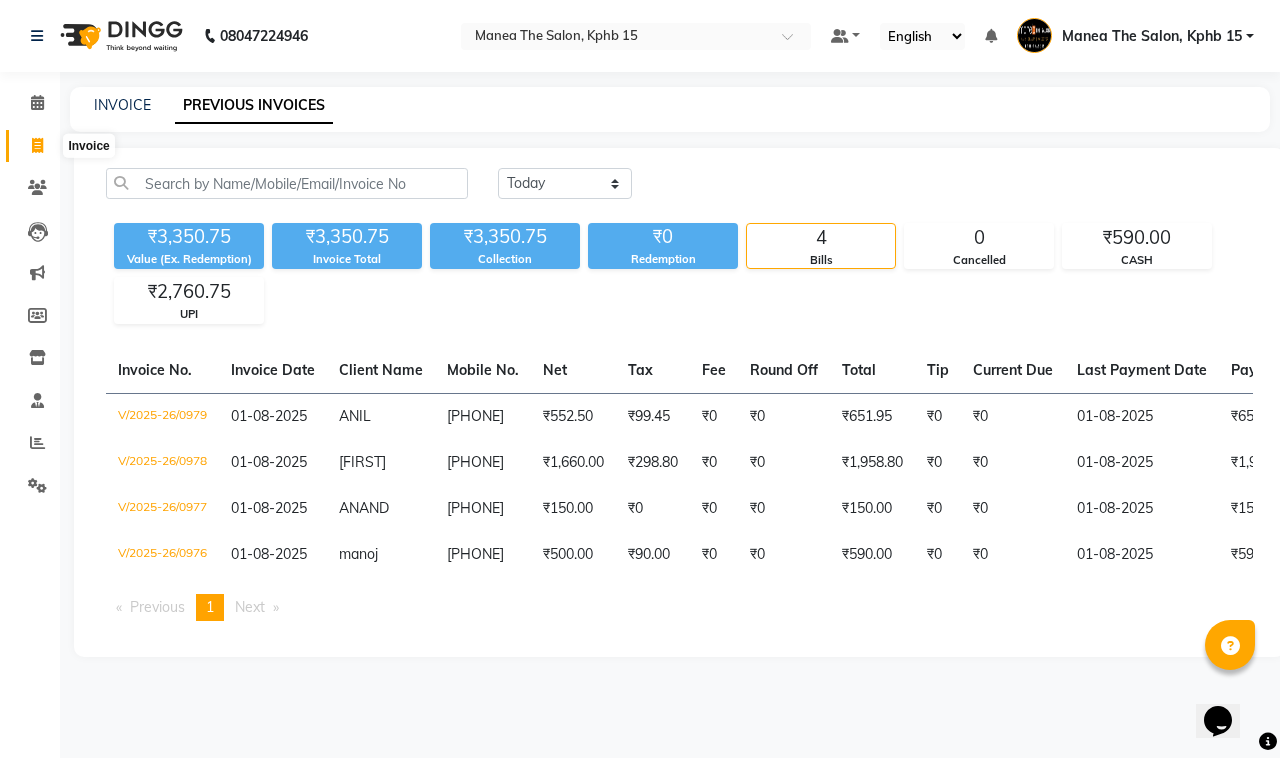 click 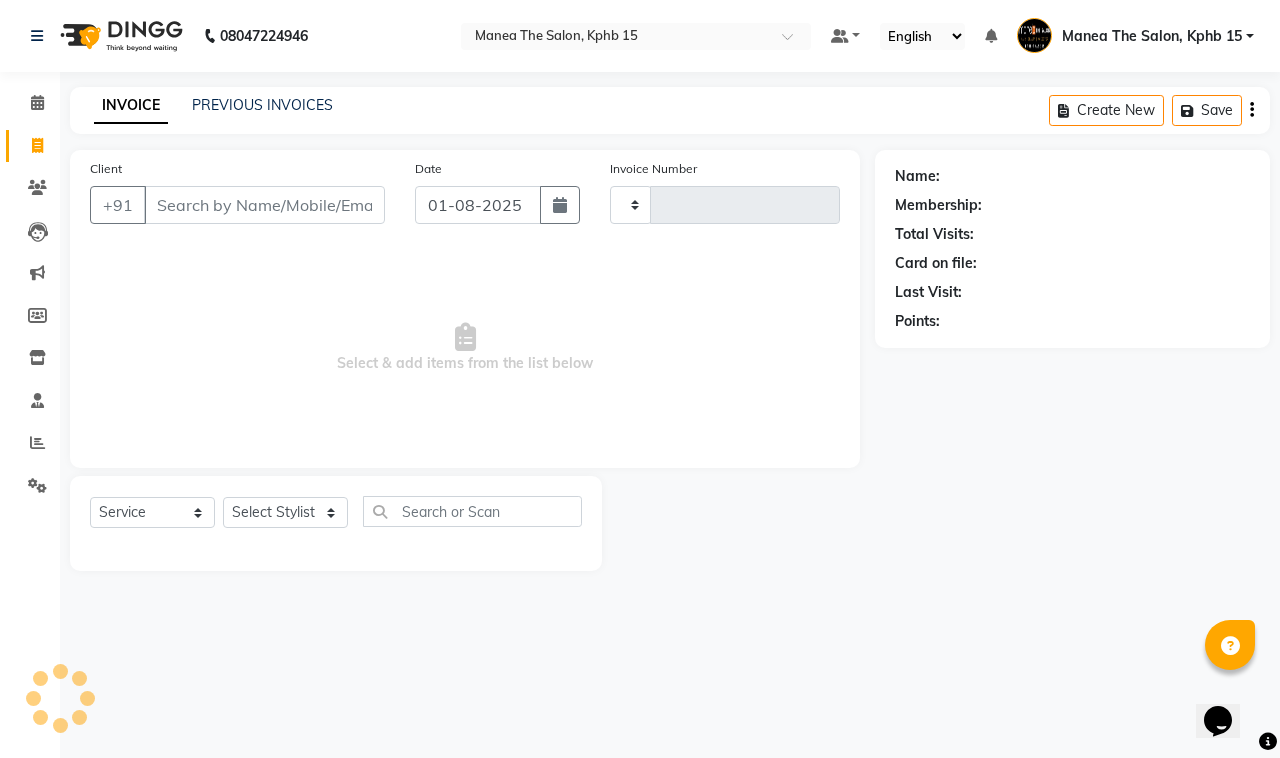 type on "0980" 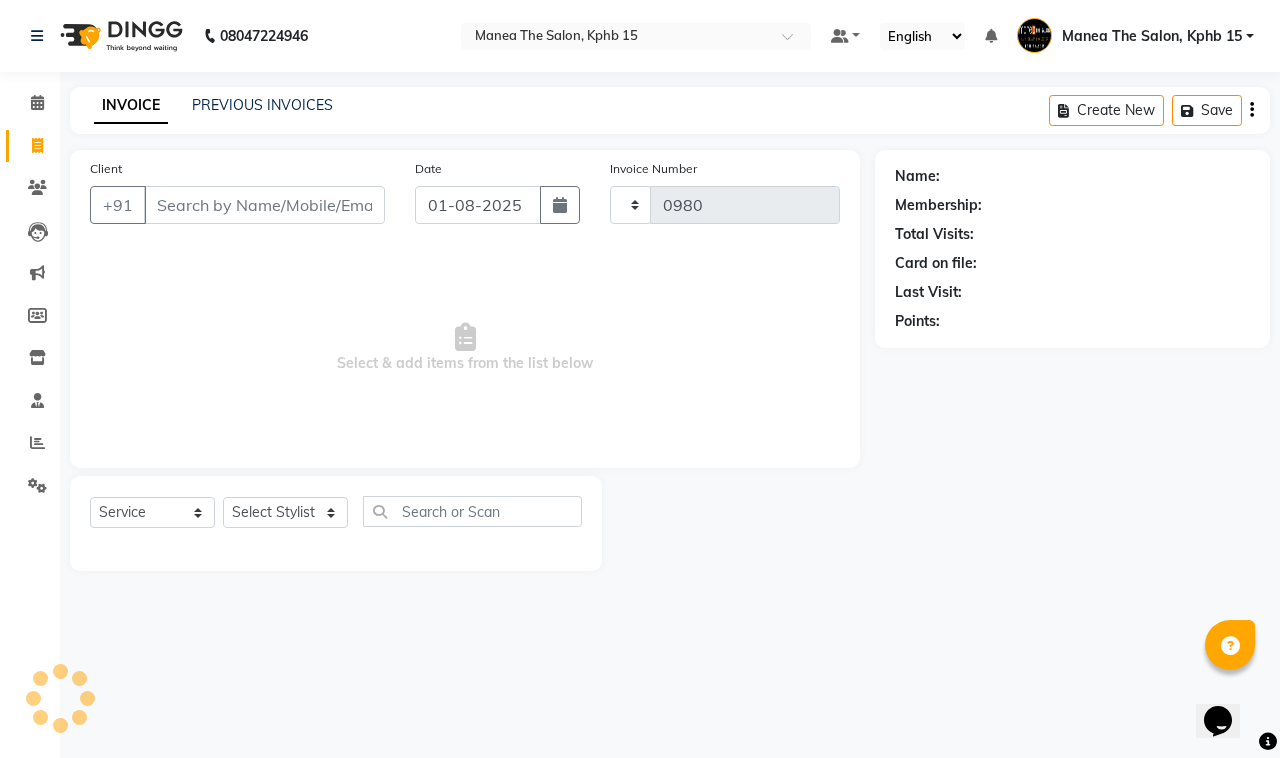 select on "7321" 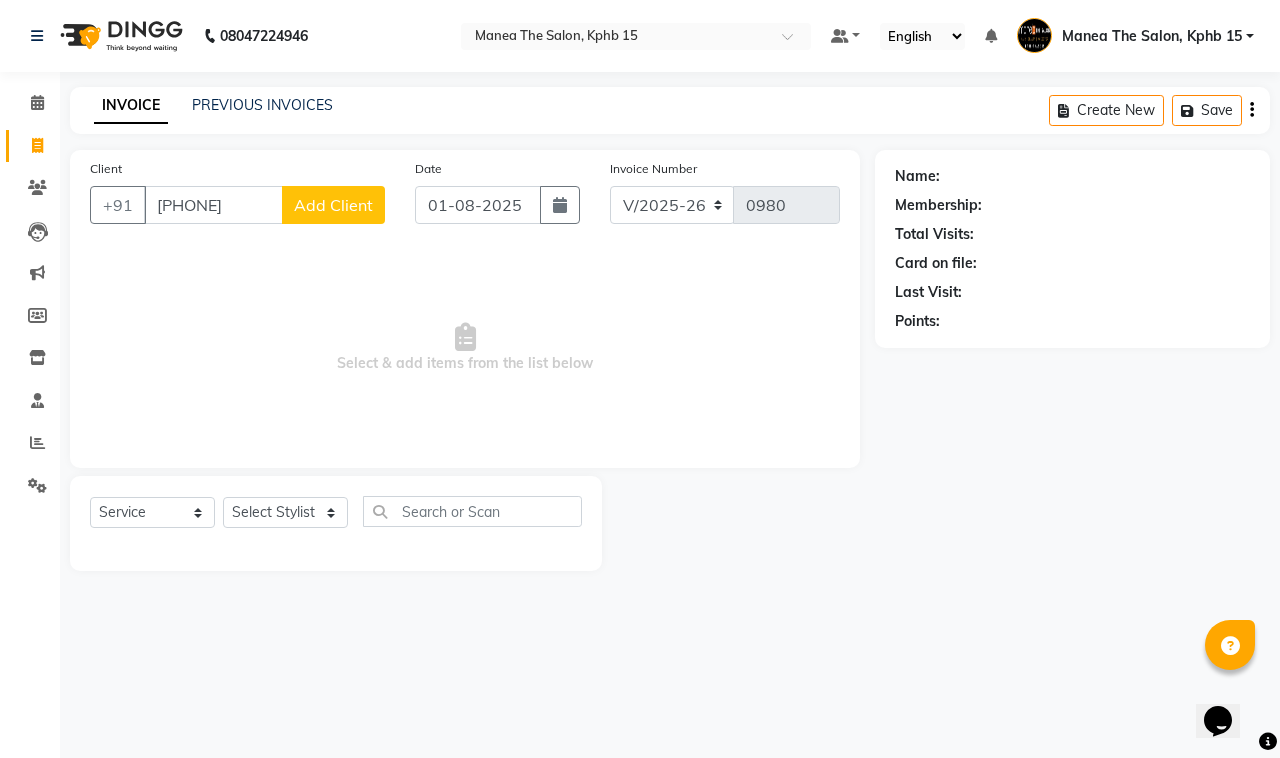 type on "[PHONE]" 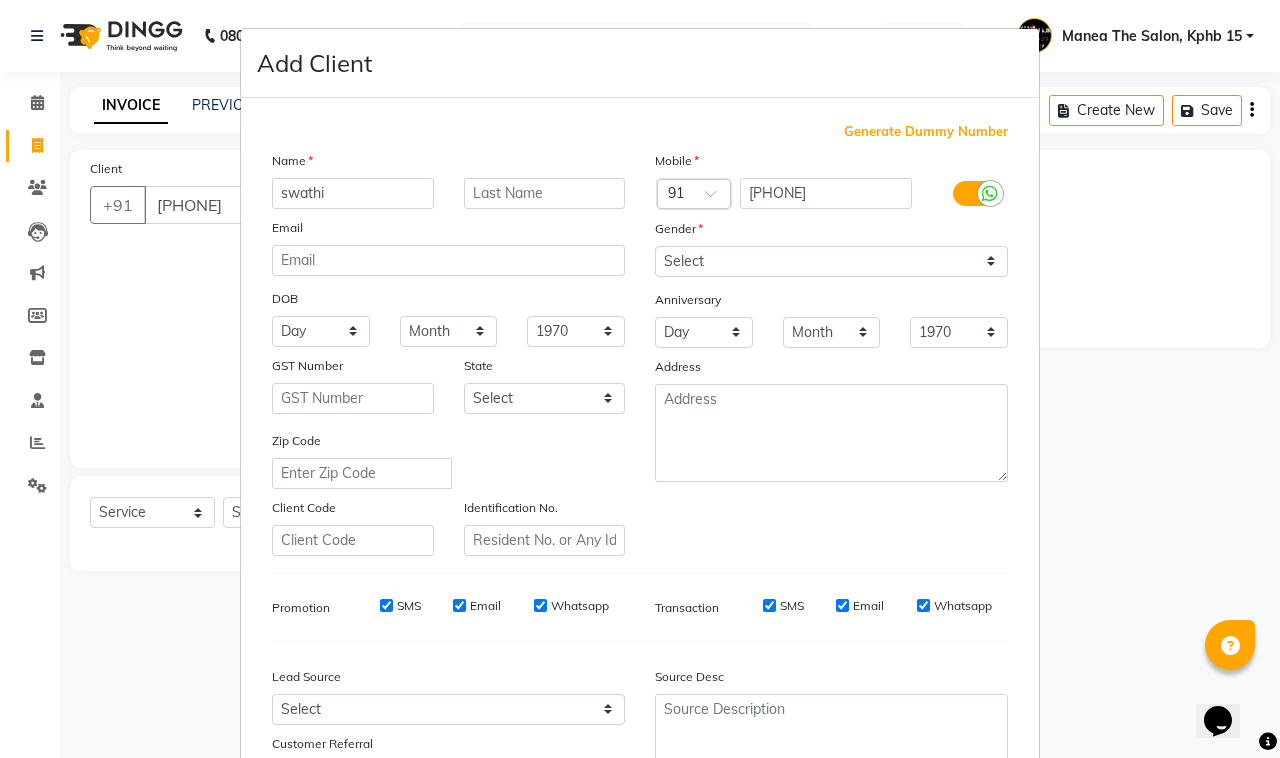 type on "swathi" 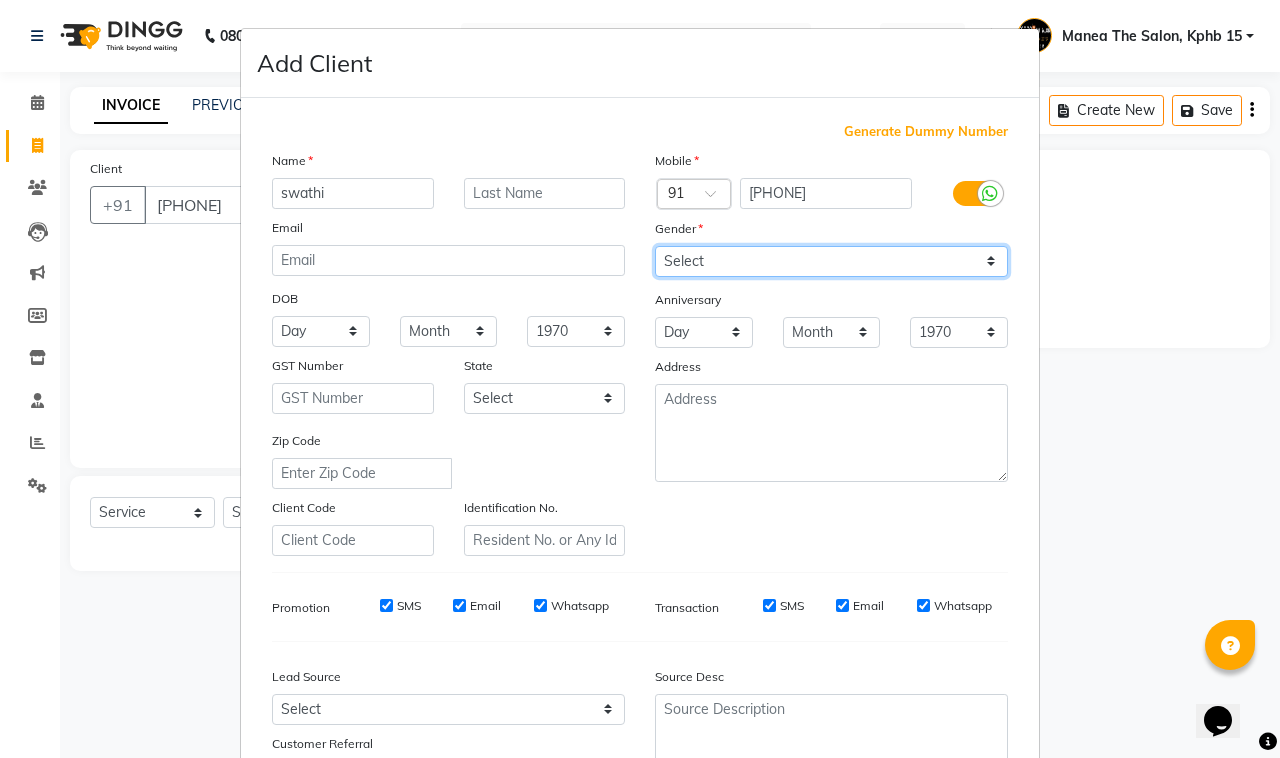 click on "Select Male Female Other Prefer Not To Say" at bounding box center (831, 261) 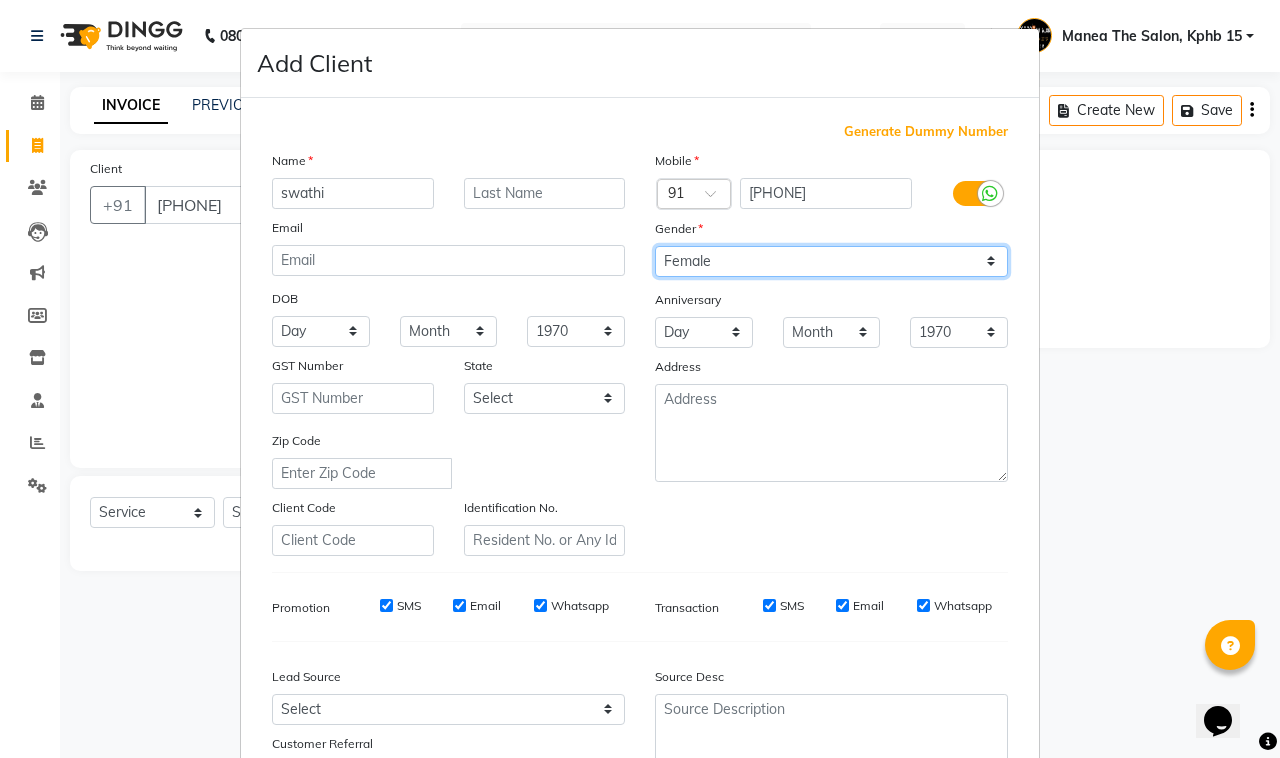 click on "Select Male Female Other Prefer Not To Say" at bounding box center [831, 261] 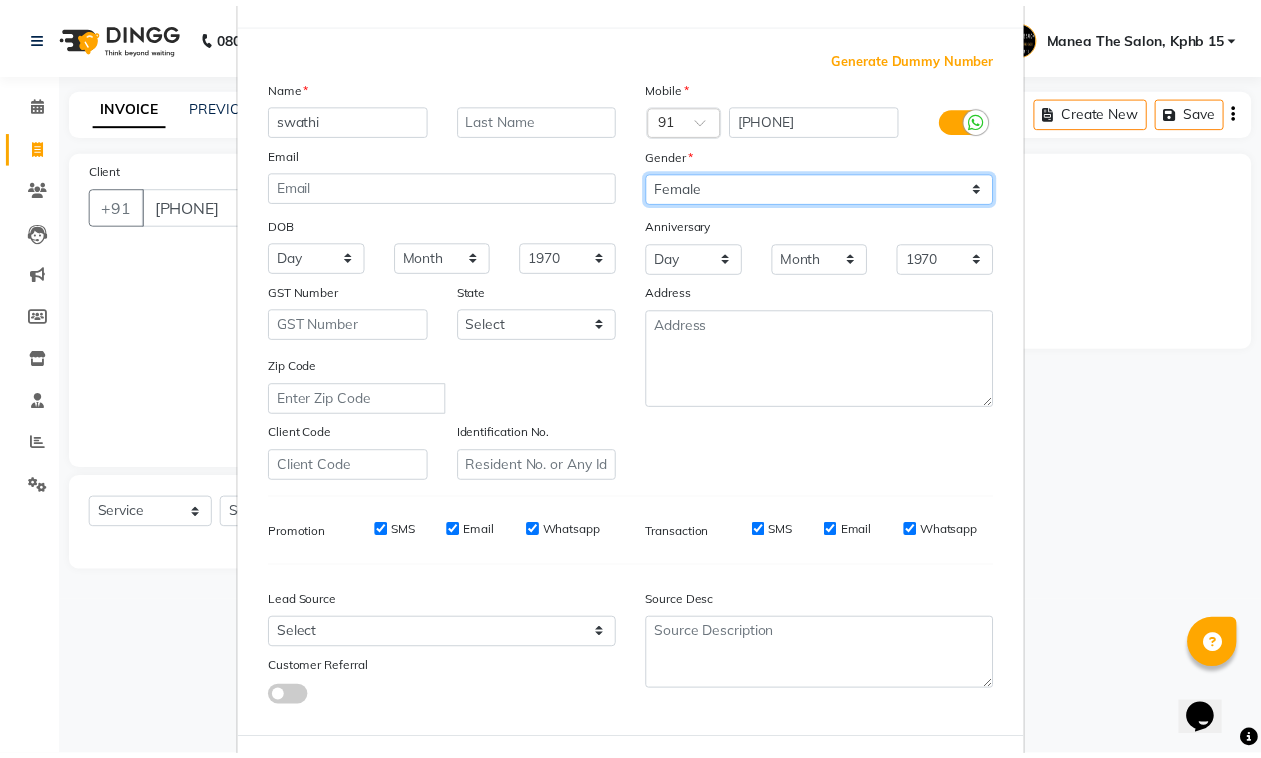 scroll, scrollTop: 157, scrollLeft: 0, axis: vertical 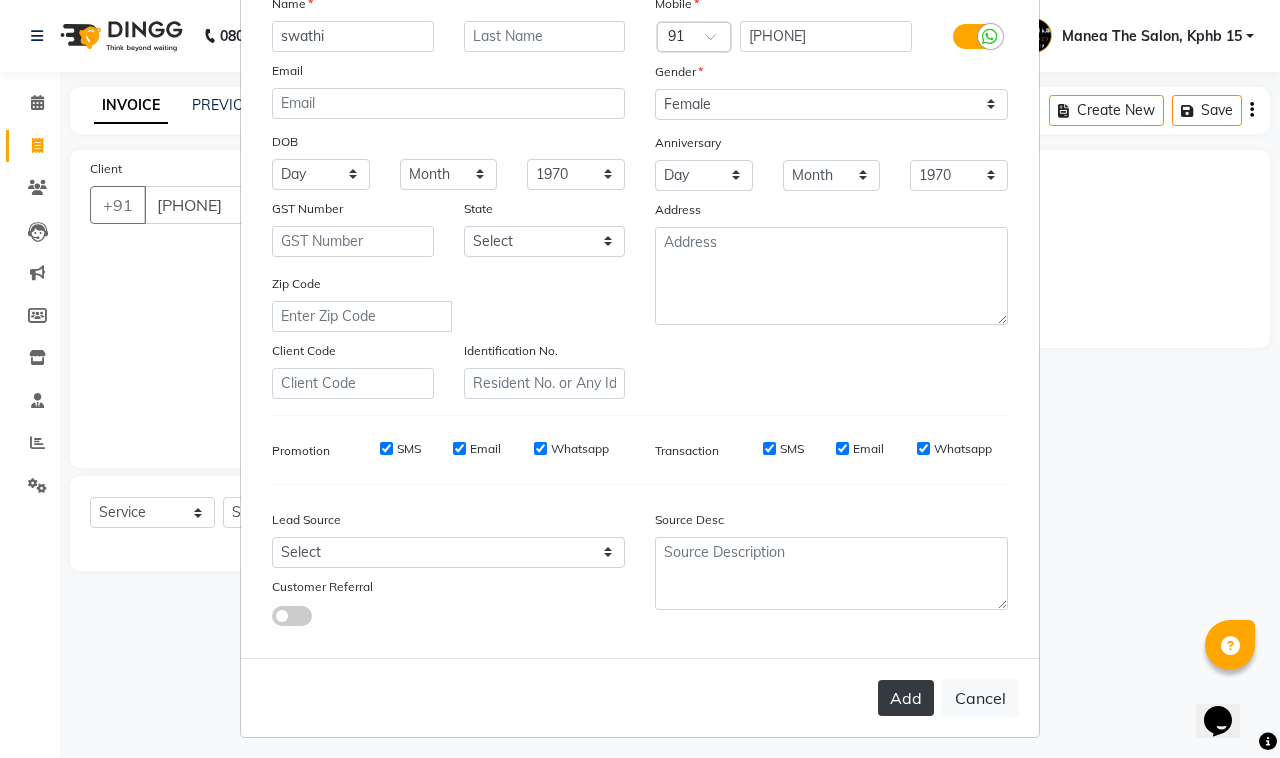 click on "Add" at bounding box center [906, 698] 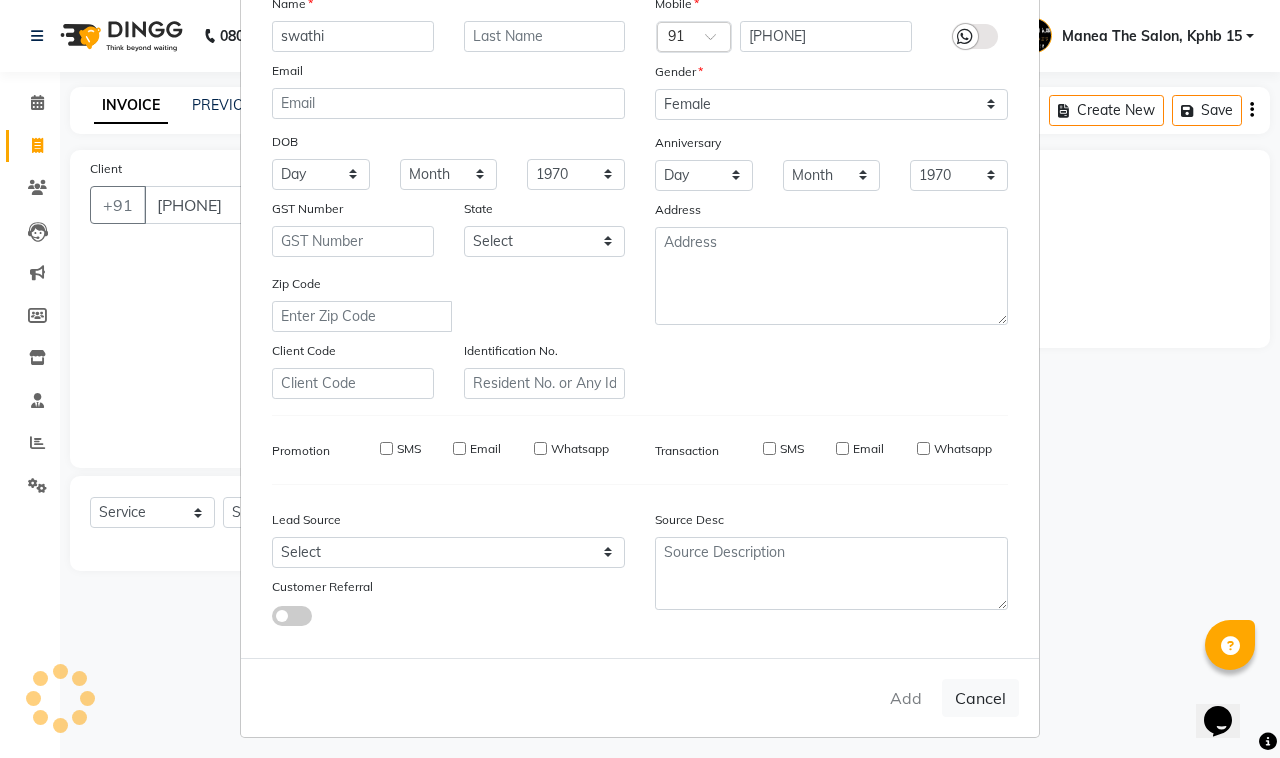 type 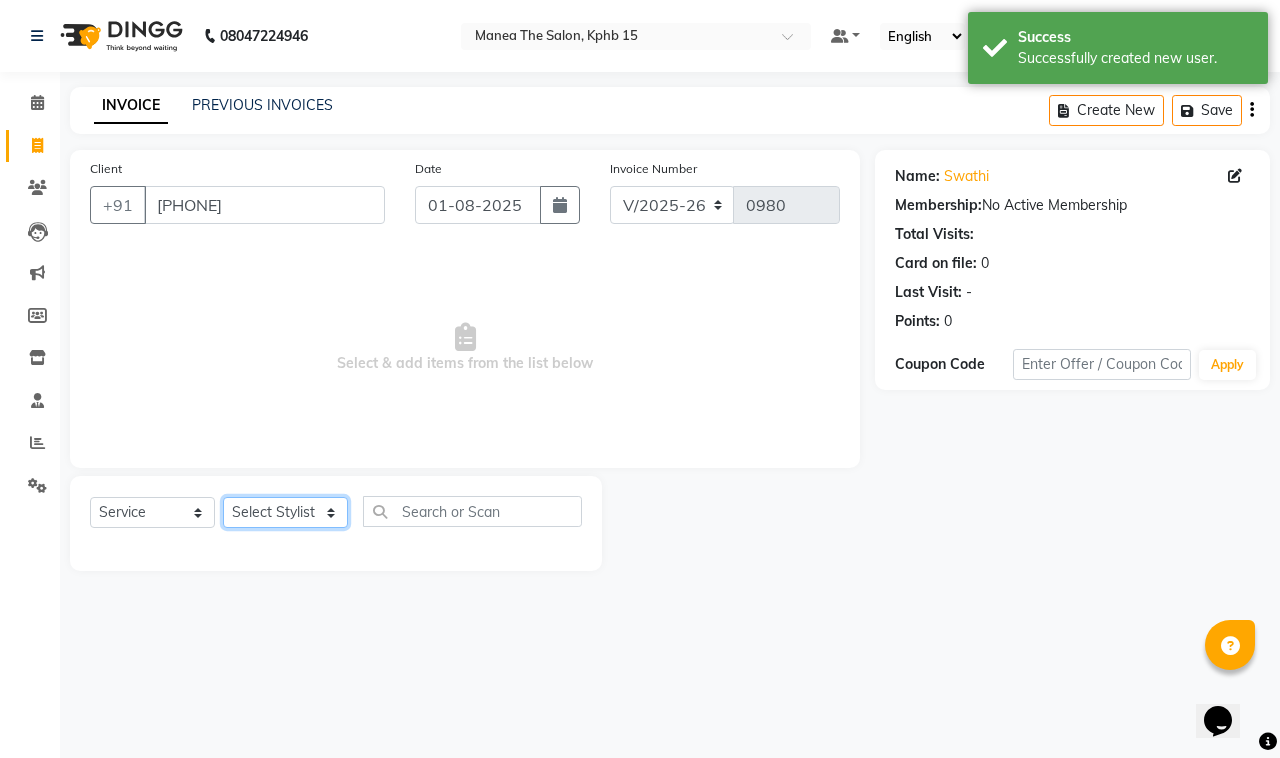 click on "Select Stylist Ayan  MUZAMMIL Nikhil  nitu Raghu Roopa  Shrisha Teju" 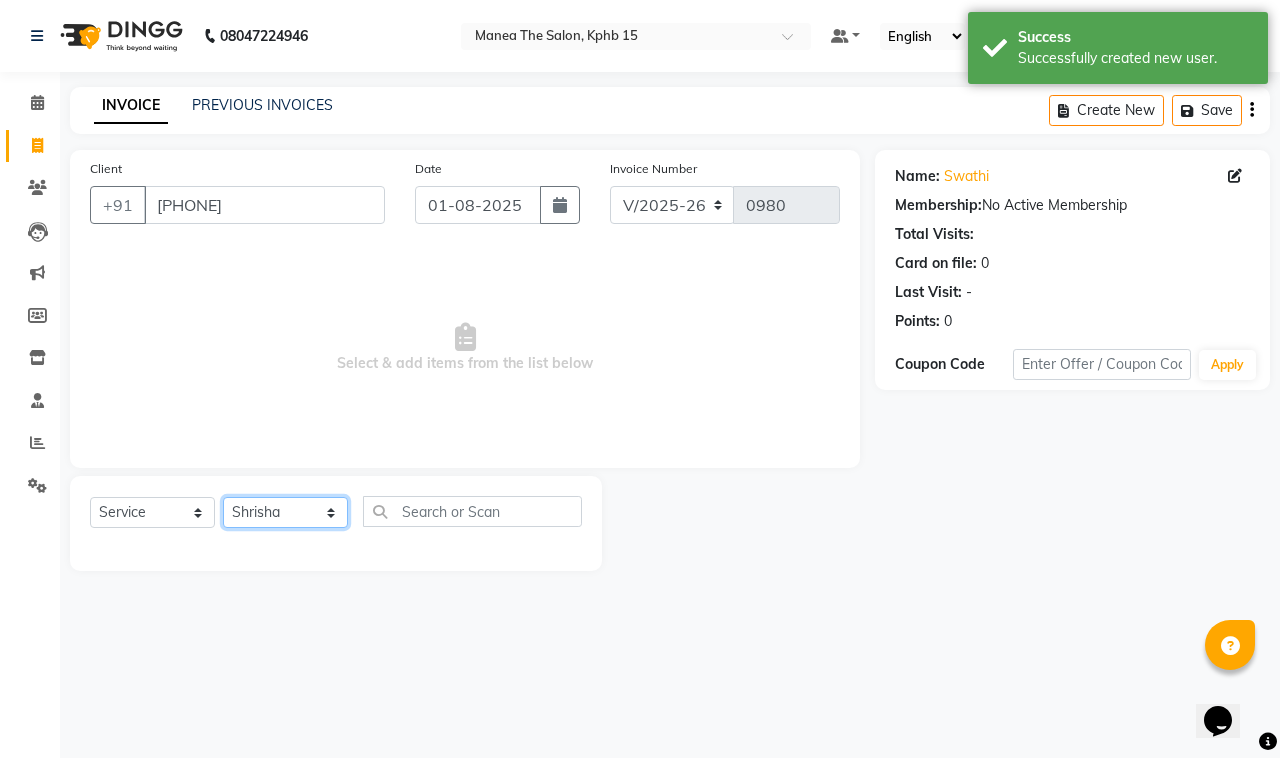 click on "Select Stylist Ayan  MUZAMMIL Nikhil  nitu Raghu Roopa  Shrisha Teju" 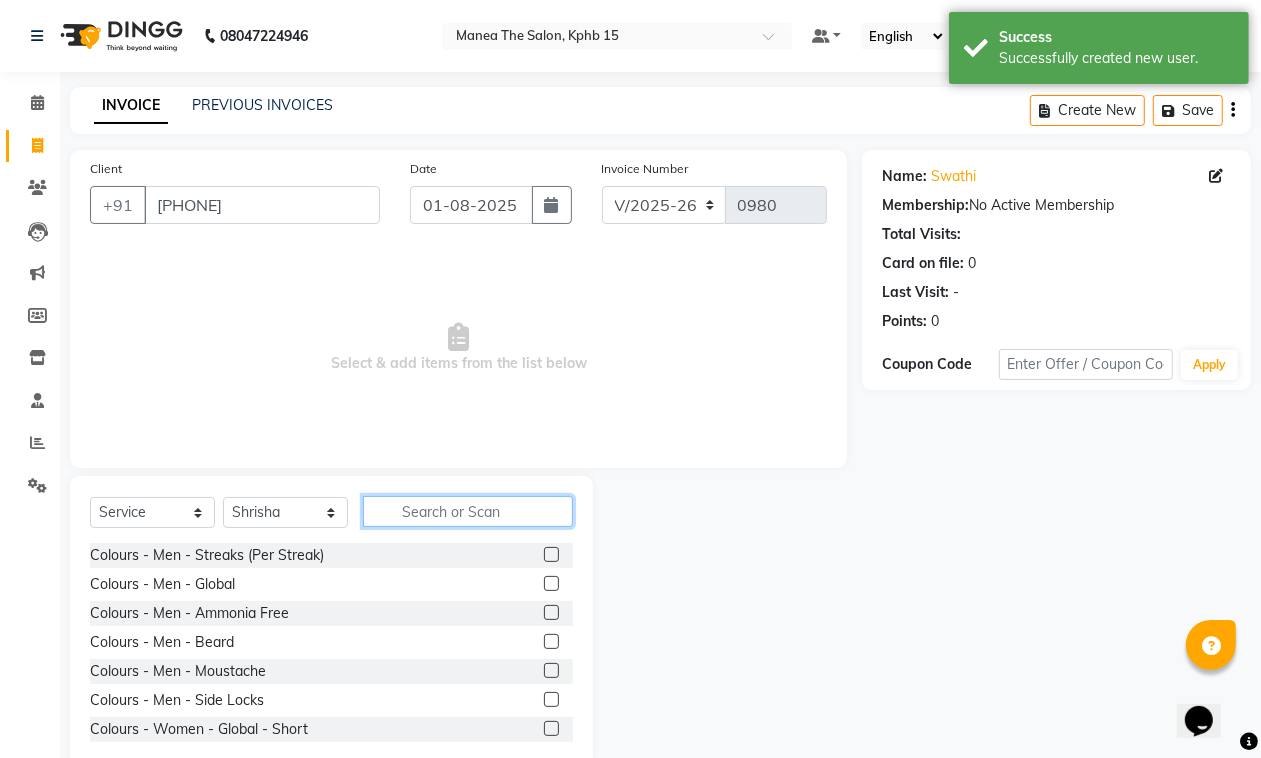 click 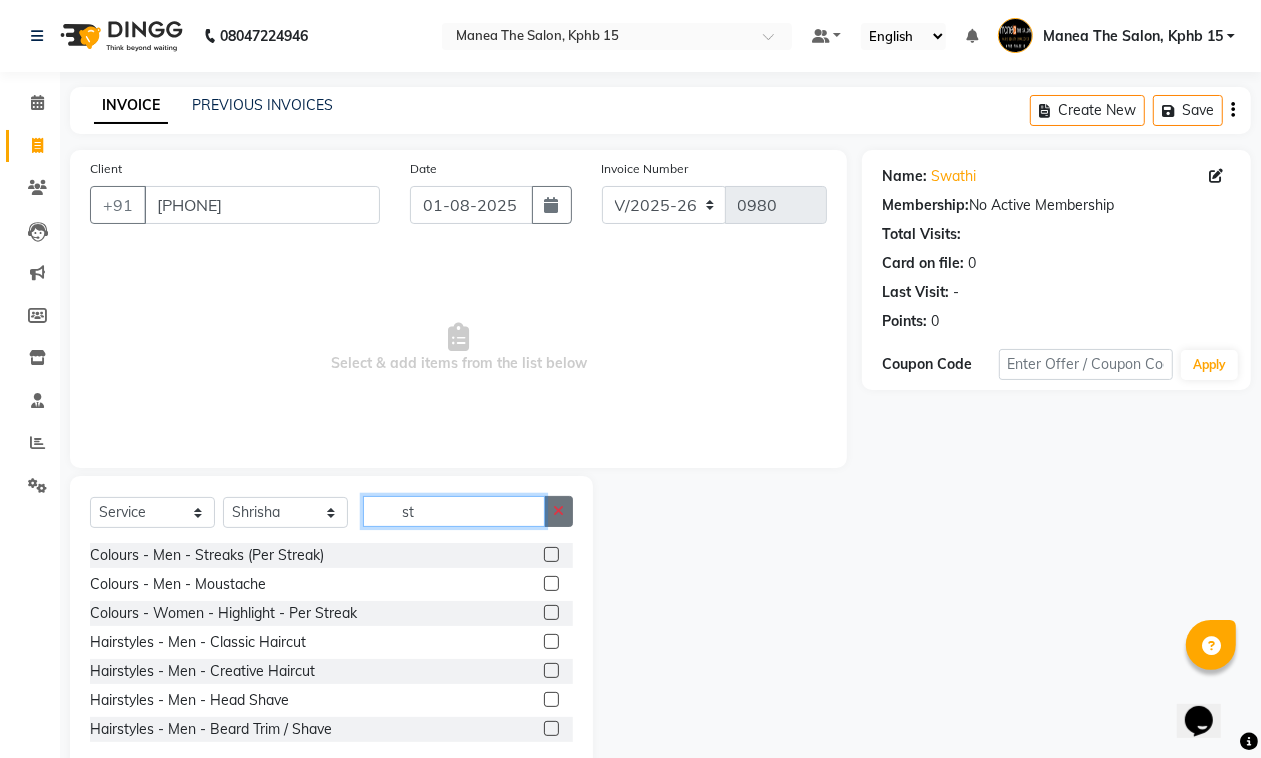 type on "st" 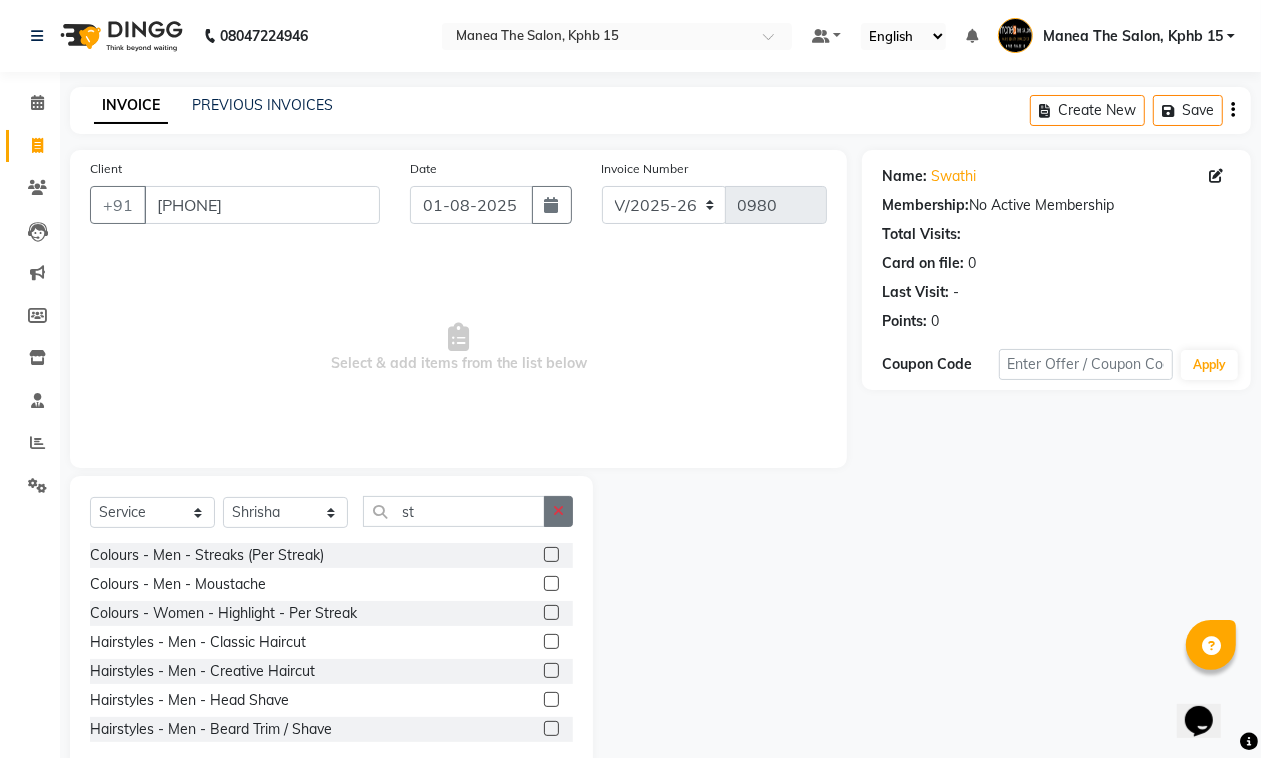click 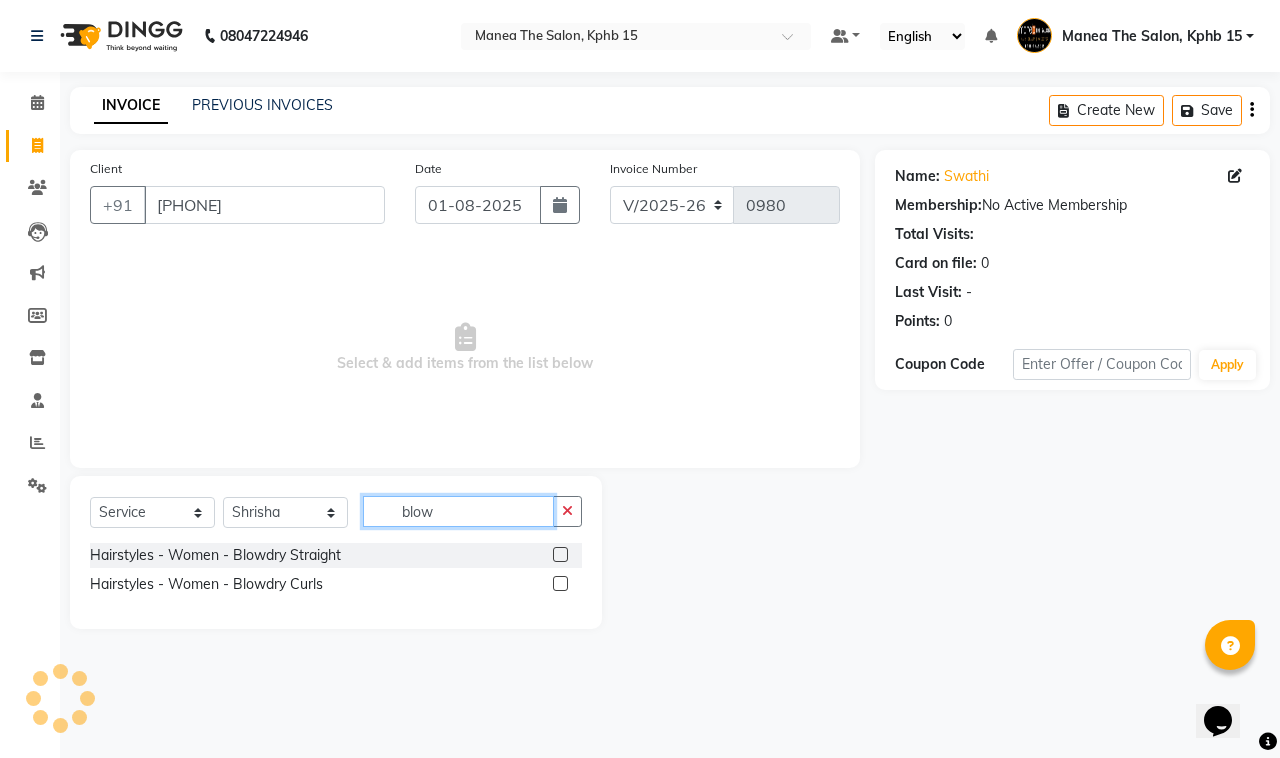 type on "blow" 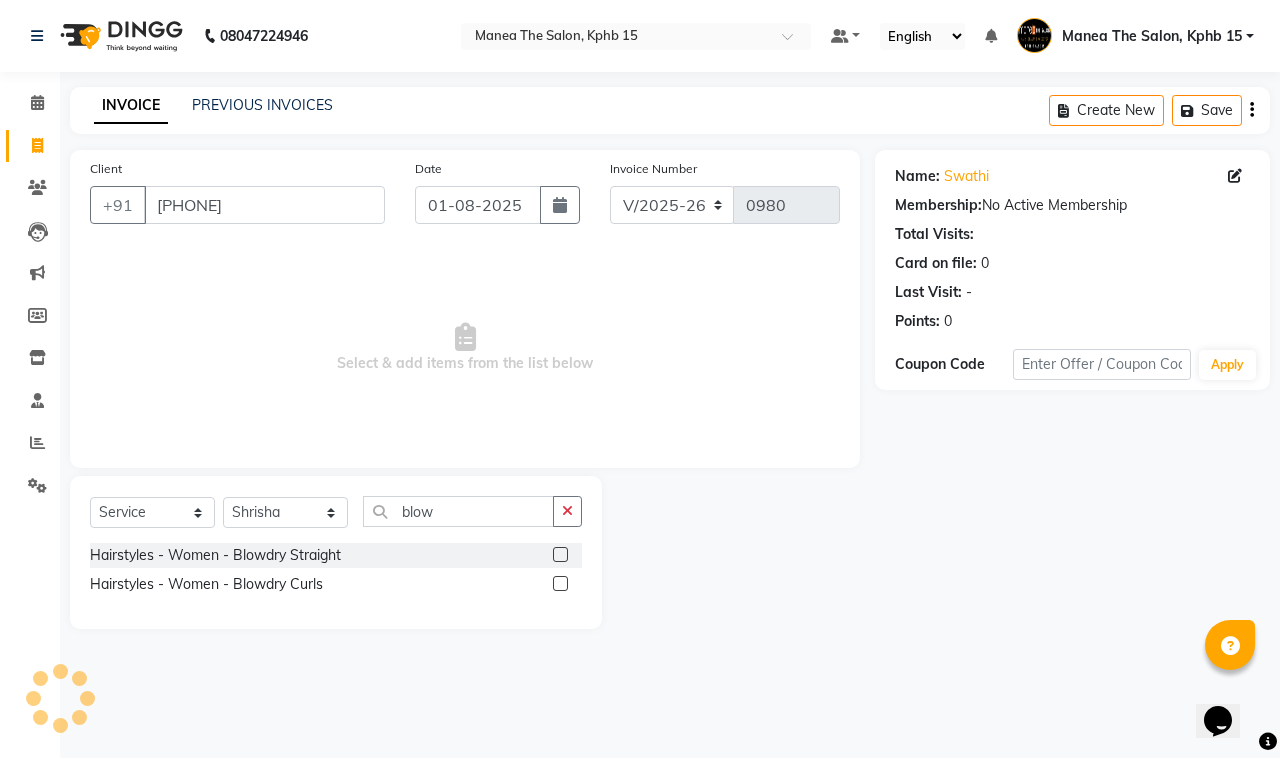 click 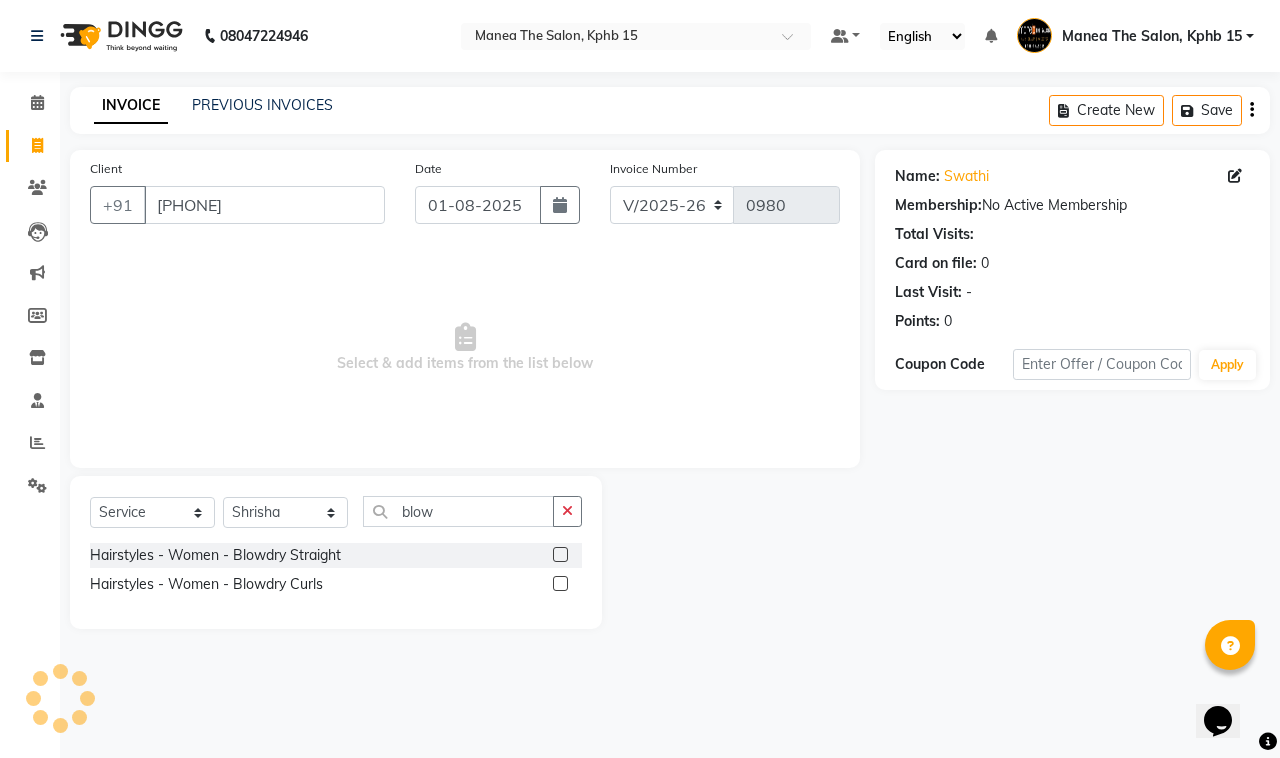 click at bounding box center (559, 555) 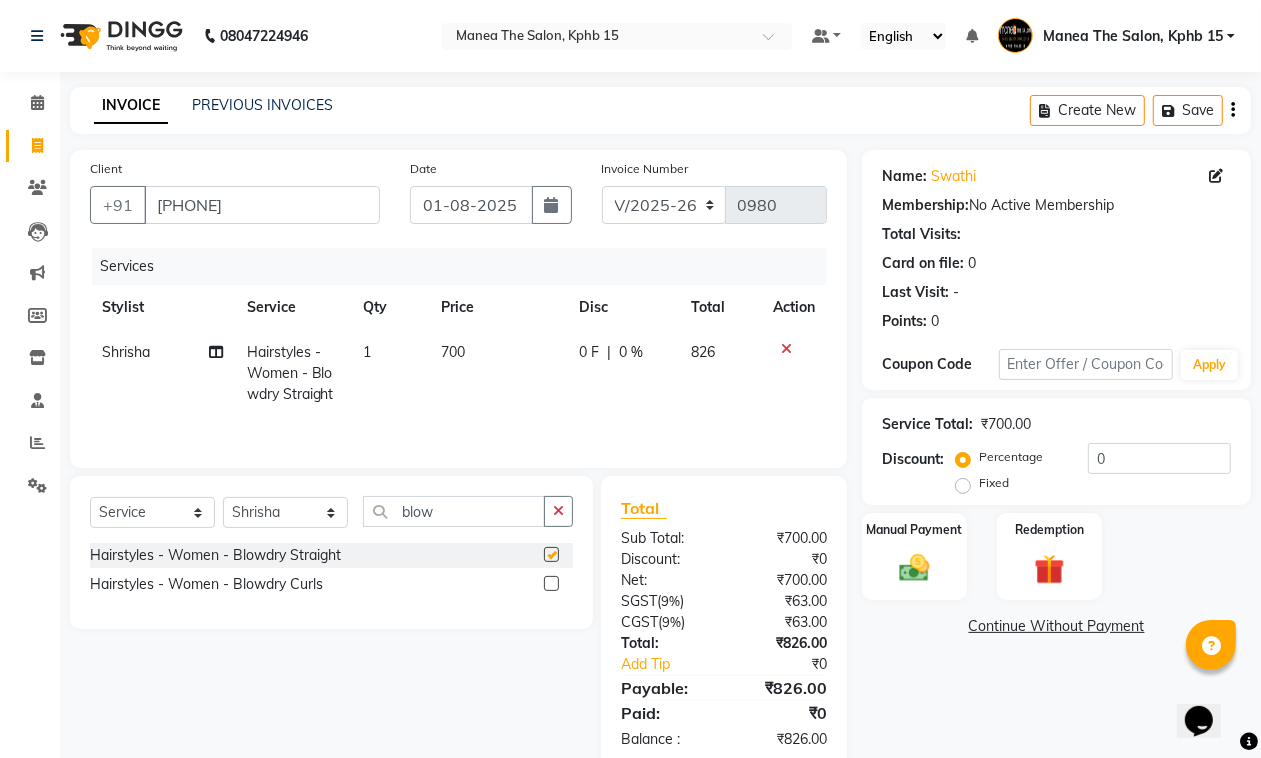 checkbox on "false" 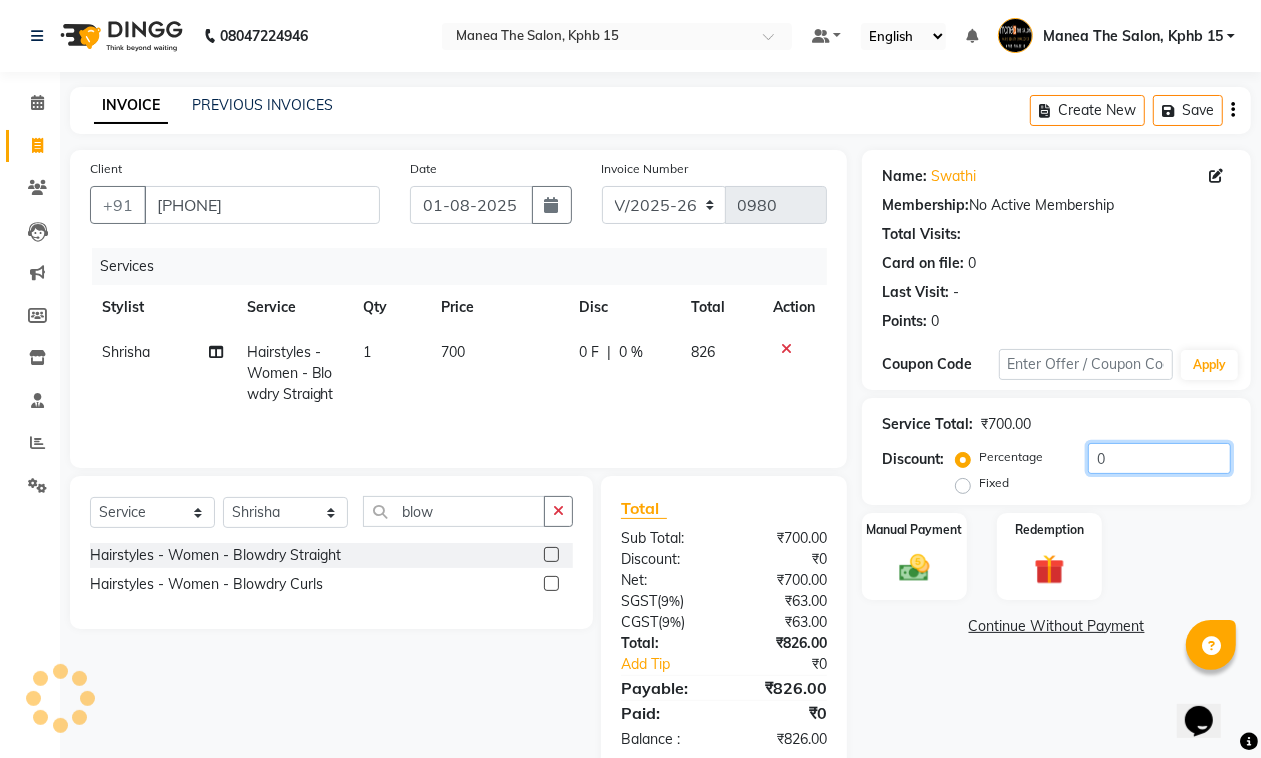 click on "0" 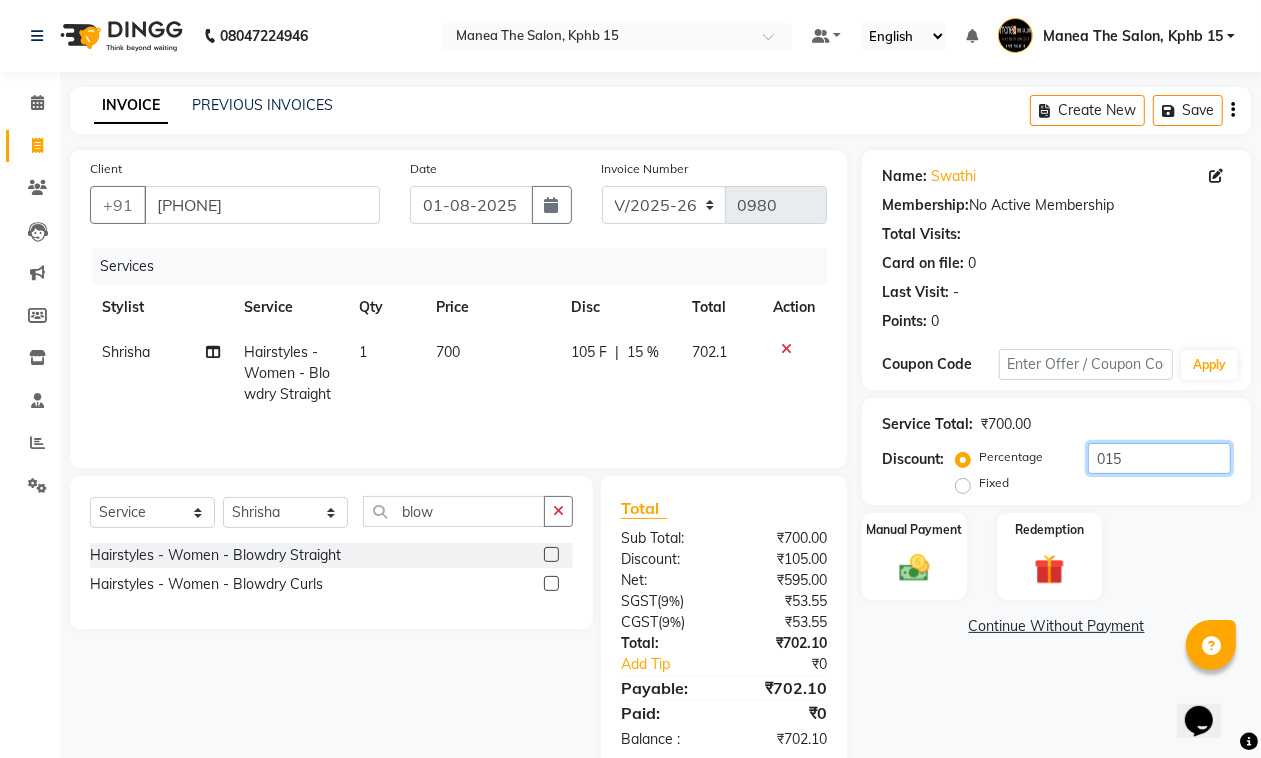 type on "015" 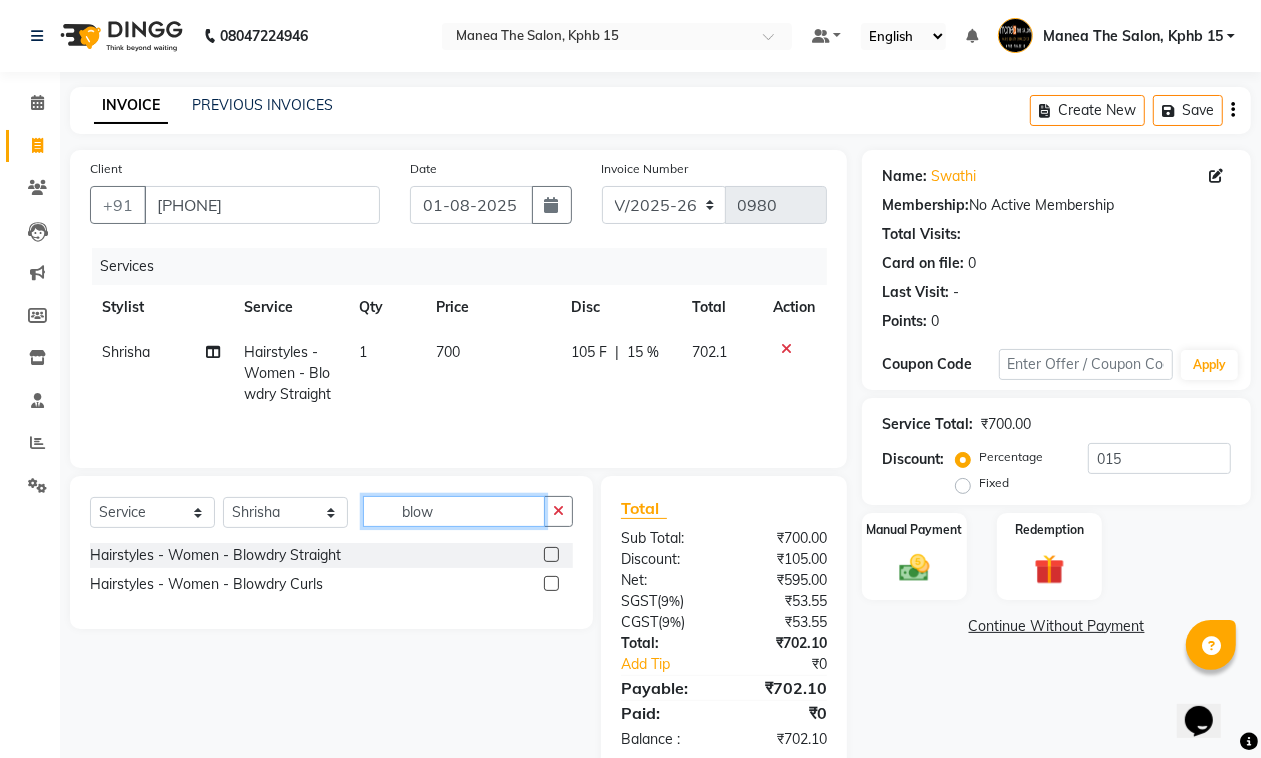 click on "blow" 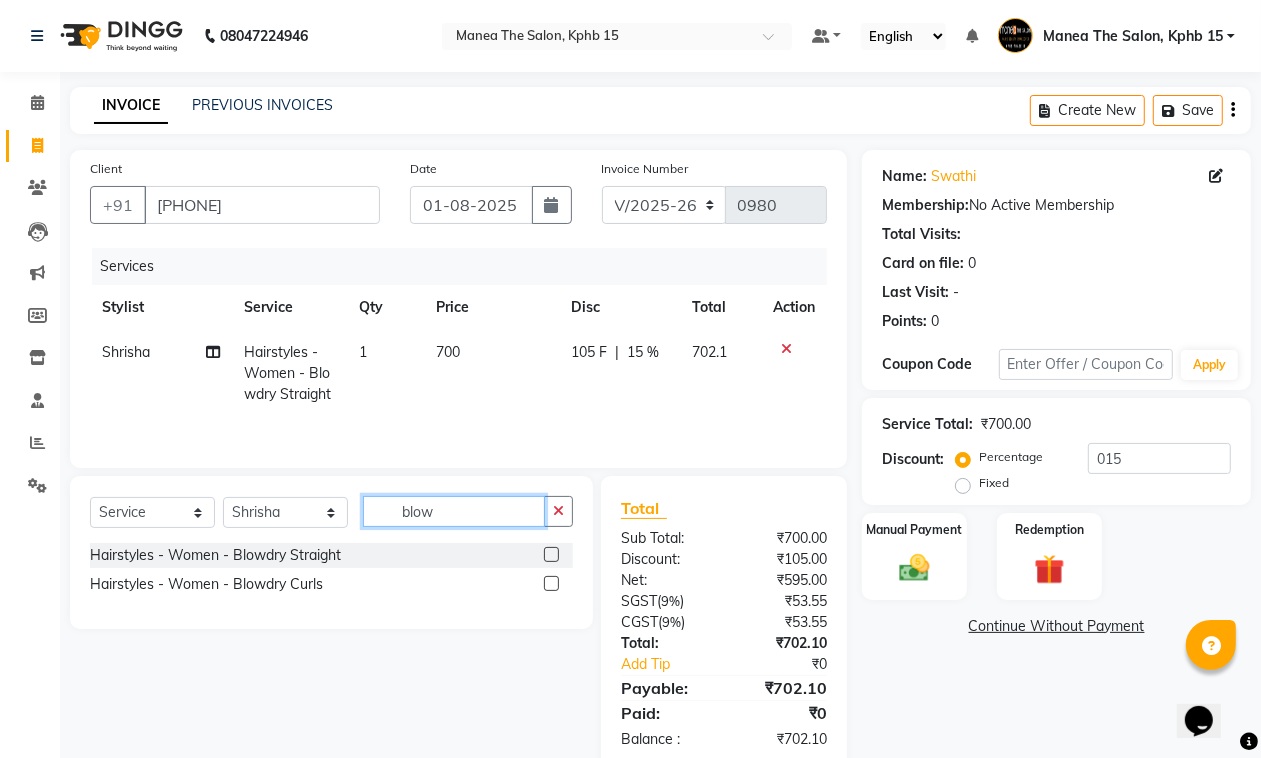 click on "blow" 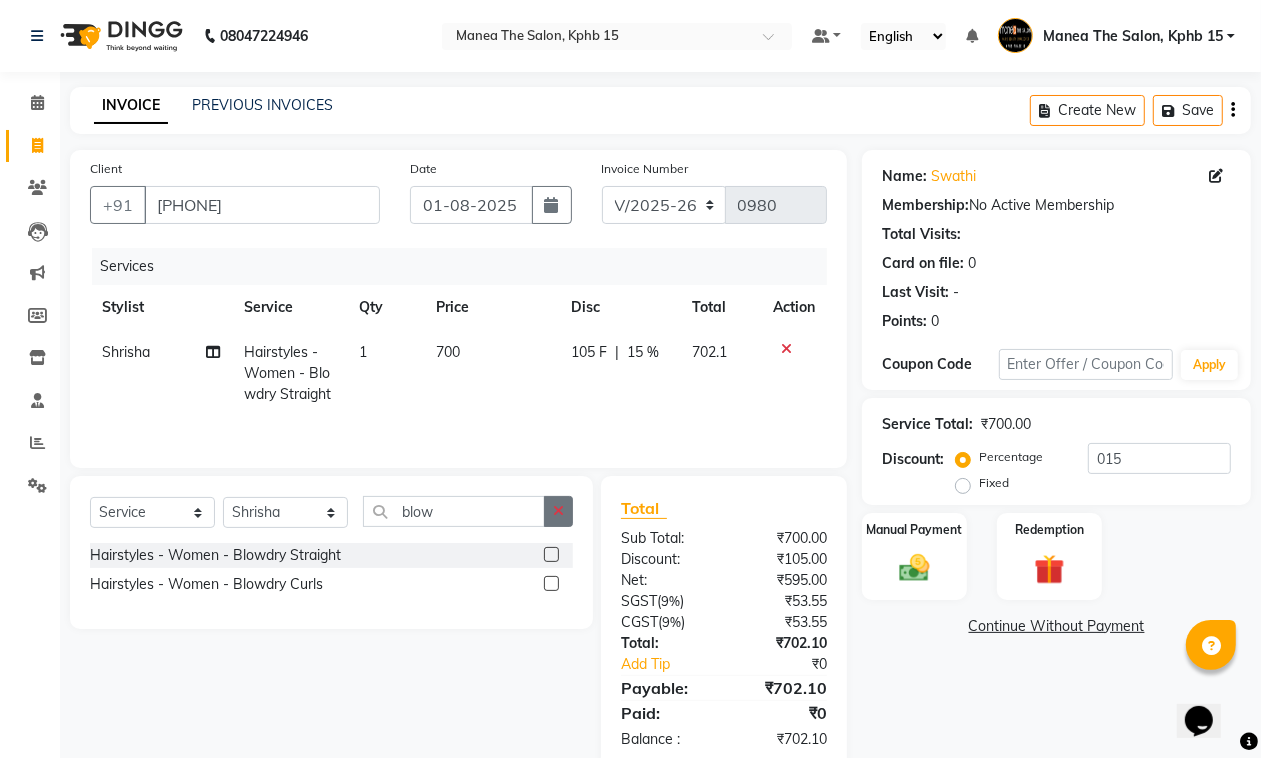 drag, startPoint x: 580, startPoint y: 516, endPoint x: 562, endPoint y: 501, distance: 23.43075 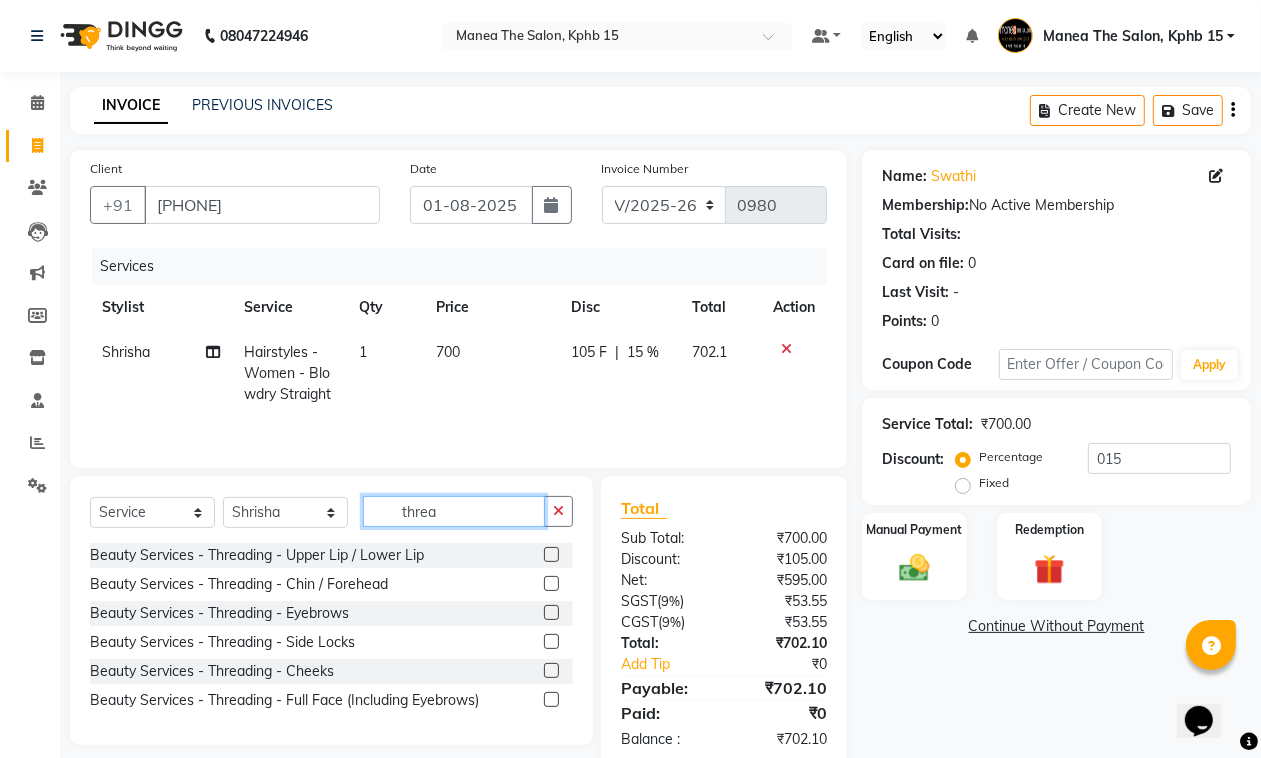 type on "threa" 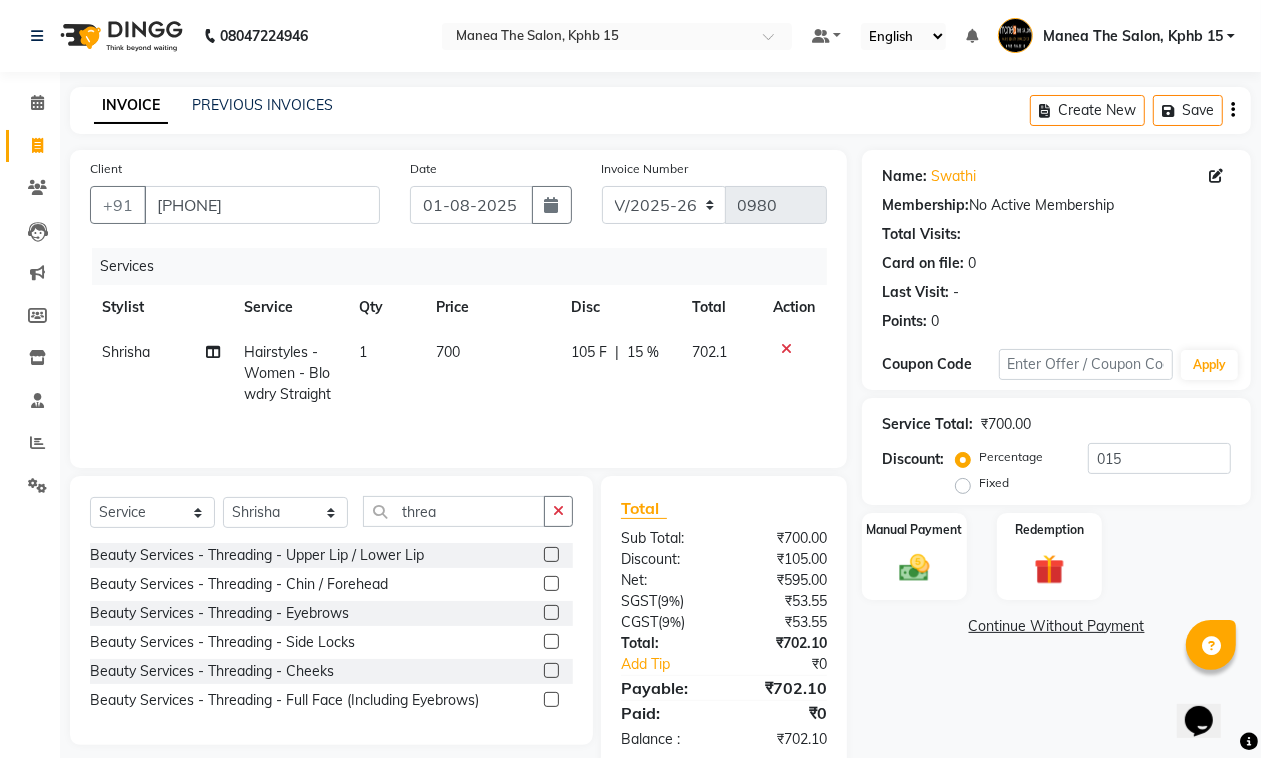 click 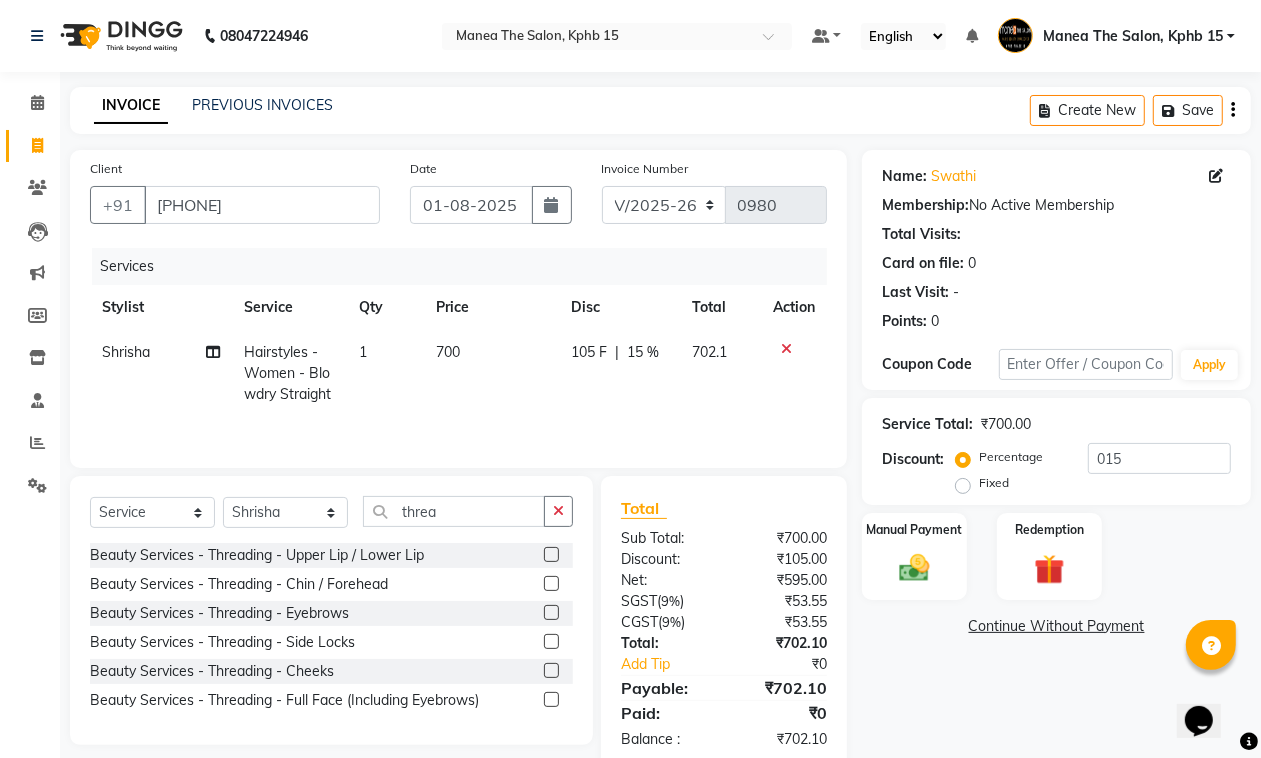 click at bounding box center [550, 555] 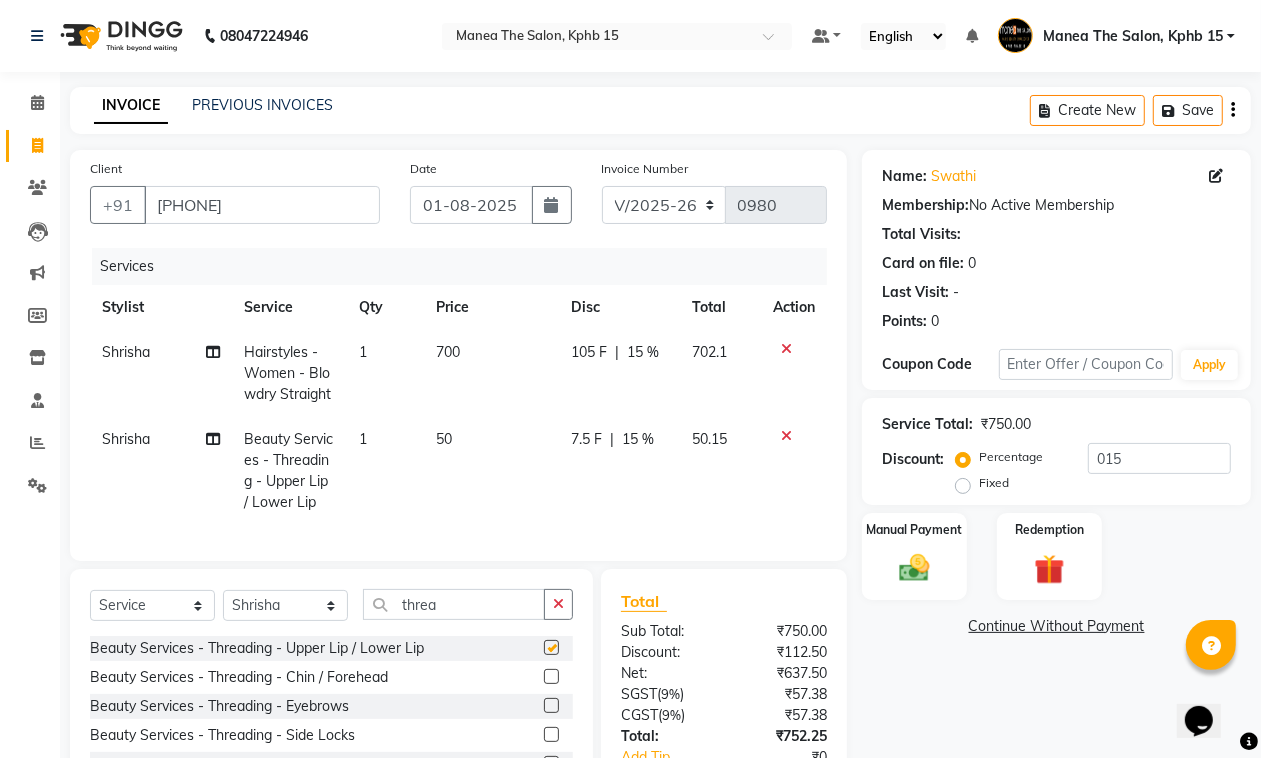 checkbox on "false" 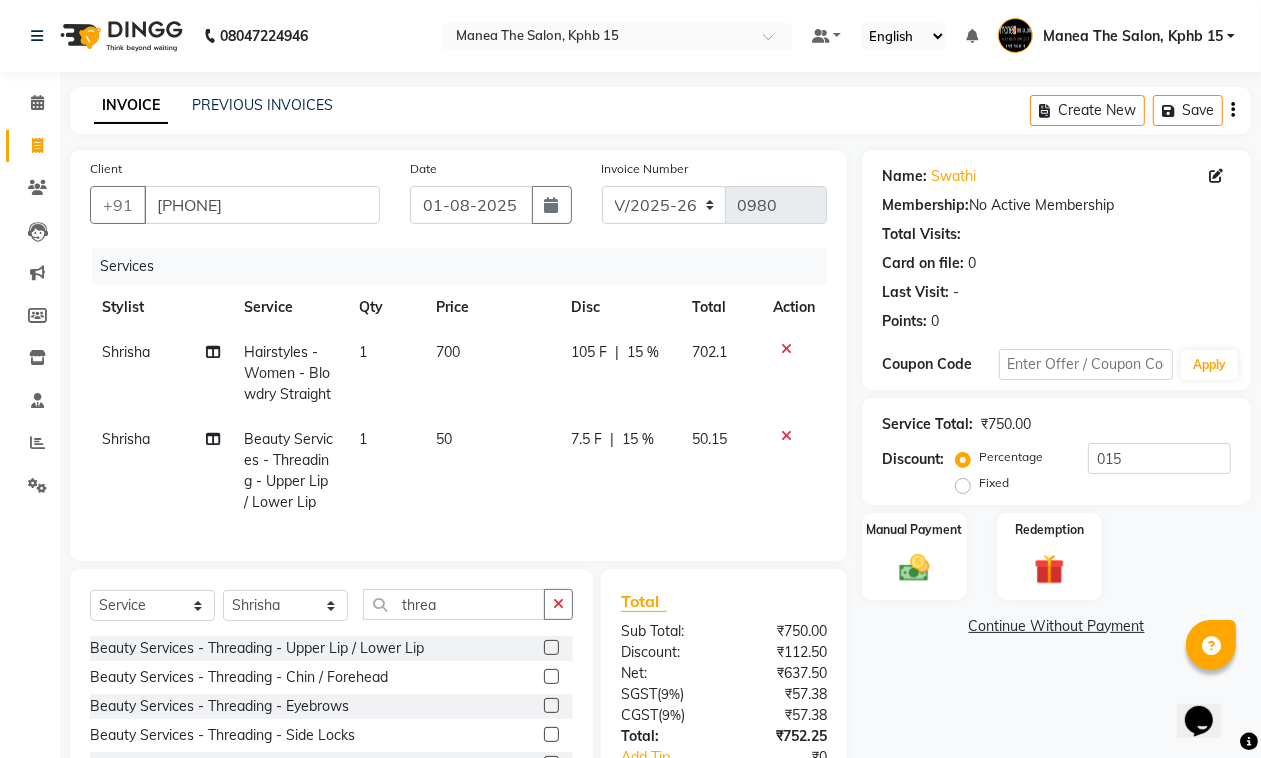 click 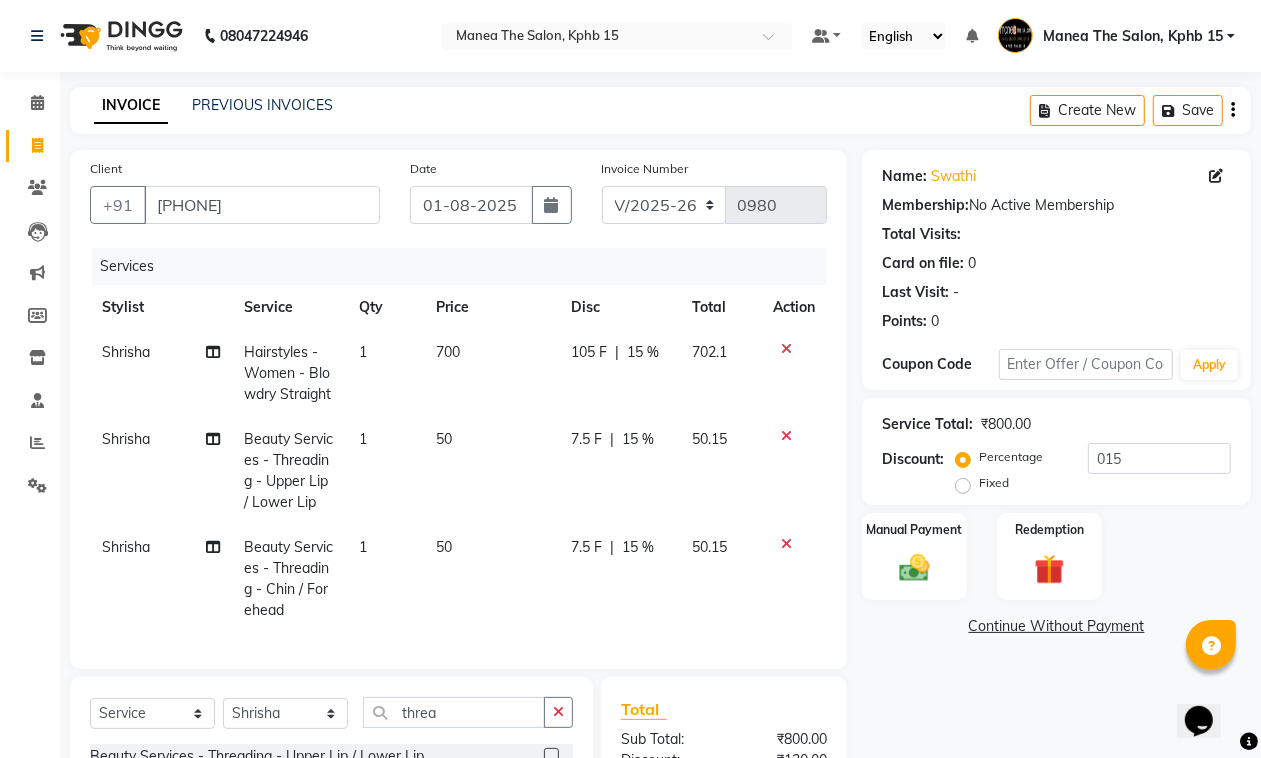 checkbox on "false" 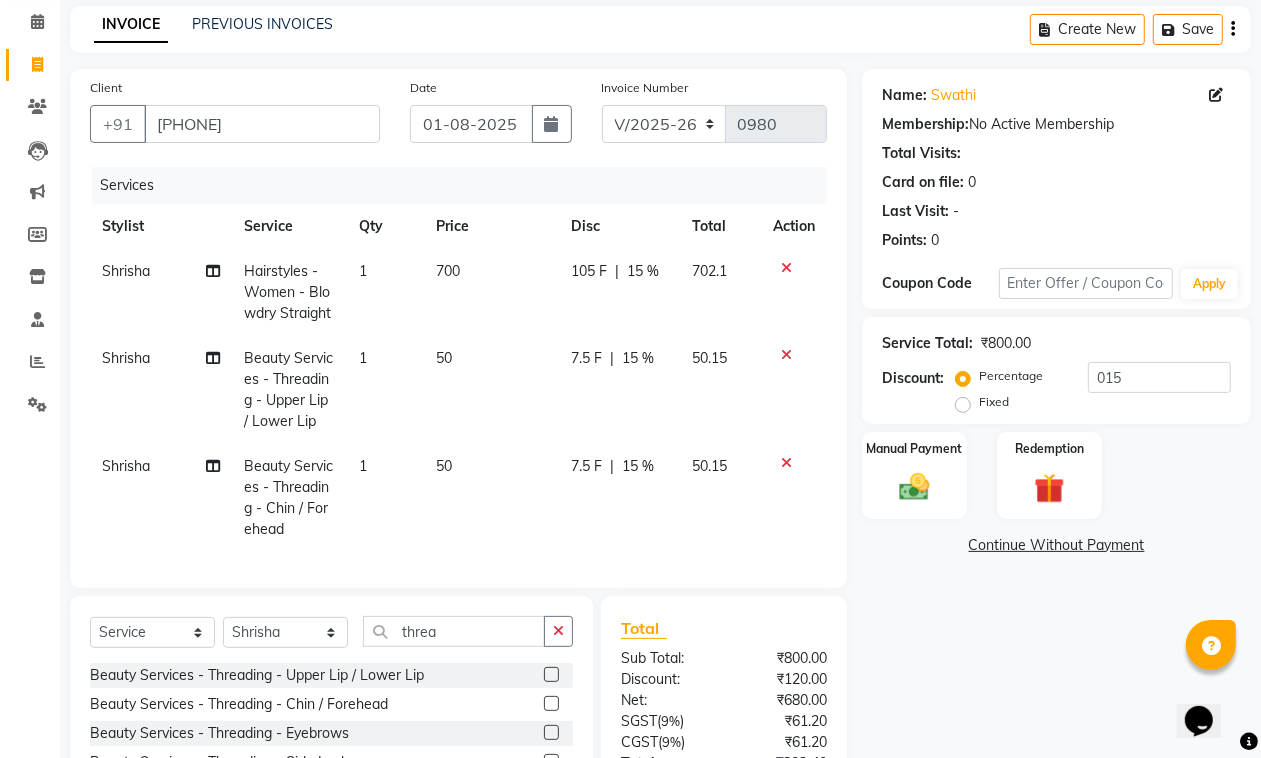 scroll, scrollTop: 125, scrollLeft: 0, axis: vertical 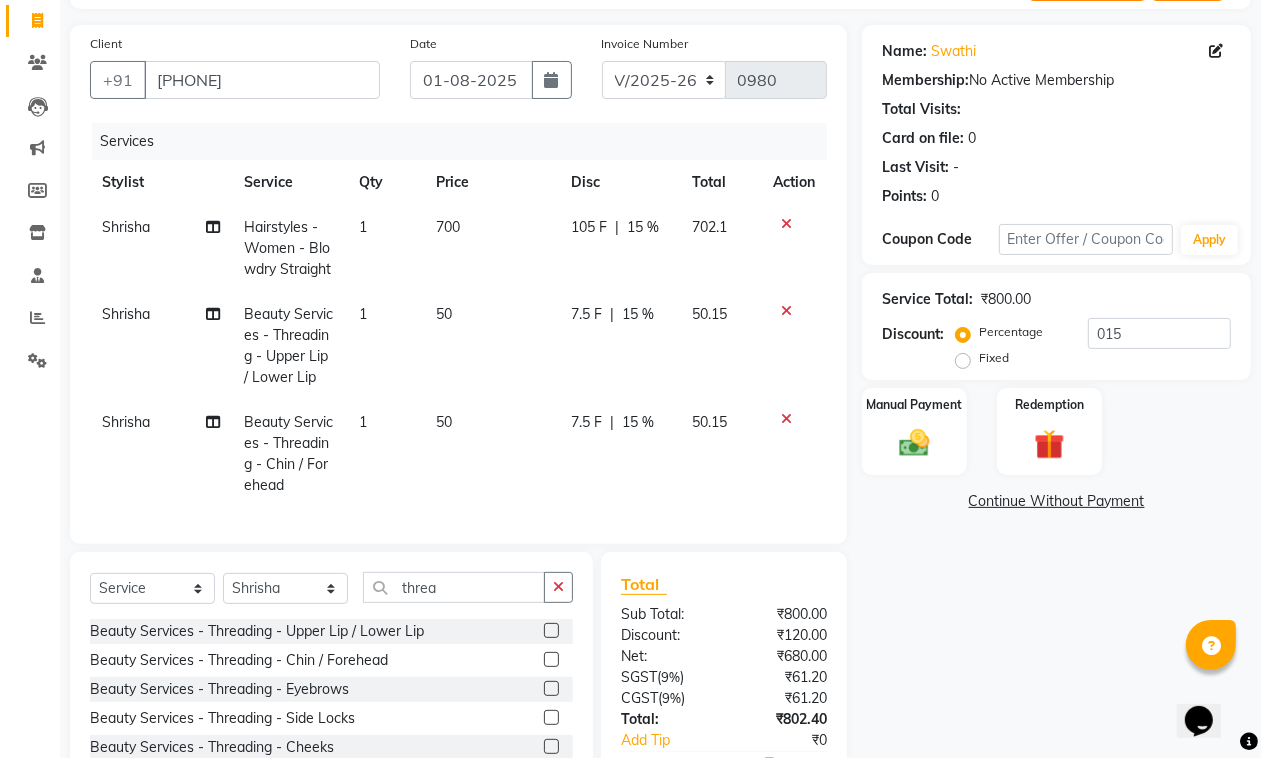click on "50" 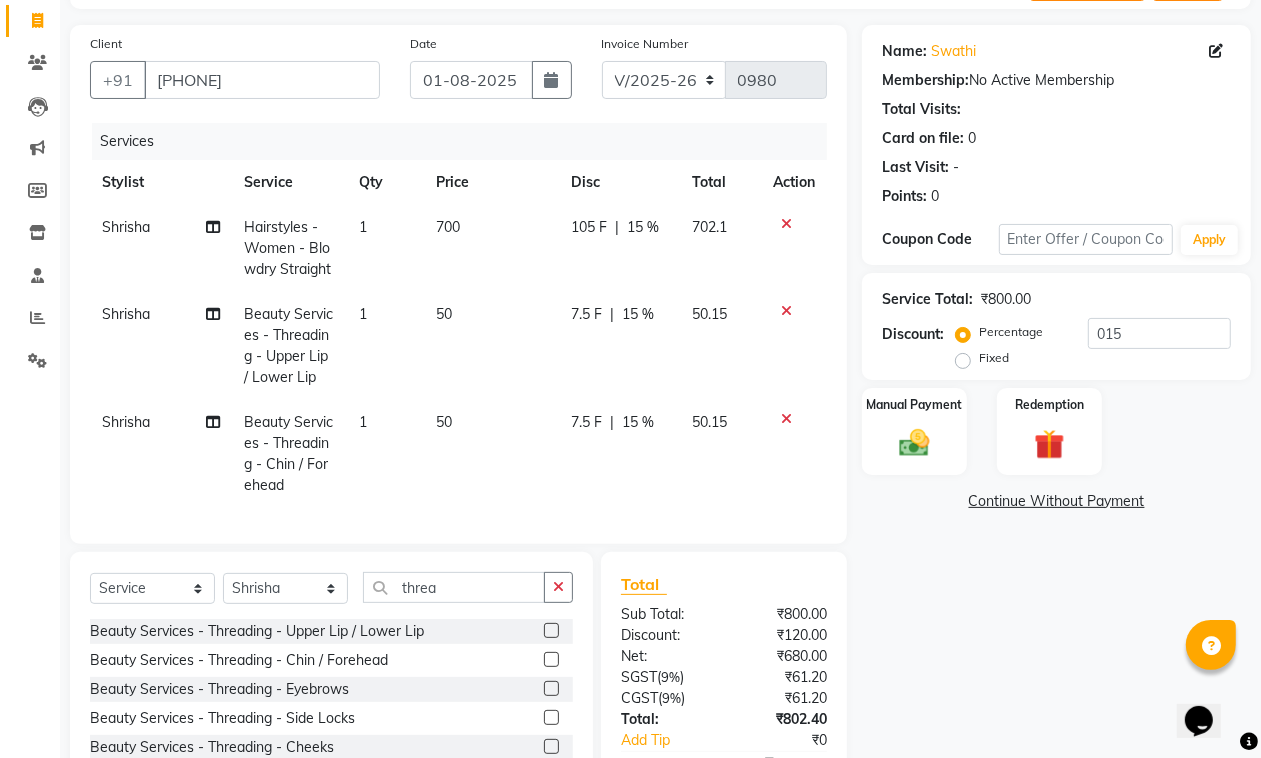select on "62841" 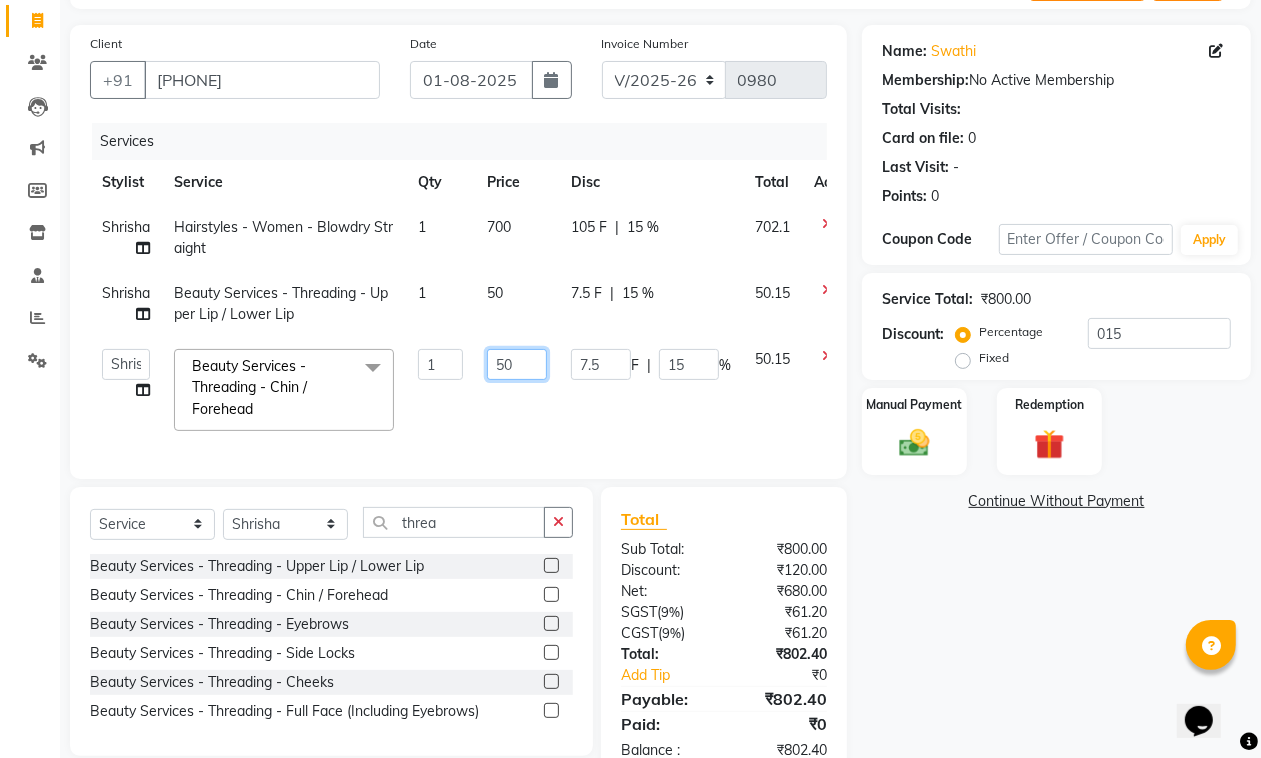click on "50" 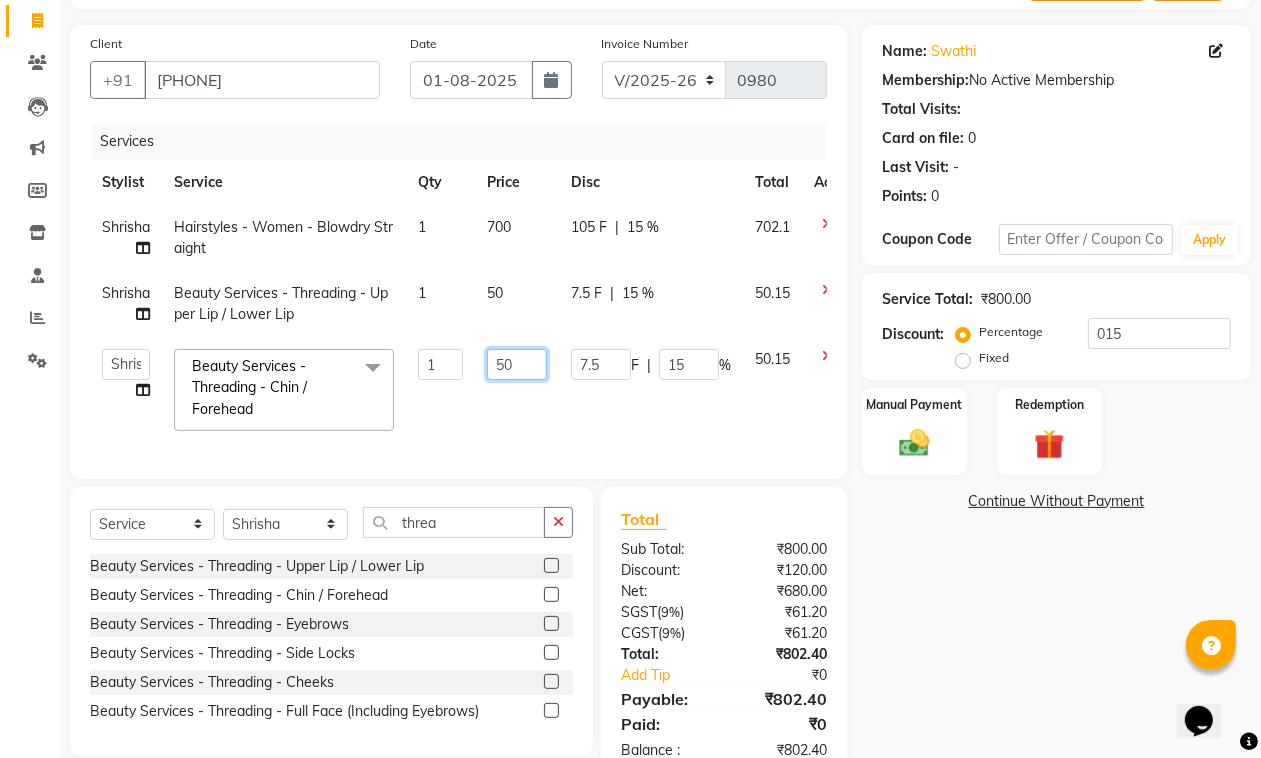 click on "50" 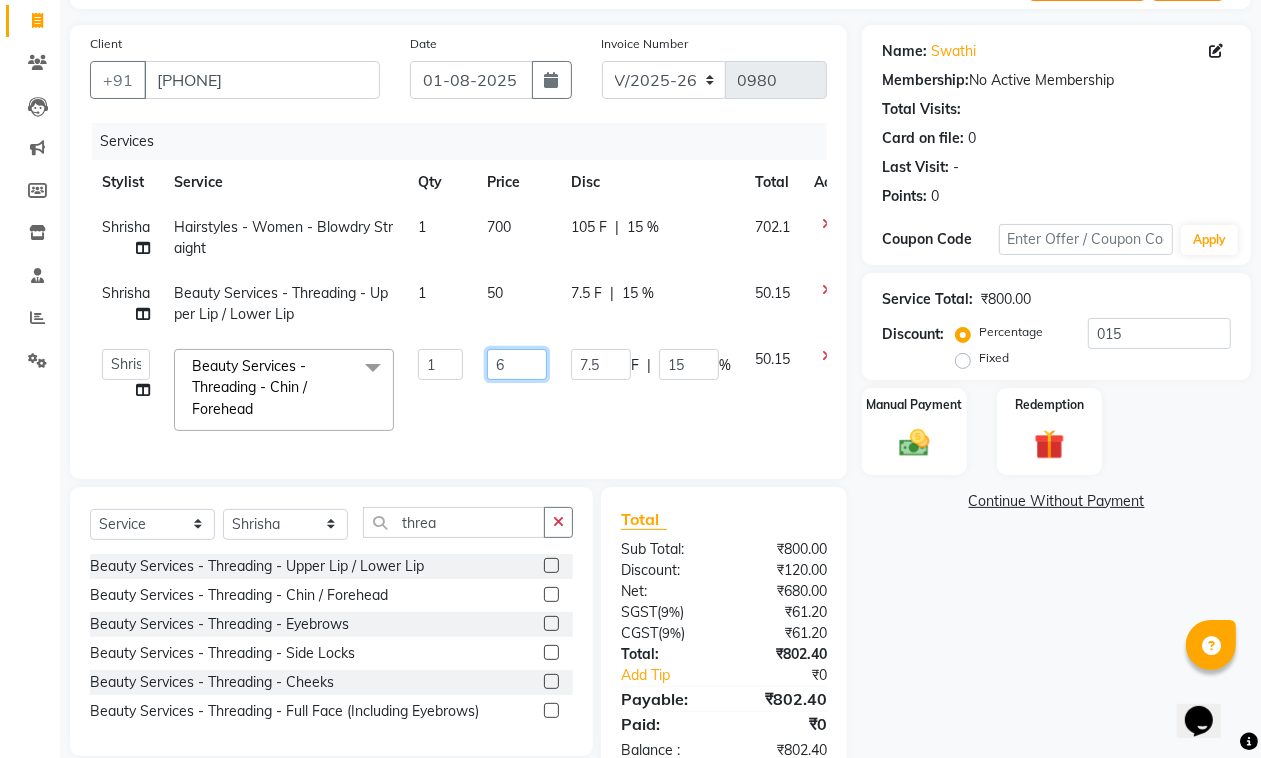 type on "60" 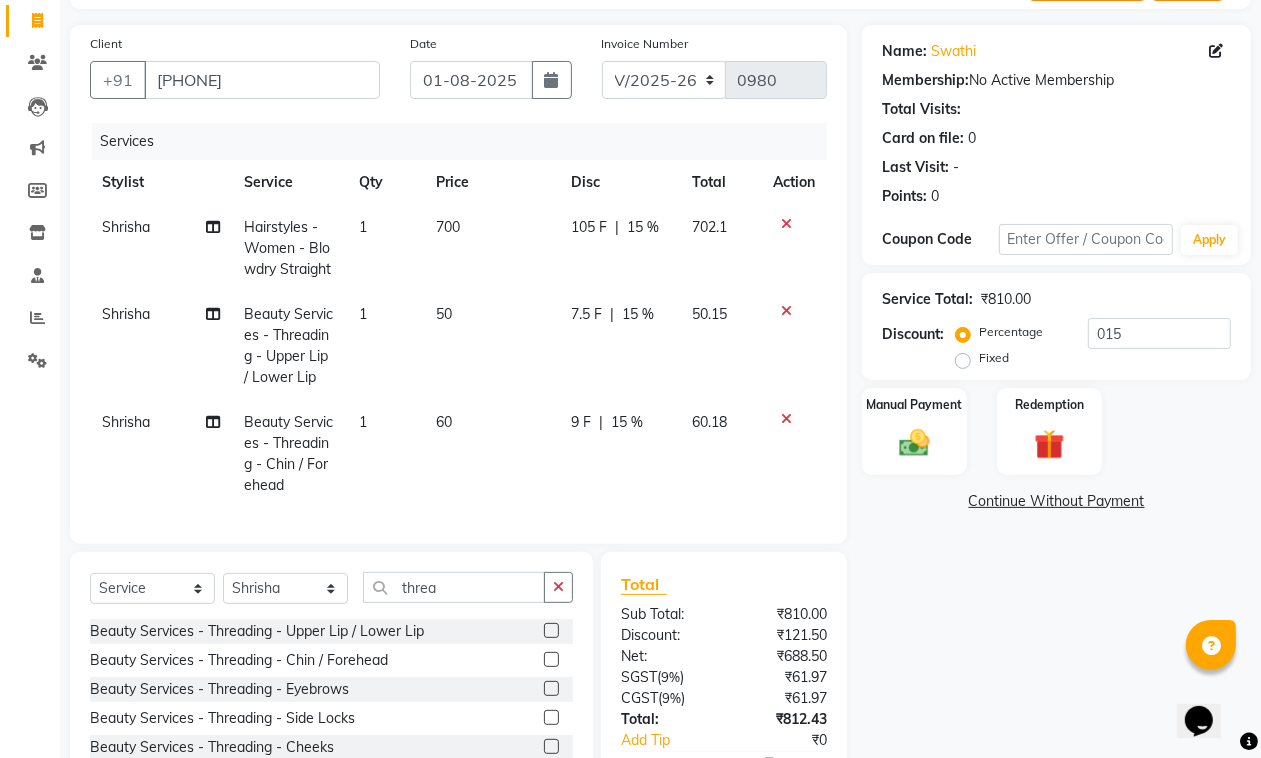 click on "Services Stylist Service Qty Price Disc Total Action [NAME] Hairstyles - Women - Blowdry Straight 1 700 105 F | 15 % 702.1 [NAME] Beauty Services - Threading - Upper Lip / Lower Lip 1 50 7.5 F | 15 % 50.15 [NAME] Beauty Services - Threading - Chin / Forehead 1 60 9 F | 15 % 60.18" 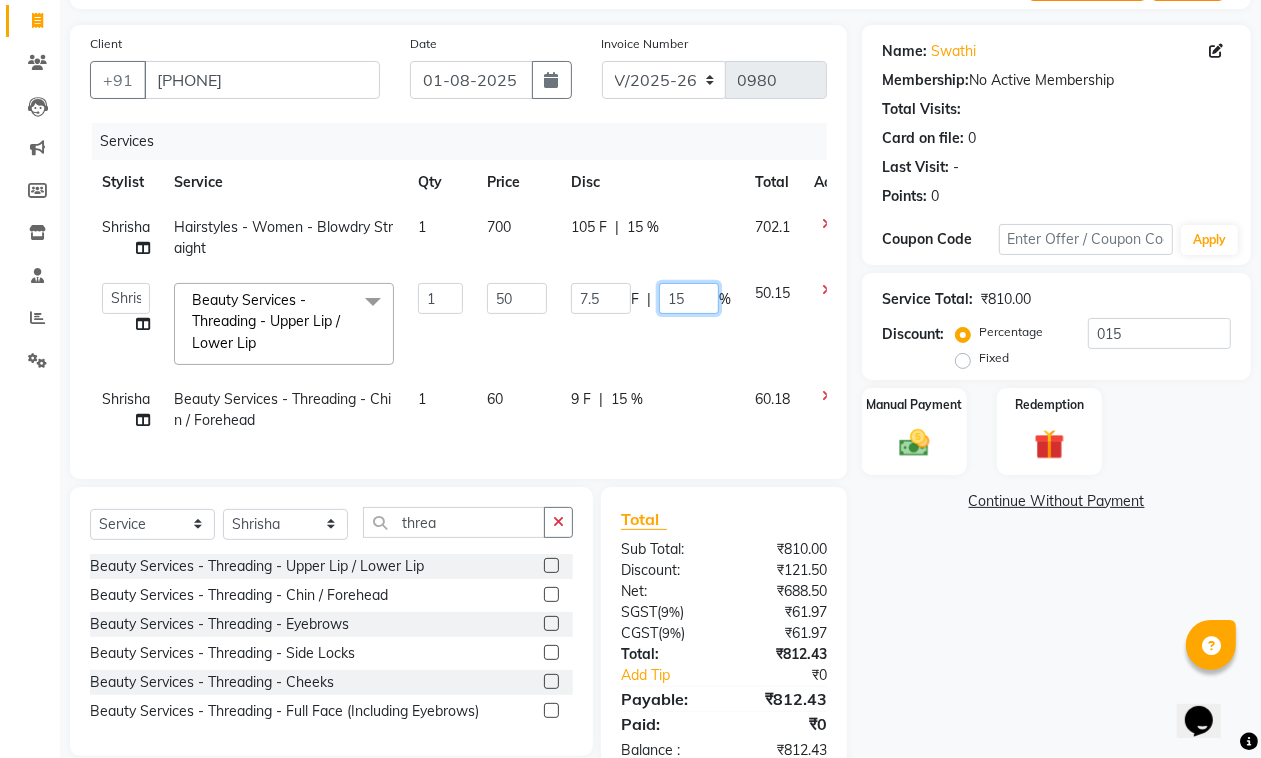 click on "15" 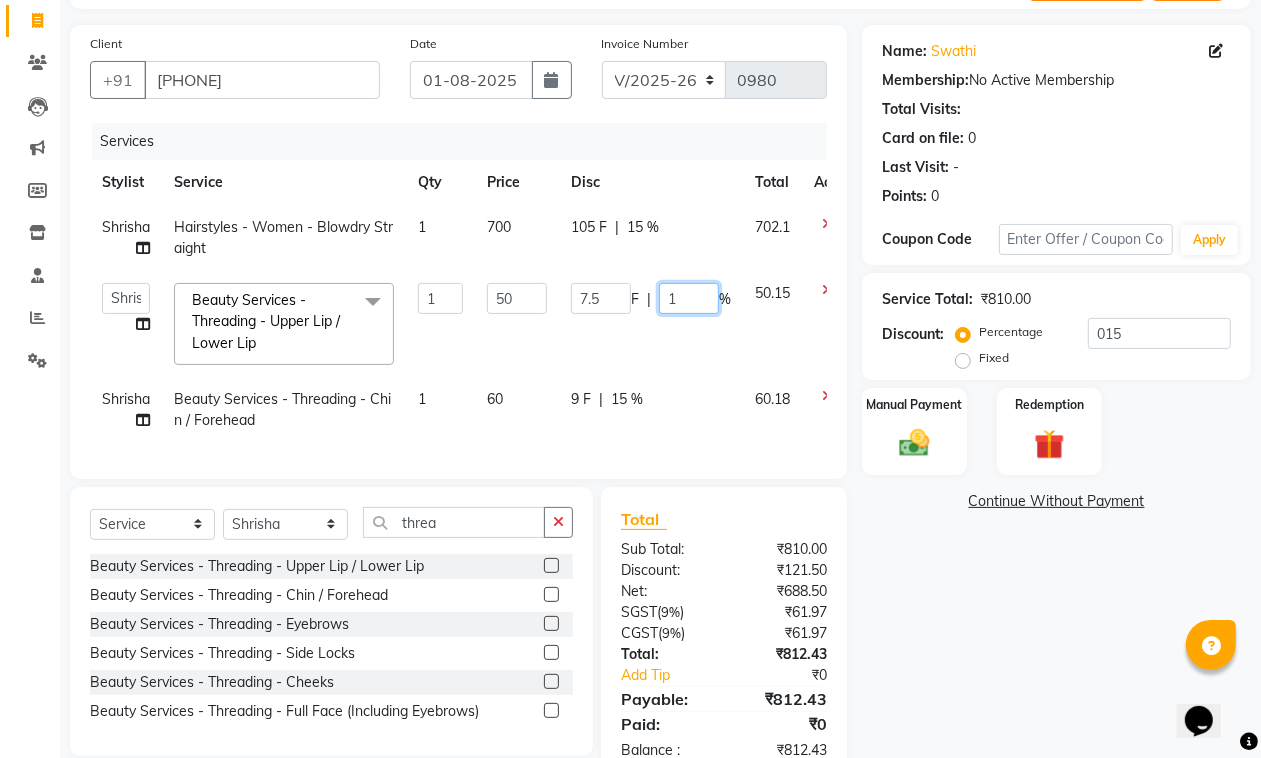 type 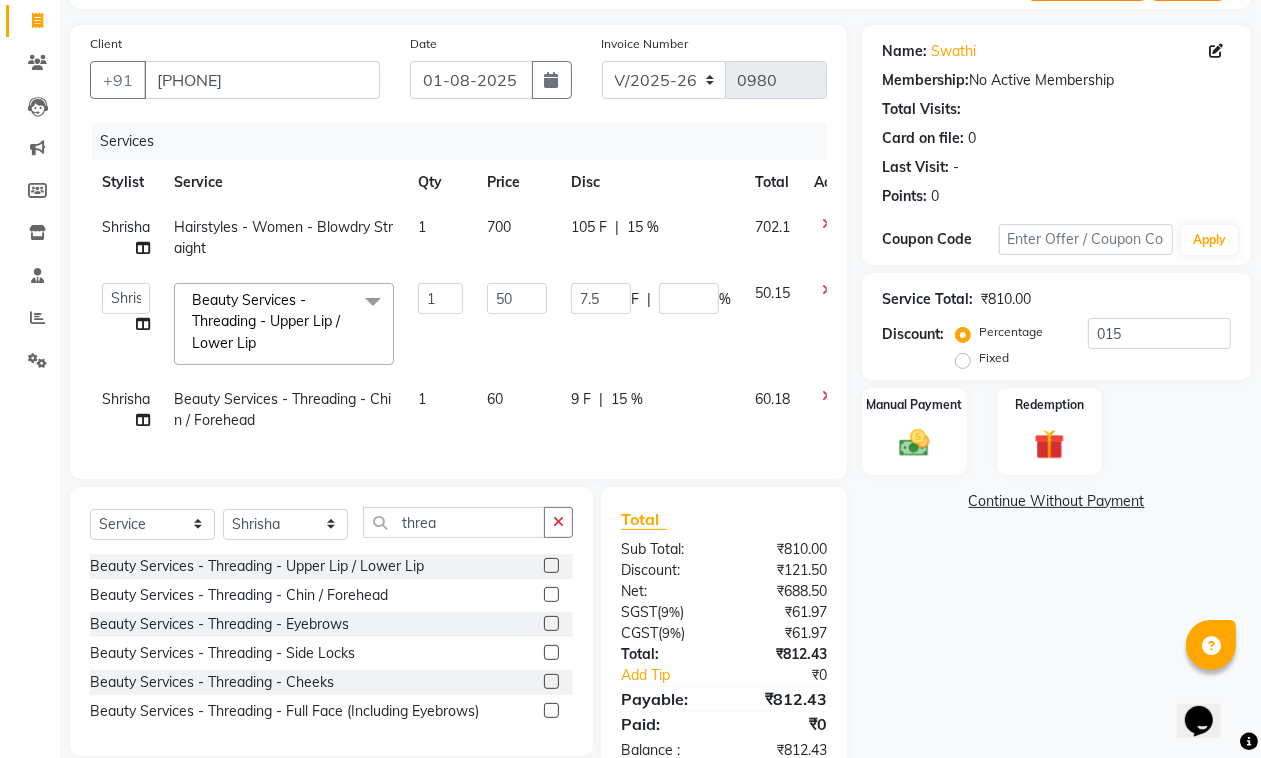 click on "9 F | 15 %" 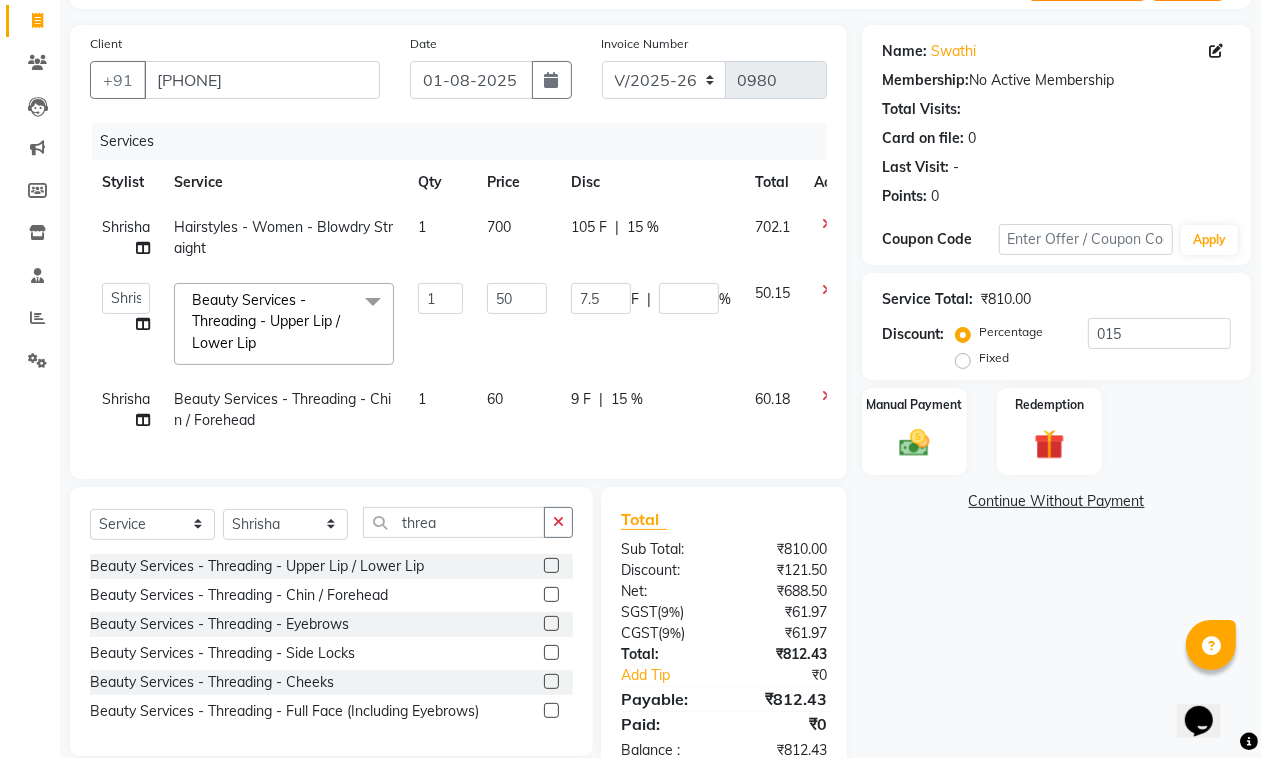 select on "62841" 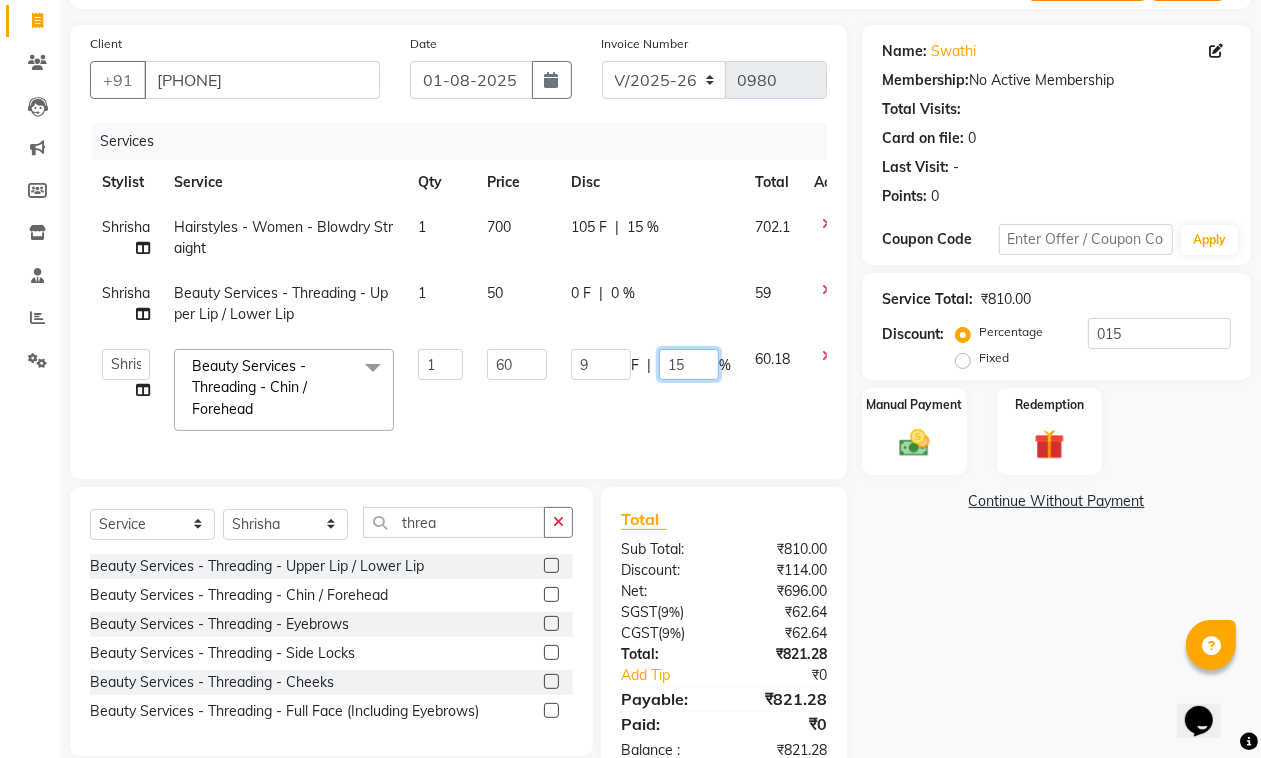 click on "15" 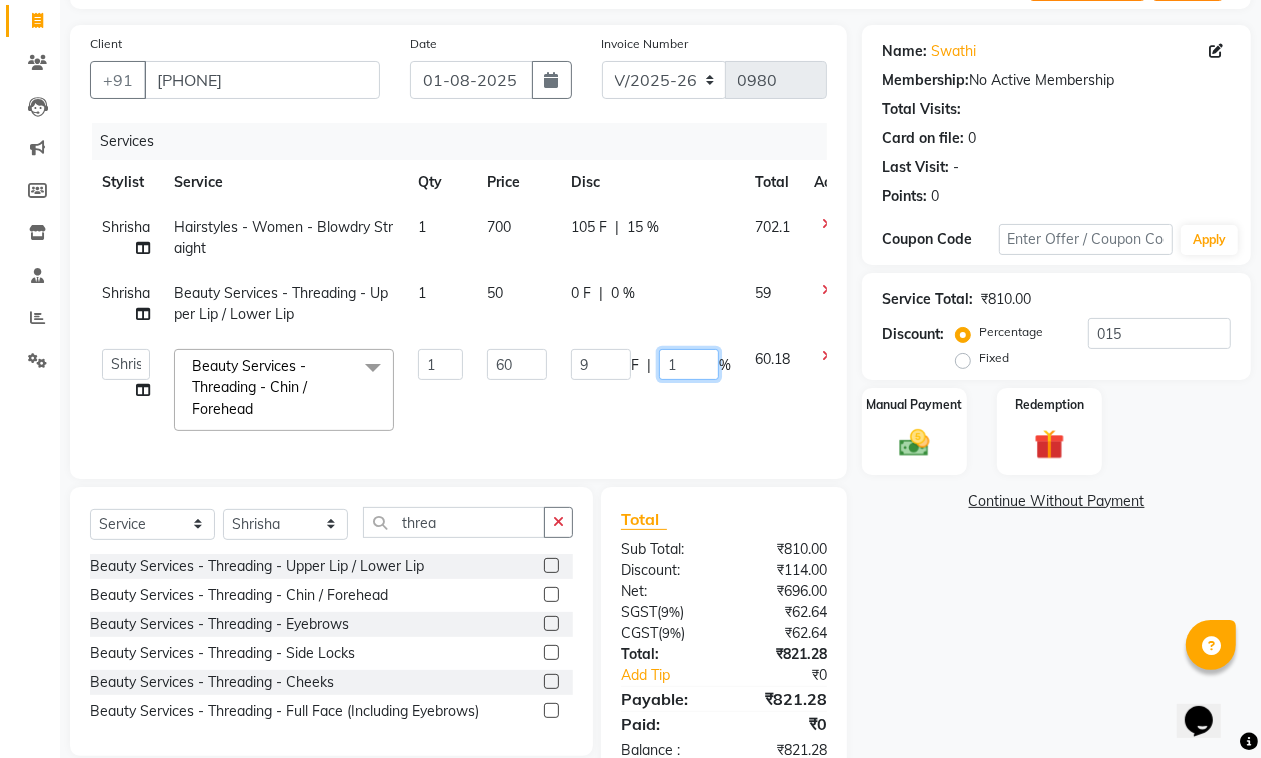 type 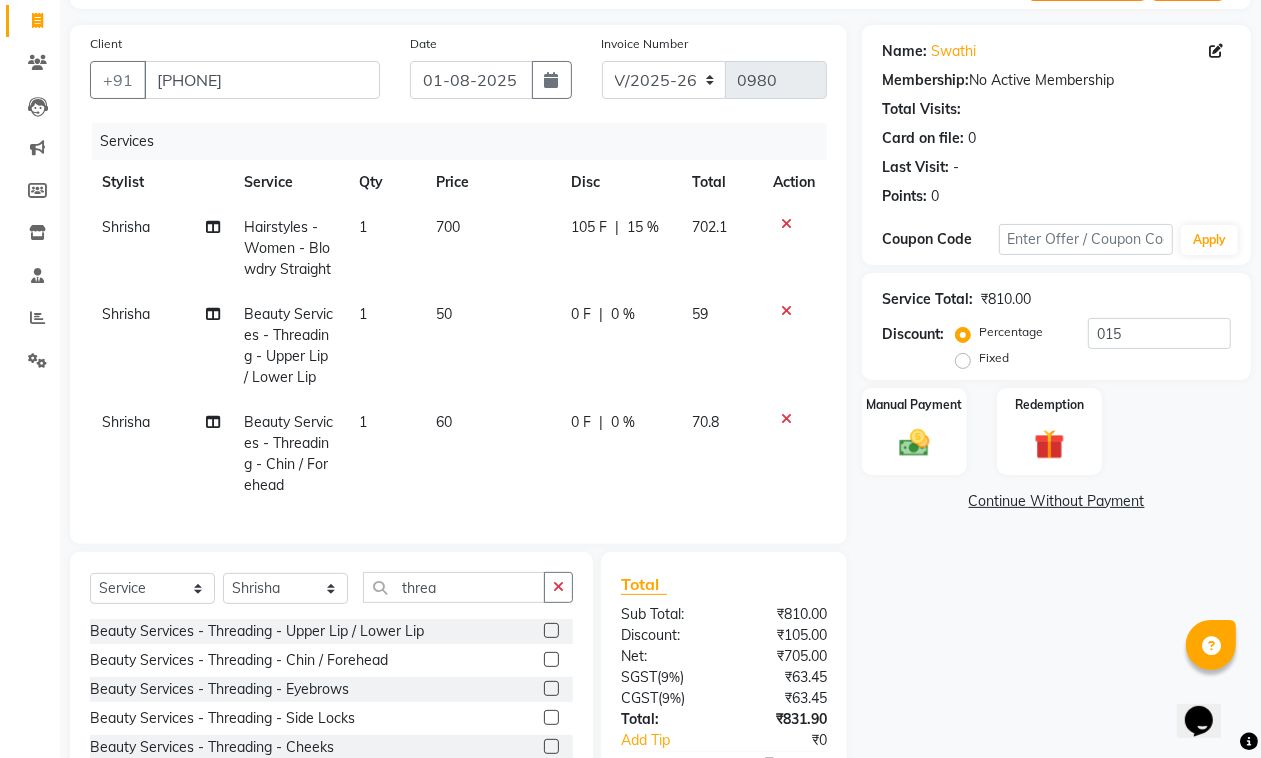 click on "Shrisha Beauty Services - Threading - Chin / Forehead 1 60 0 F | 0 % 70.8" 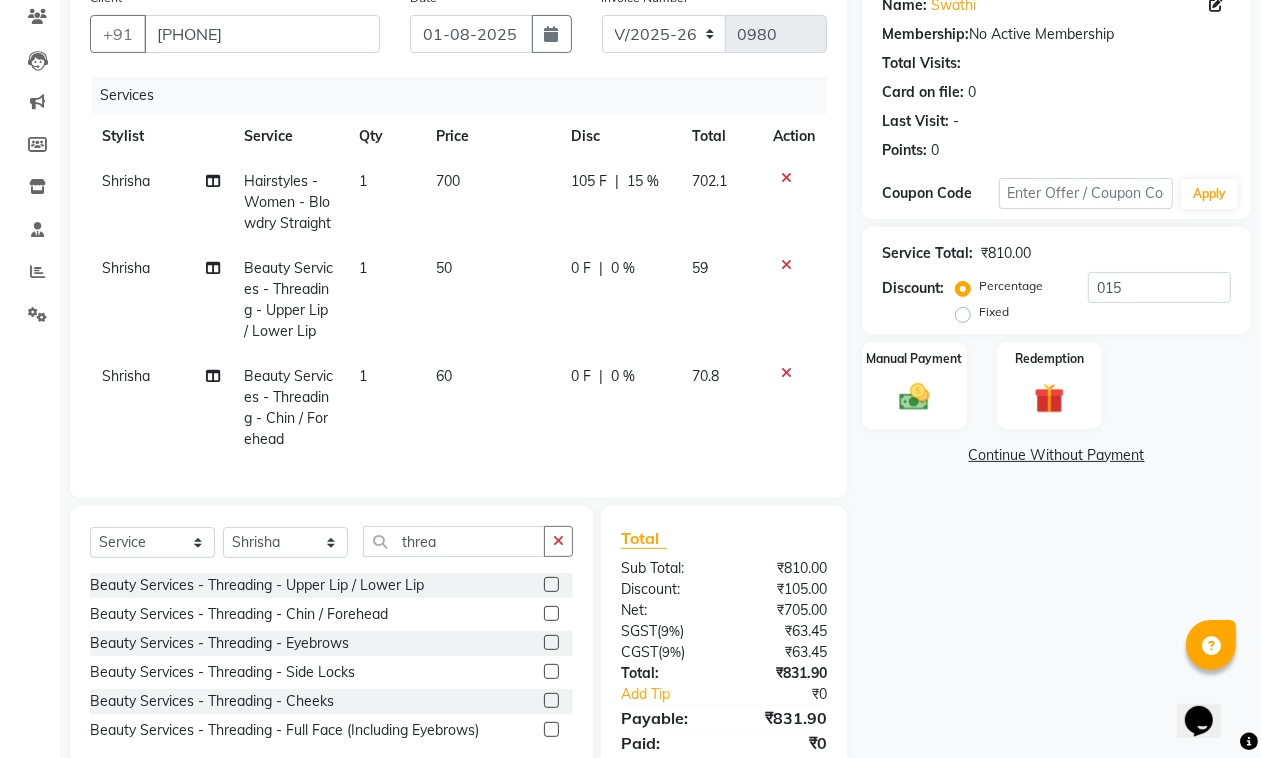 scroll, scrollTop: 250, scrollLeft: 0, axis: vertical 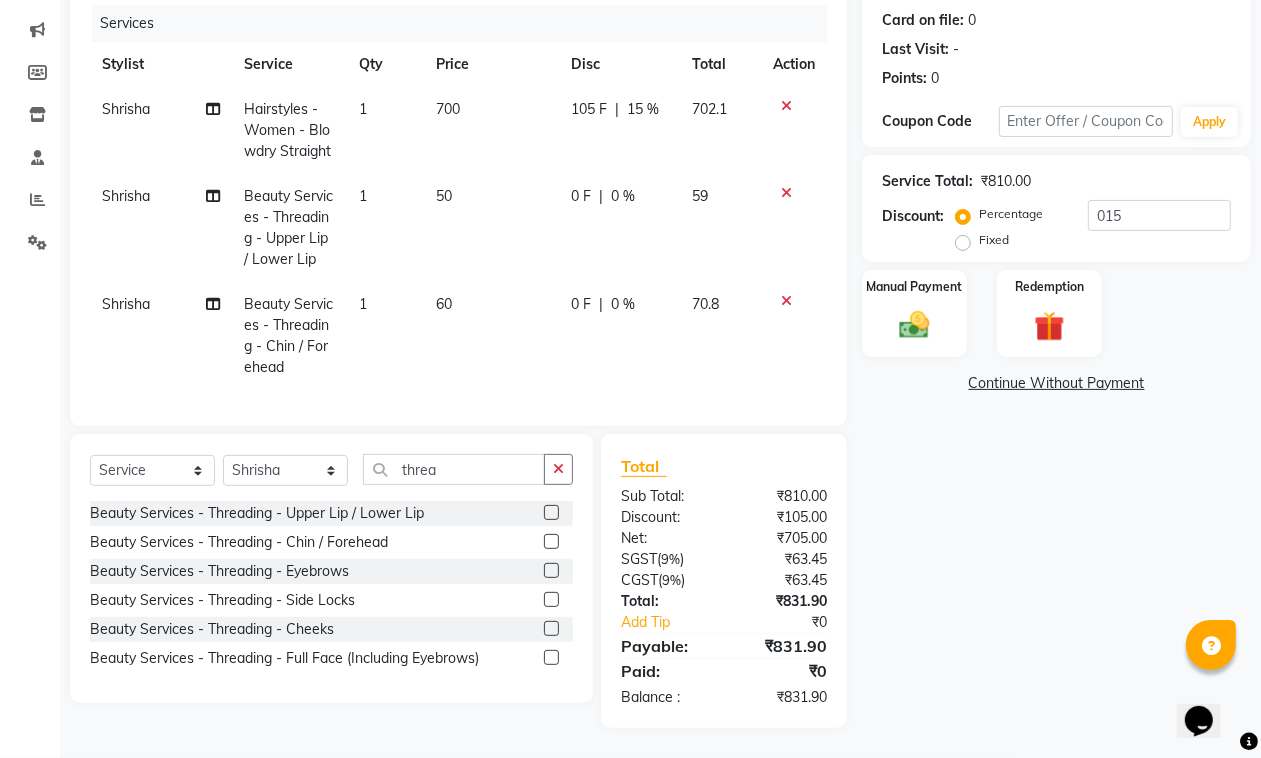 click on "60" 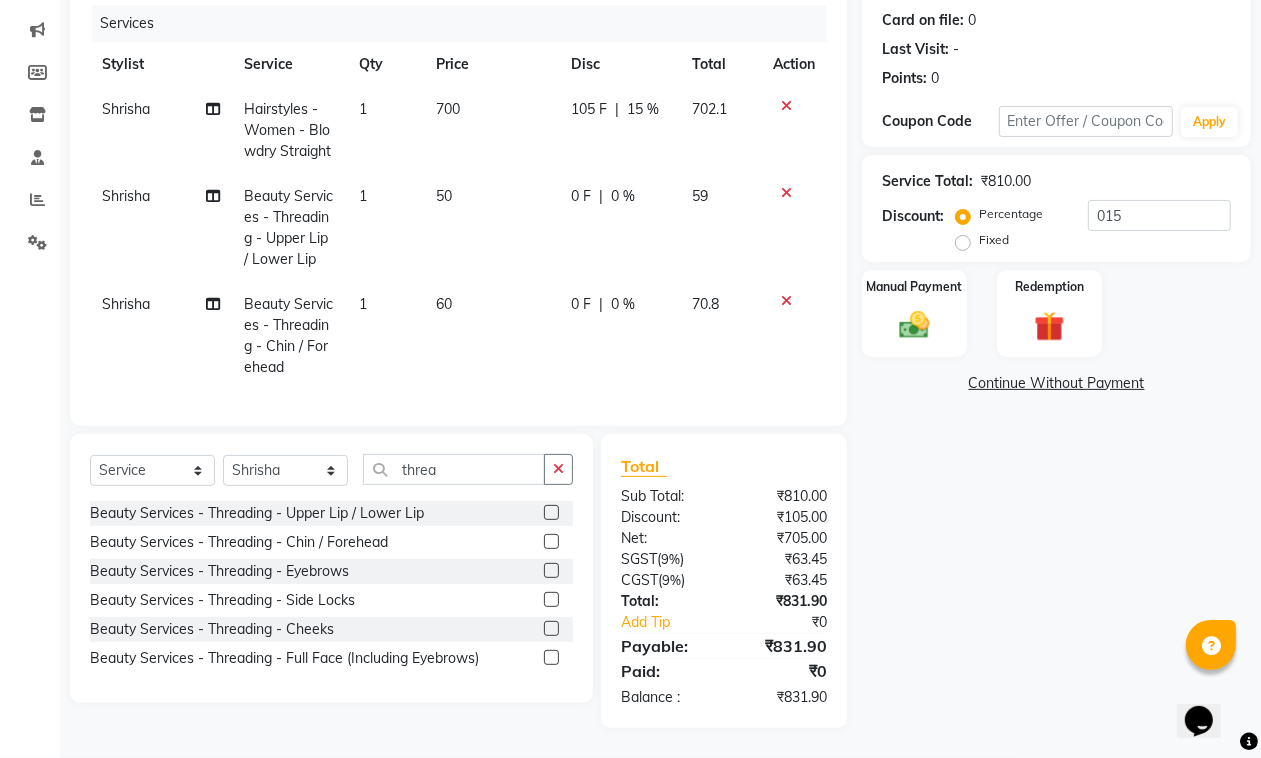 select on "62841" 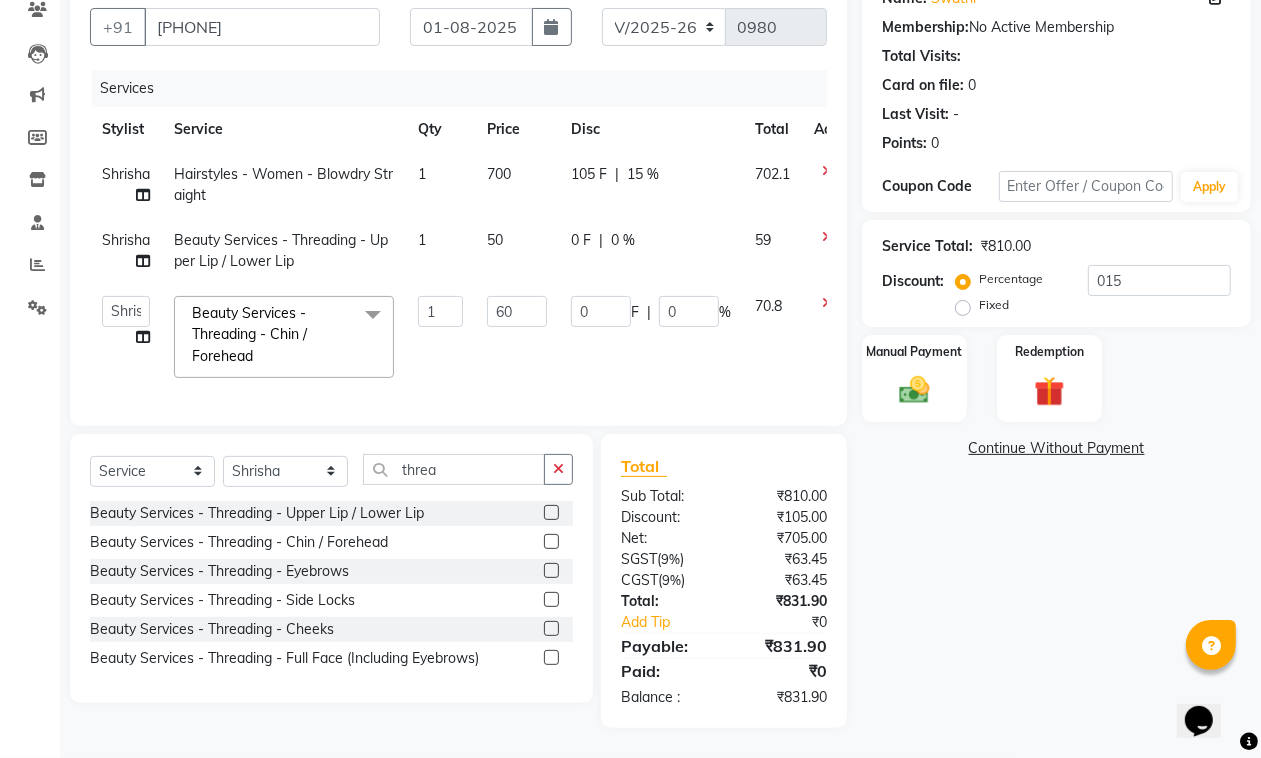 scroll, scrollTop: 196, scrollLeft: 0, axis: vertical 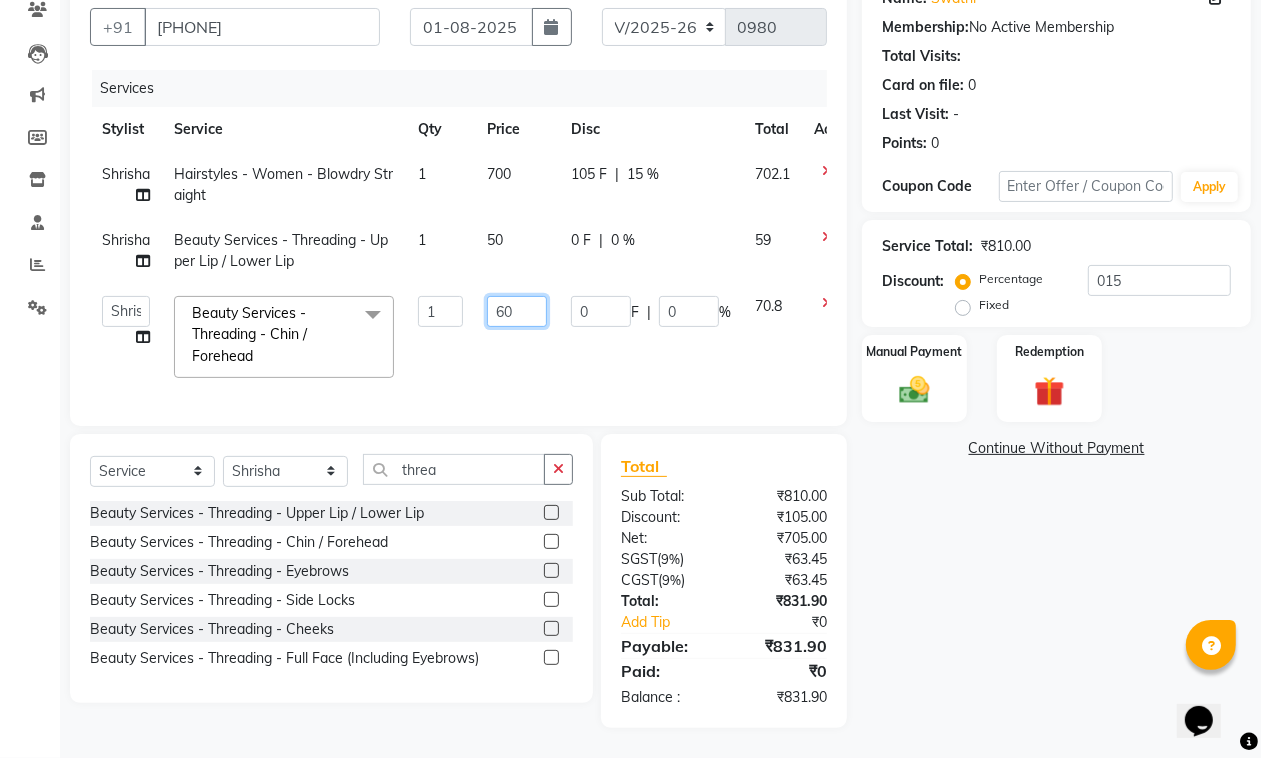 click on "60" 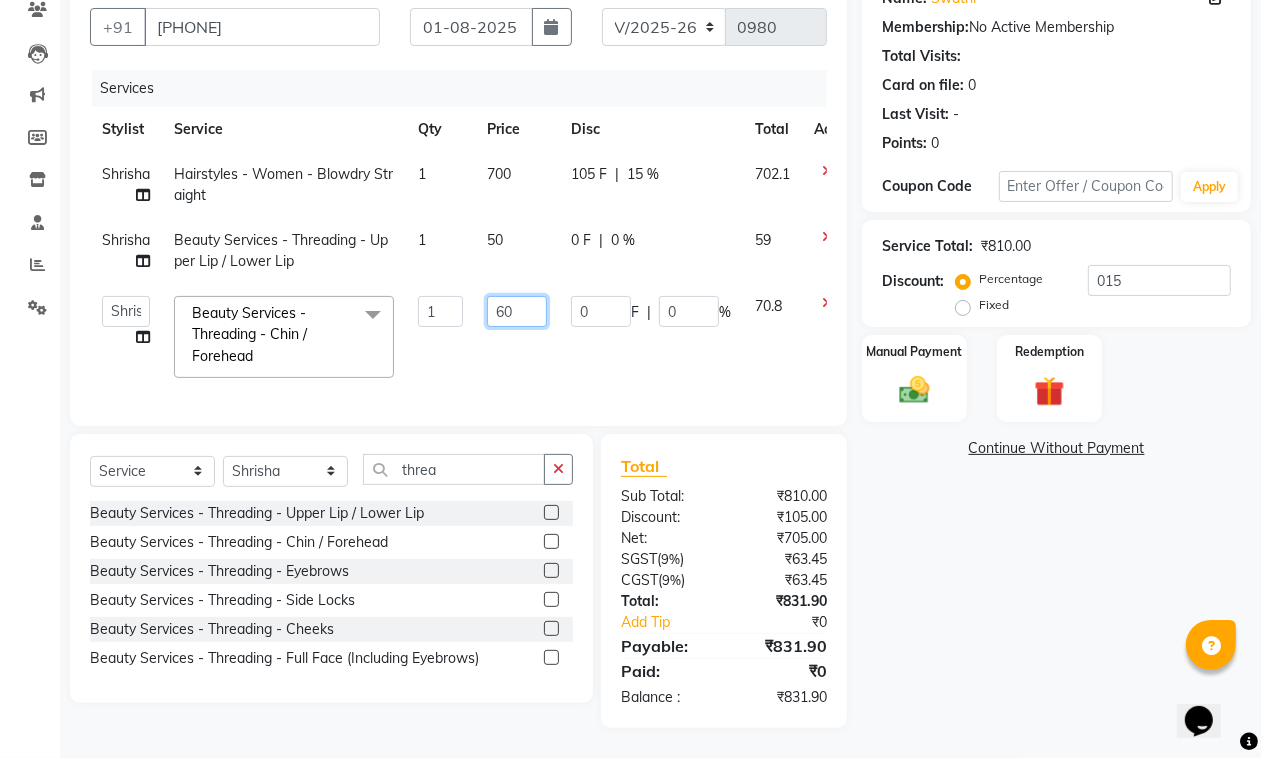type on "0" 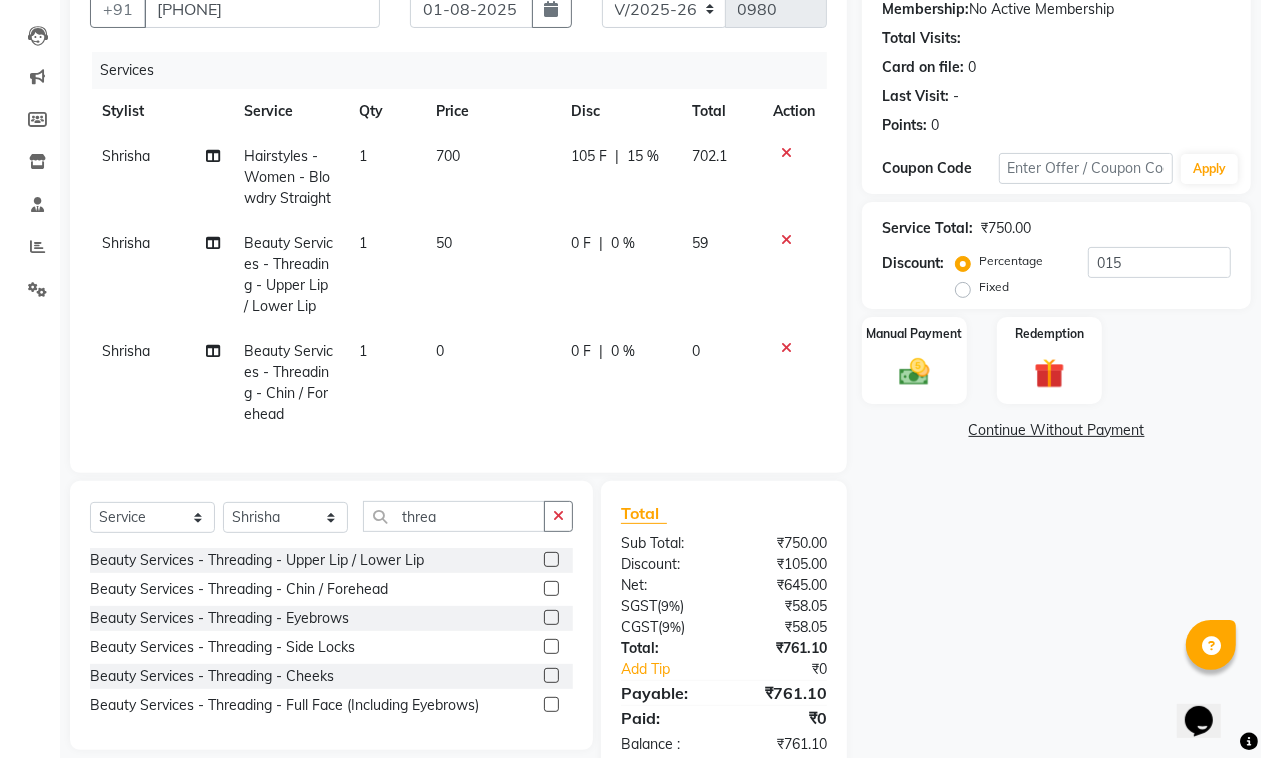 click on "0" 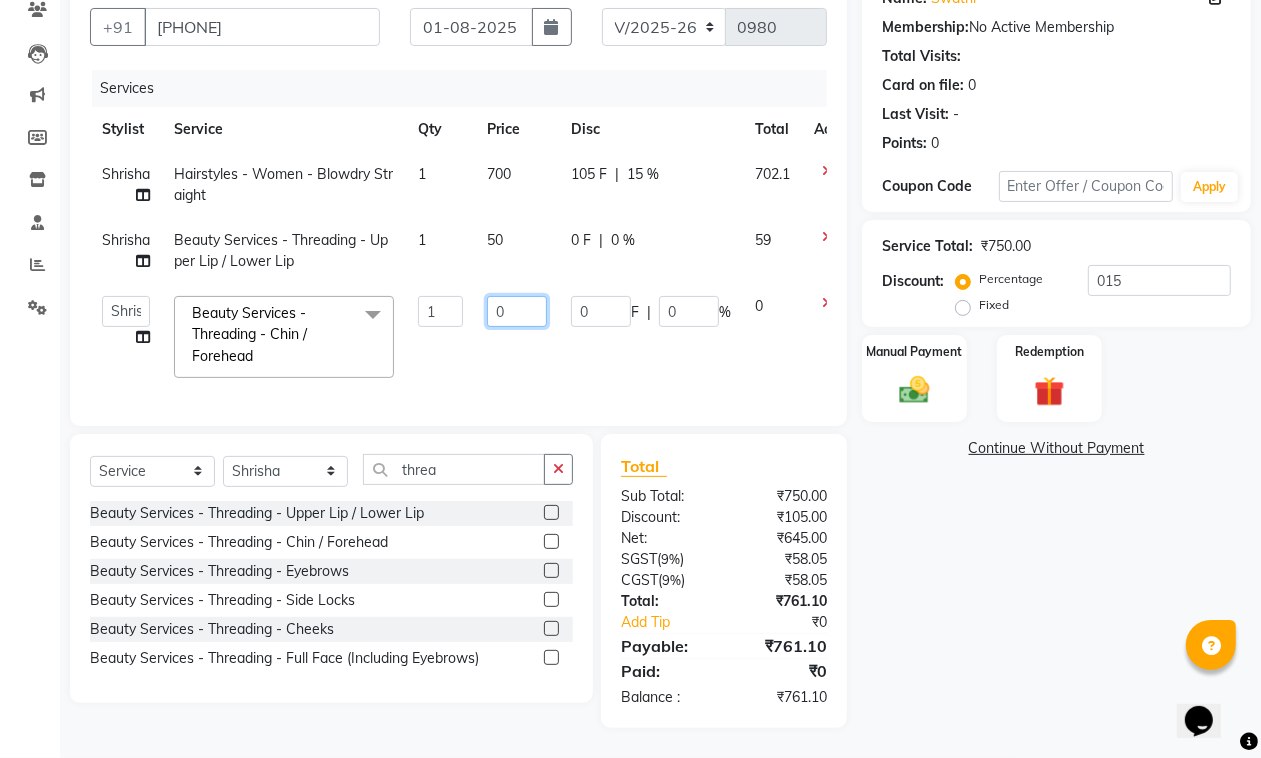 click on "0" 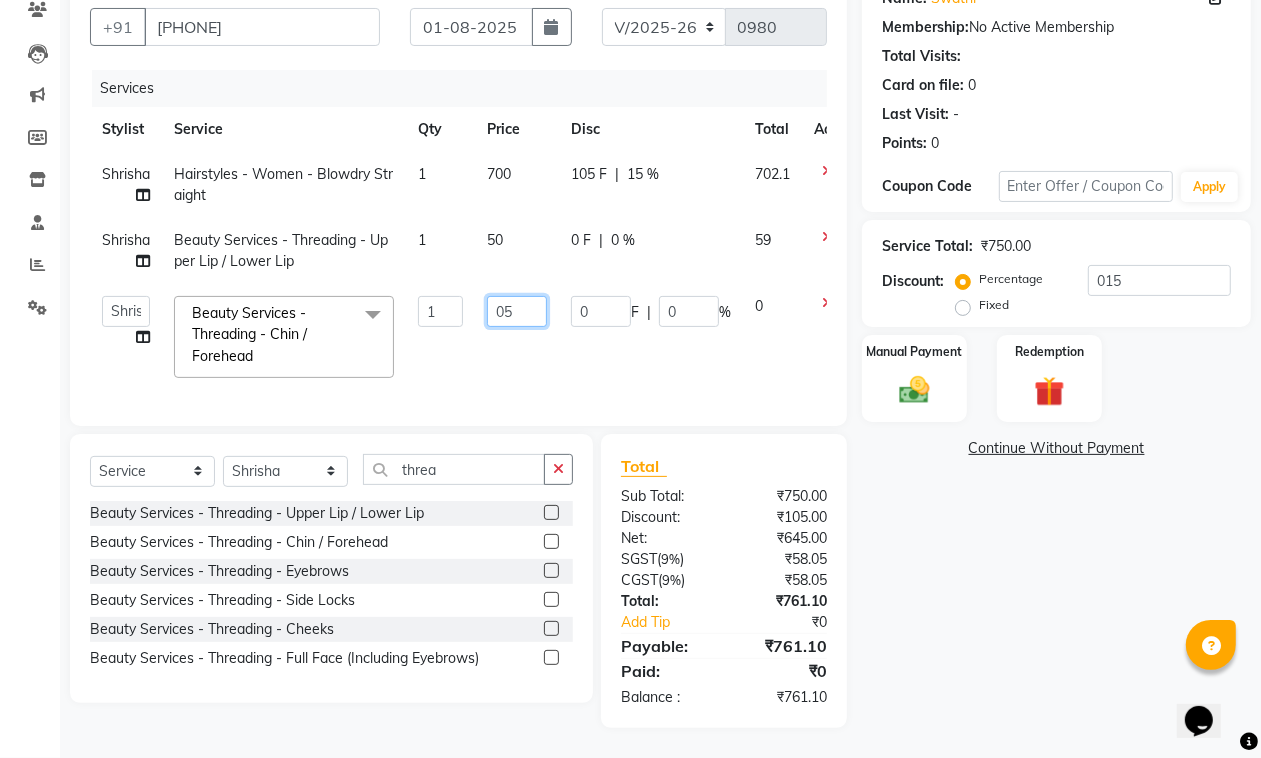 type on "050" 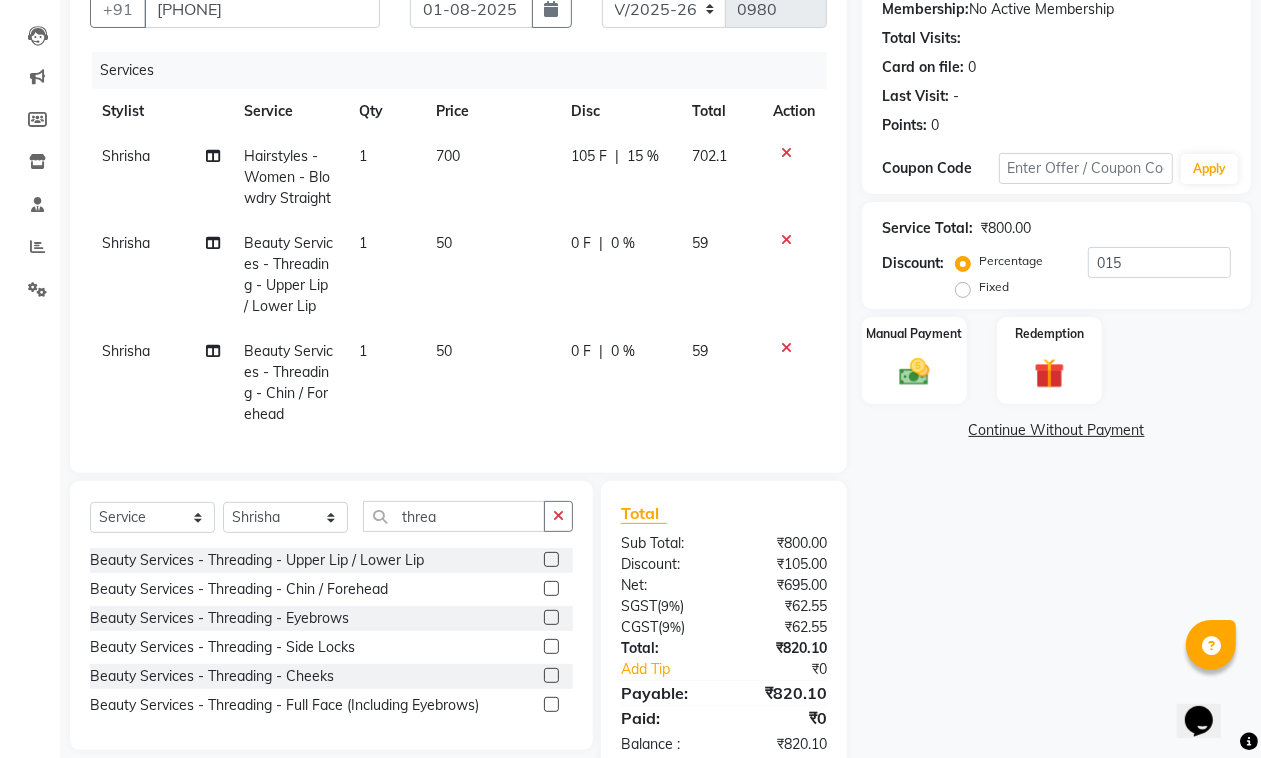 click on "50" 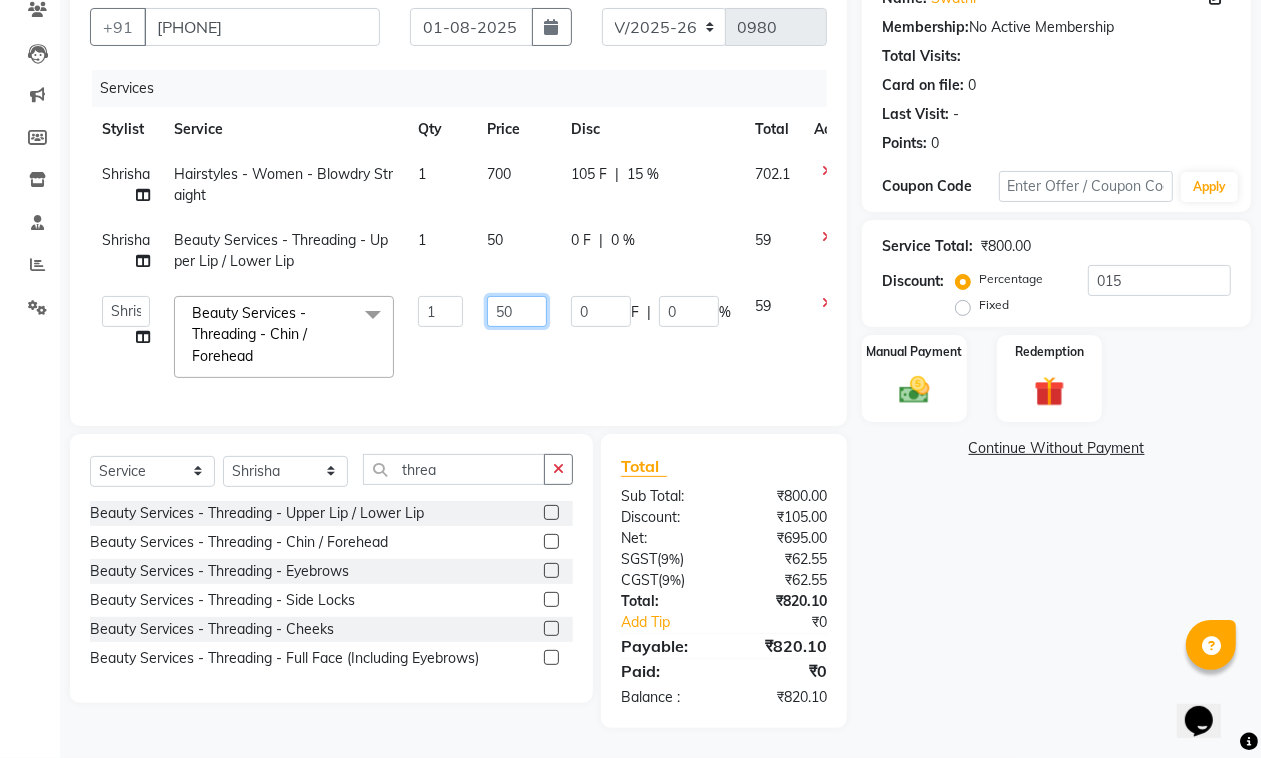click on "50" 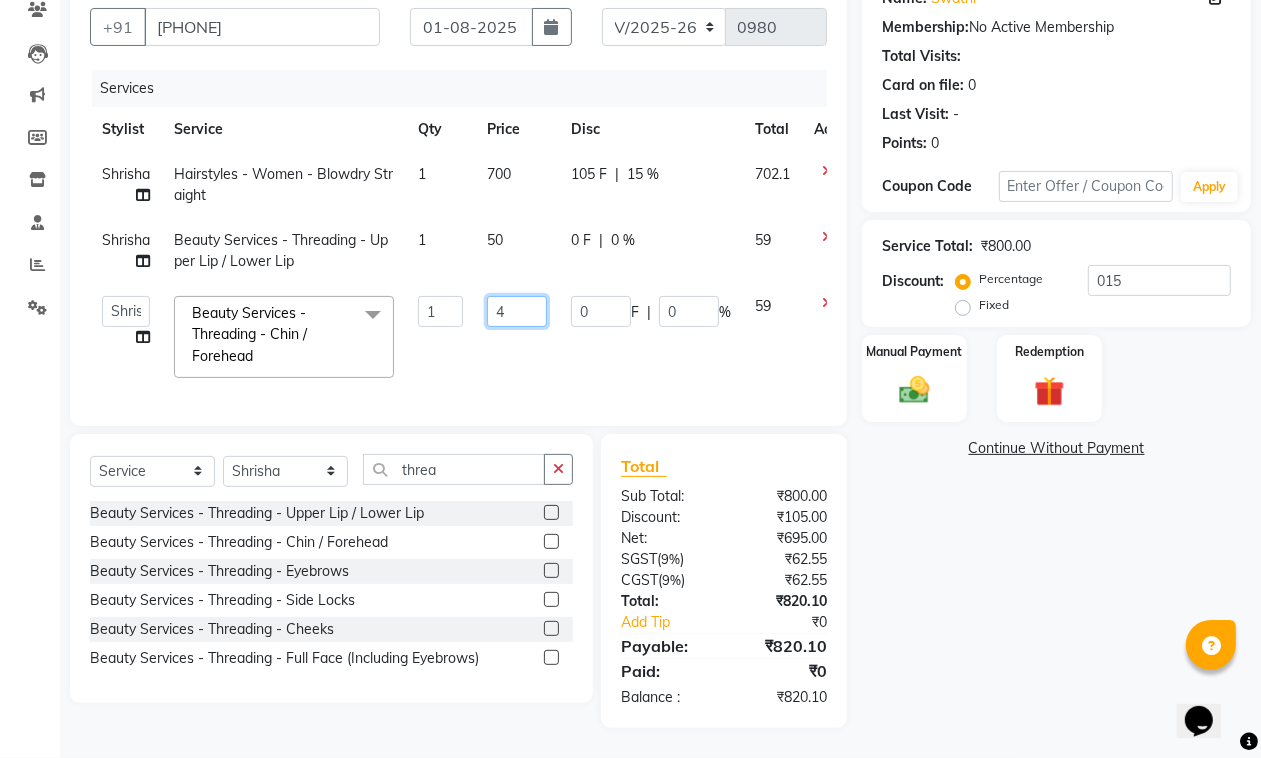 type on "45" 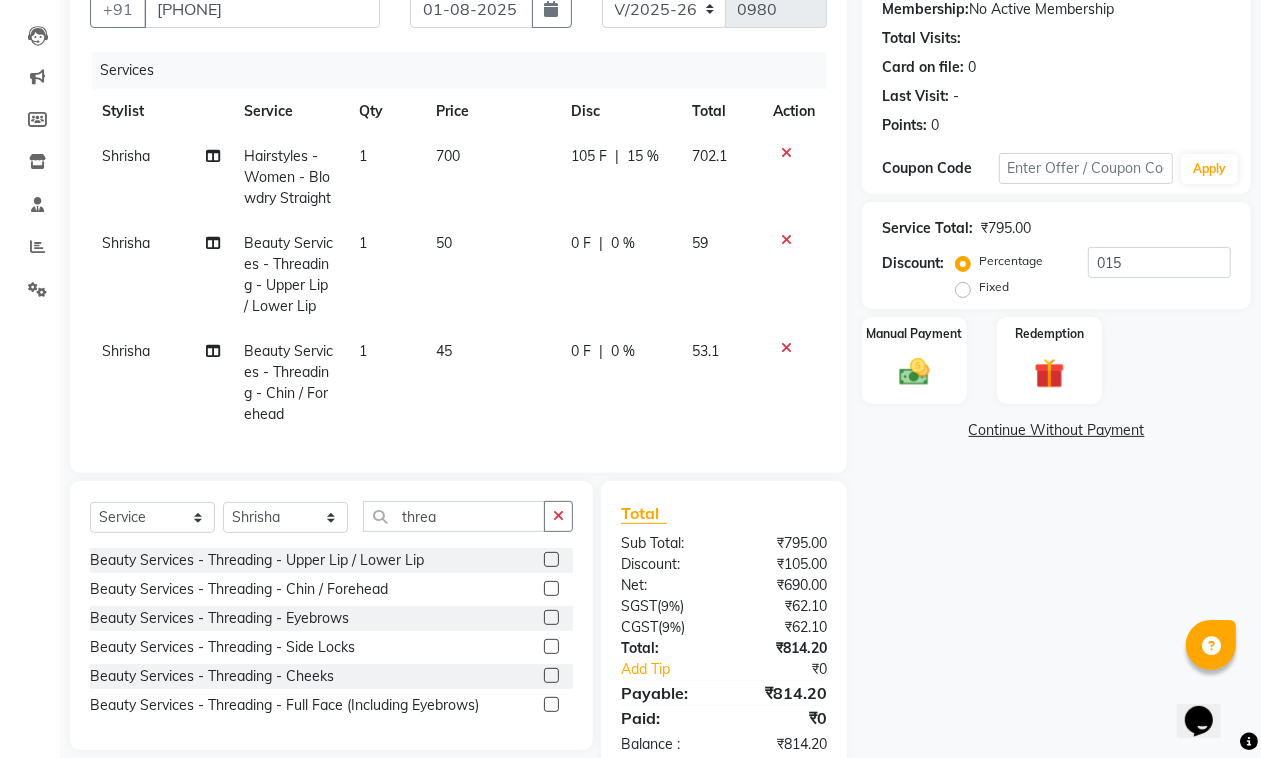 click on "45" 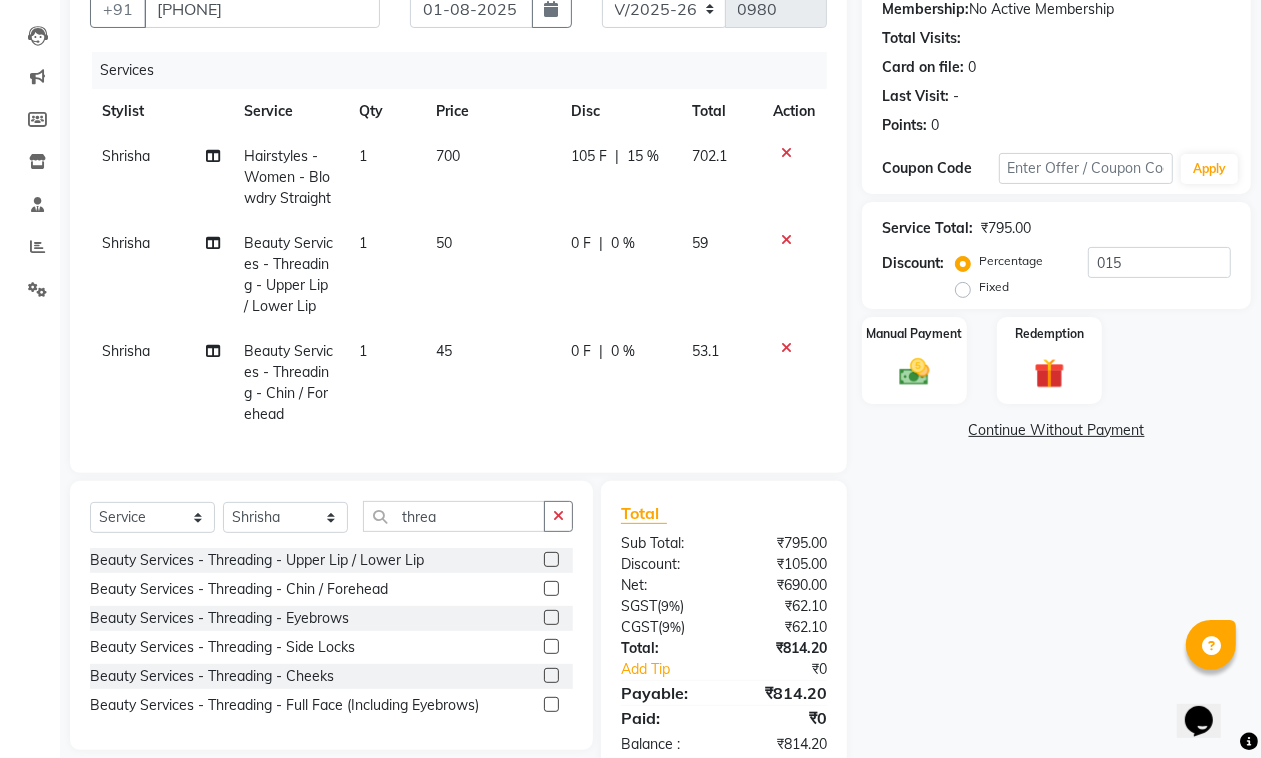 select on "62841" 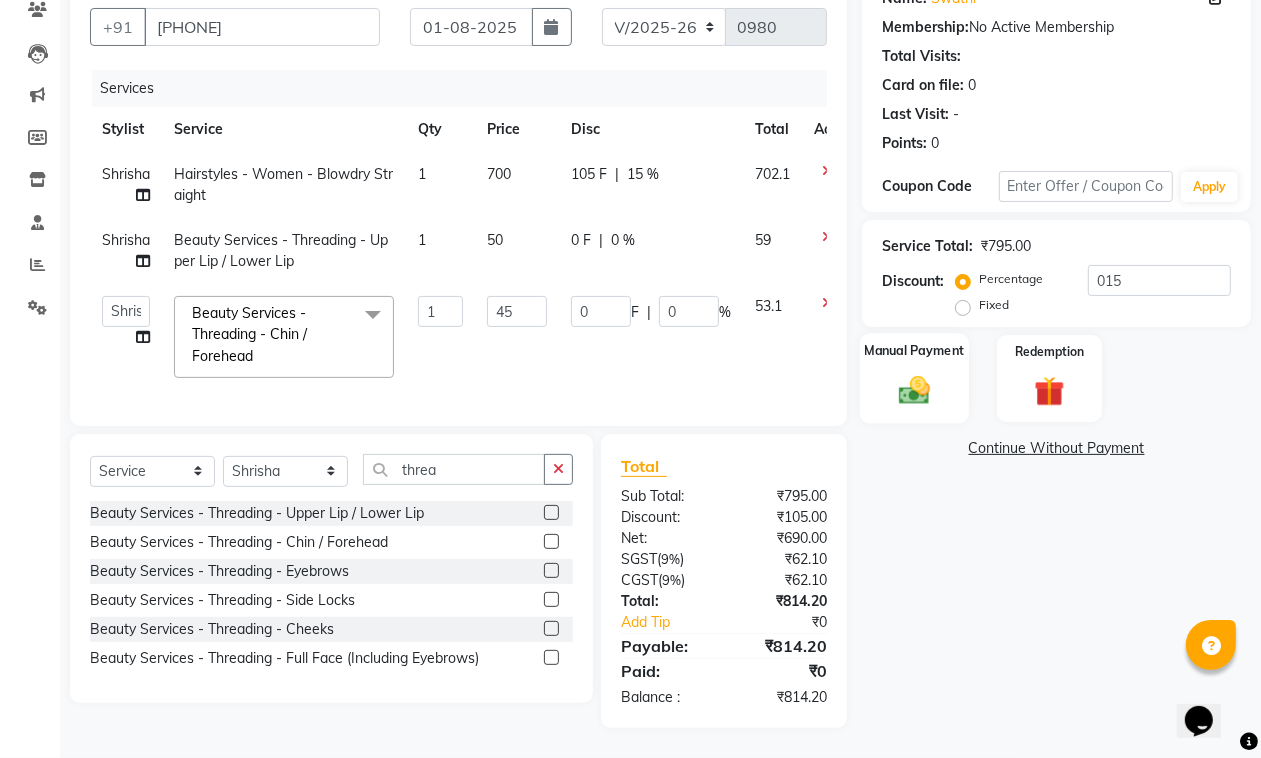 click 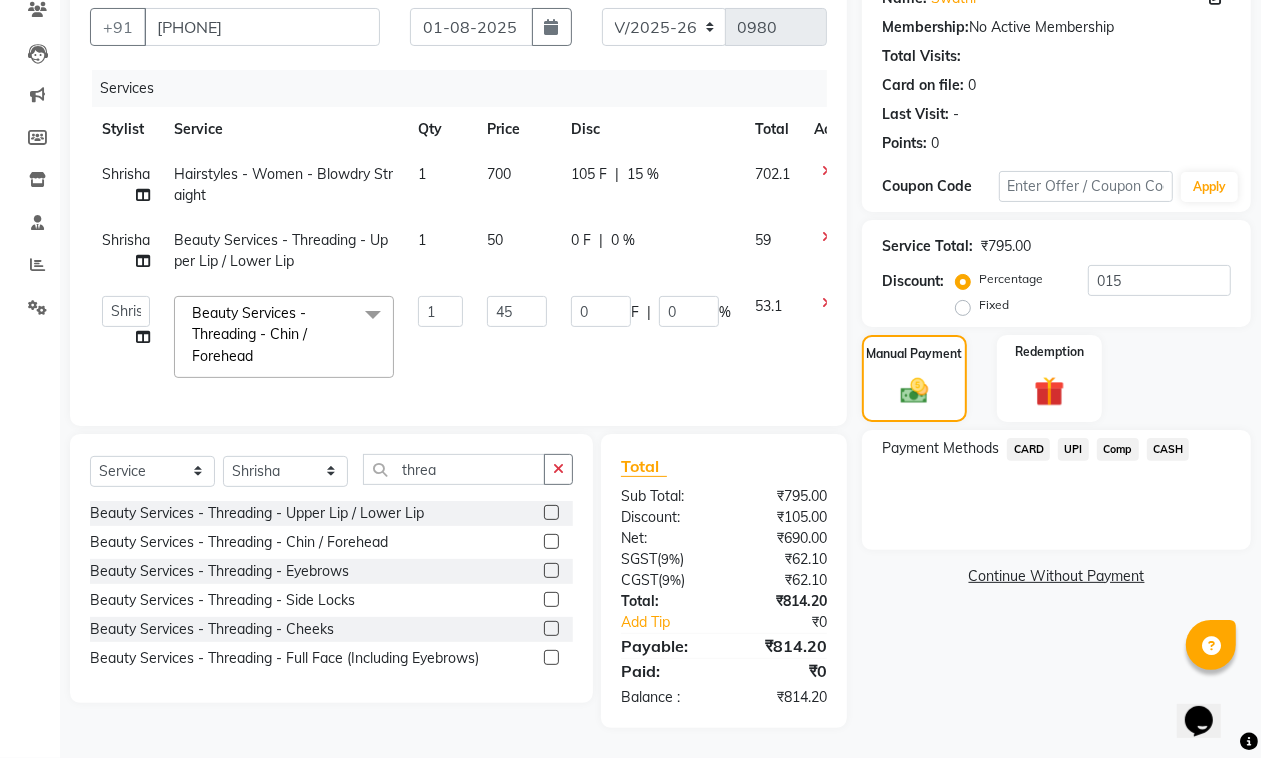 click on "UPI" 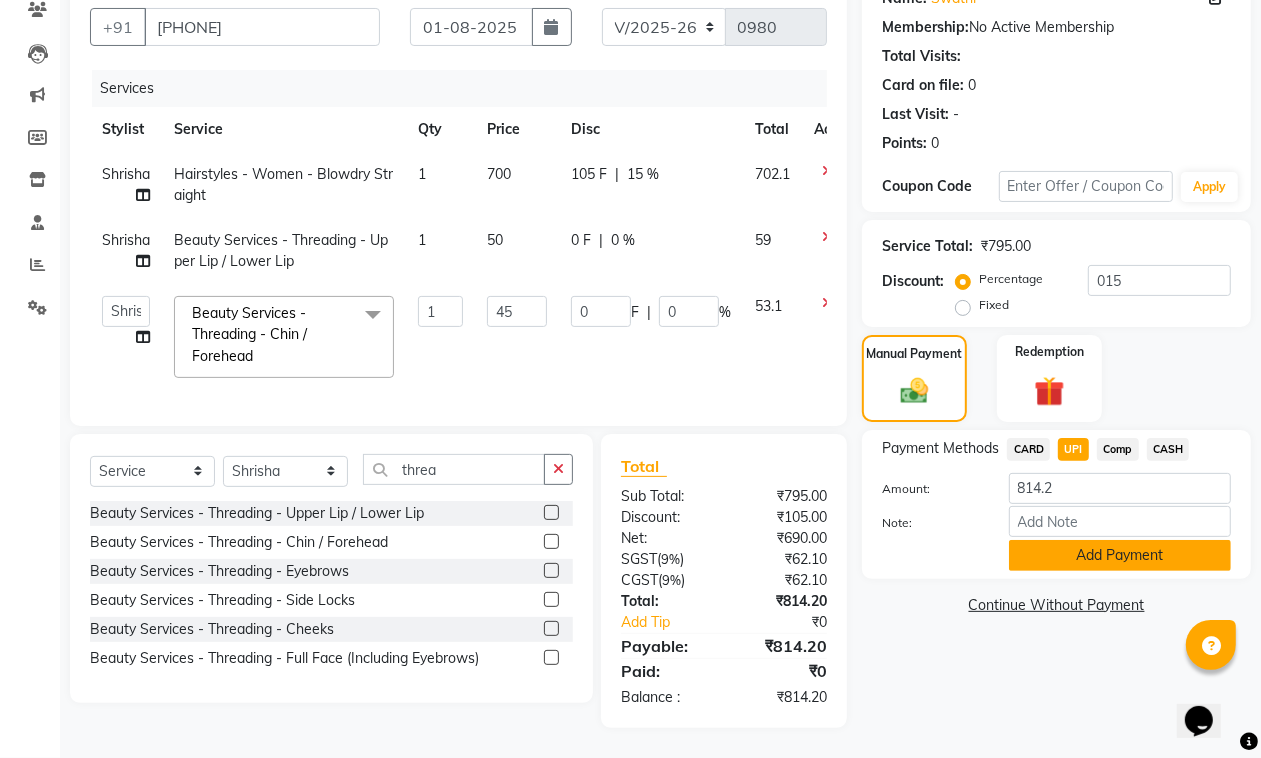 click on "Add Payment" 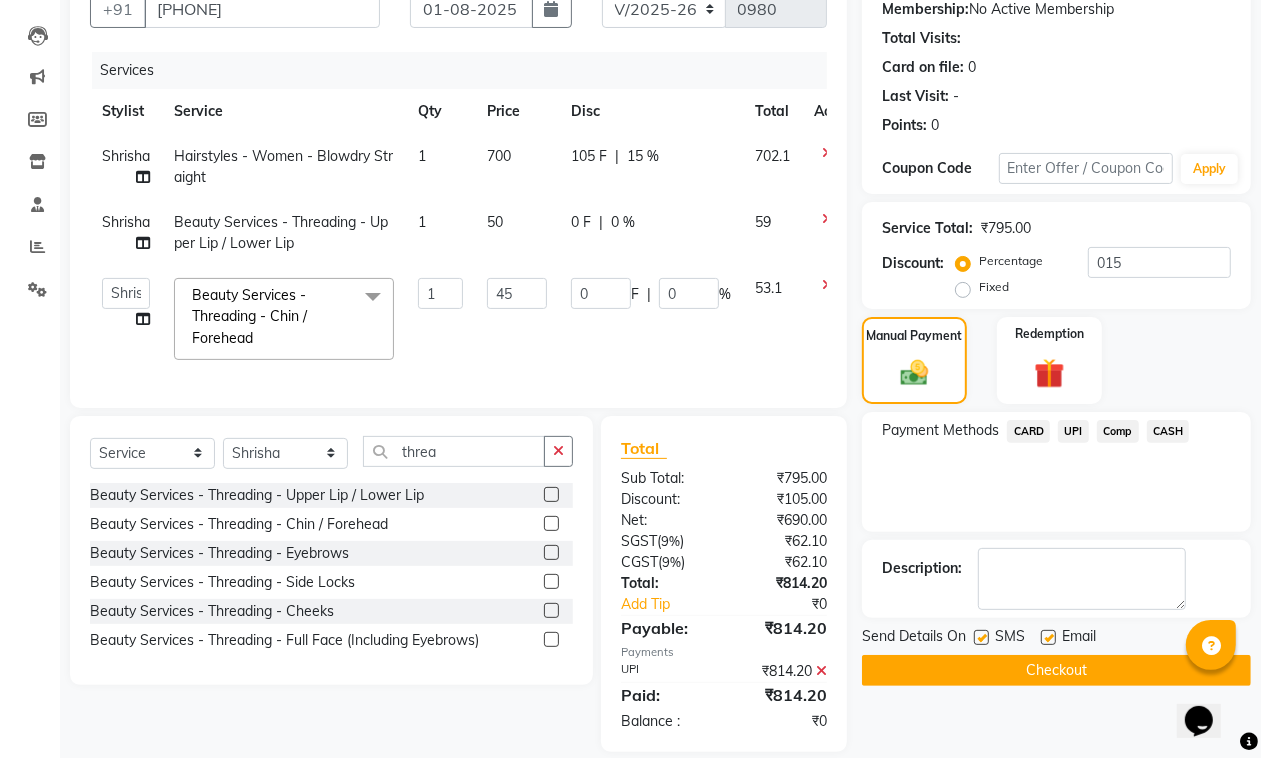 scroll, scrollTop: 238, scrollLeft: 0, axis: vertical 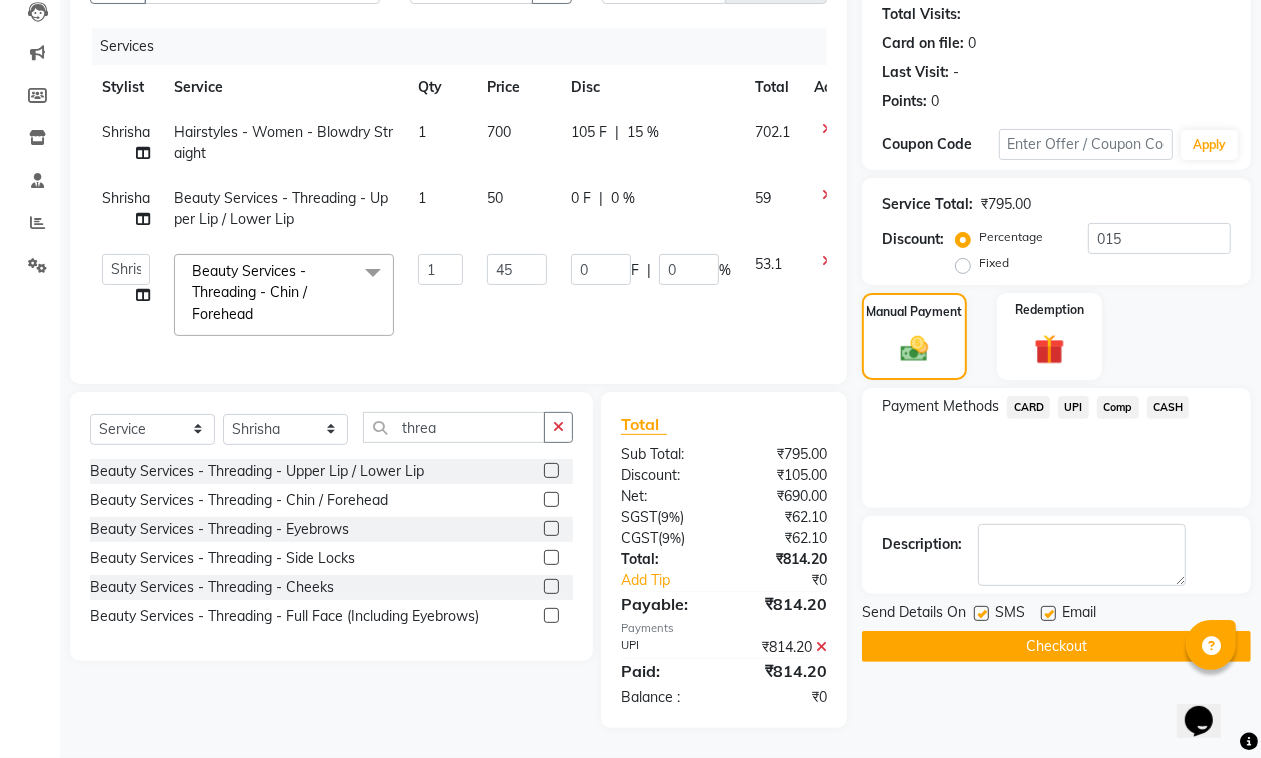 click 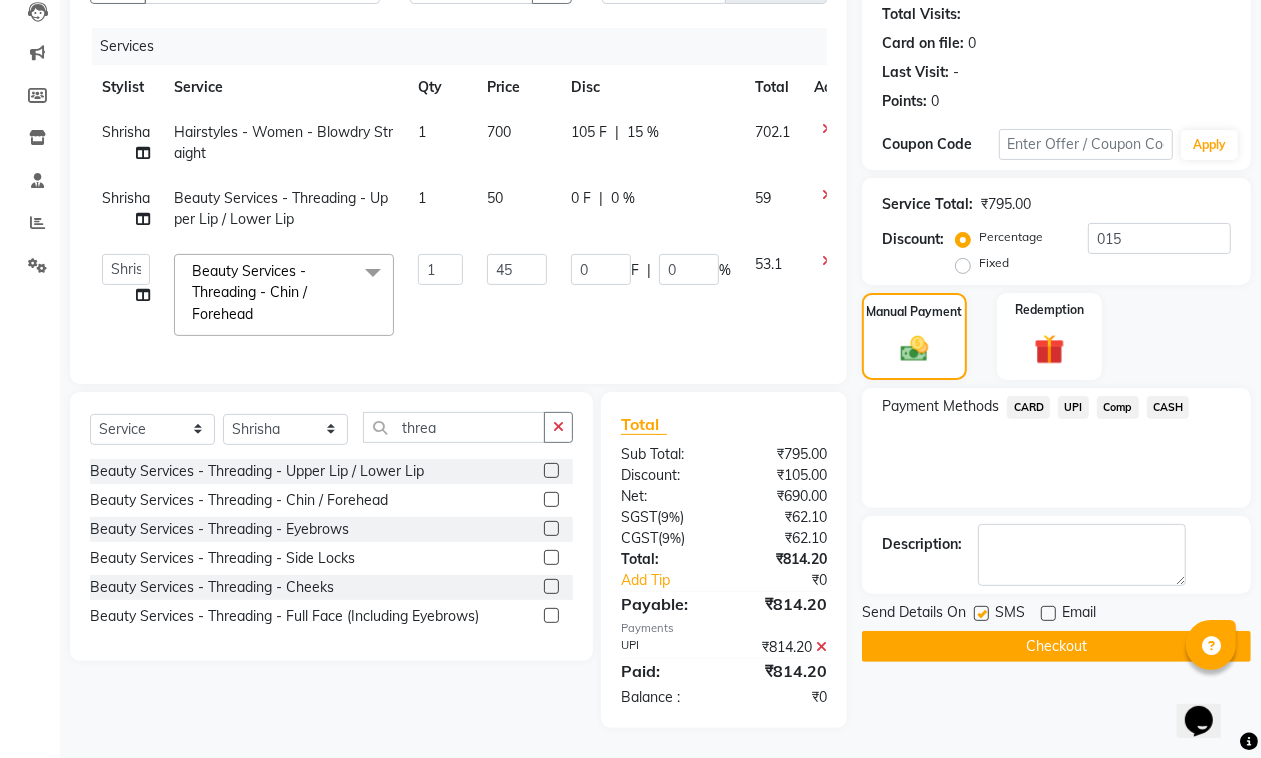 click on "Checkout" 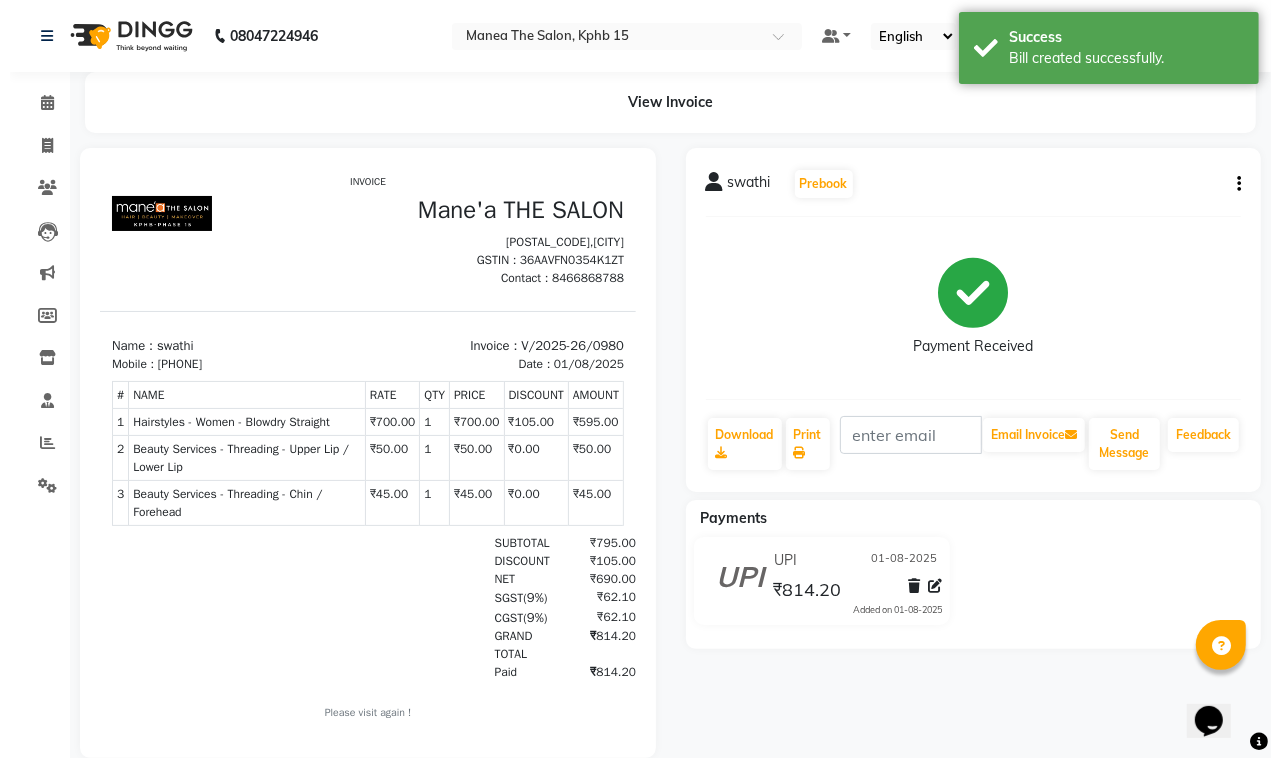 scroll, scrollTop: 0, scrollLeft: 0, axis: both 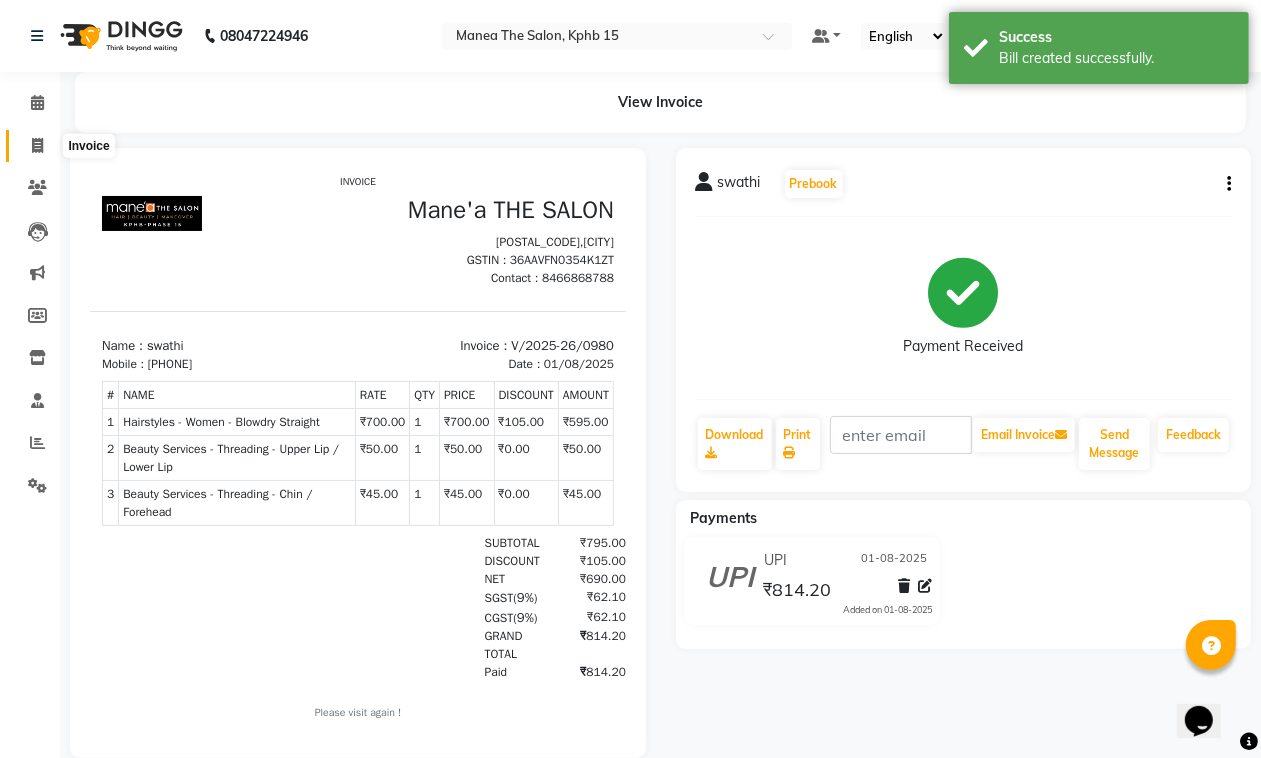 click 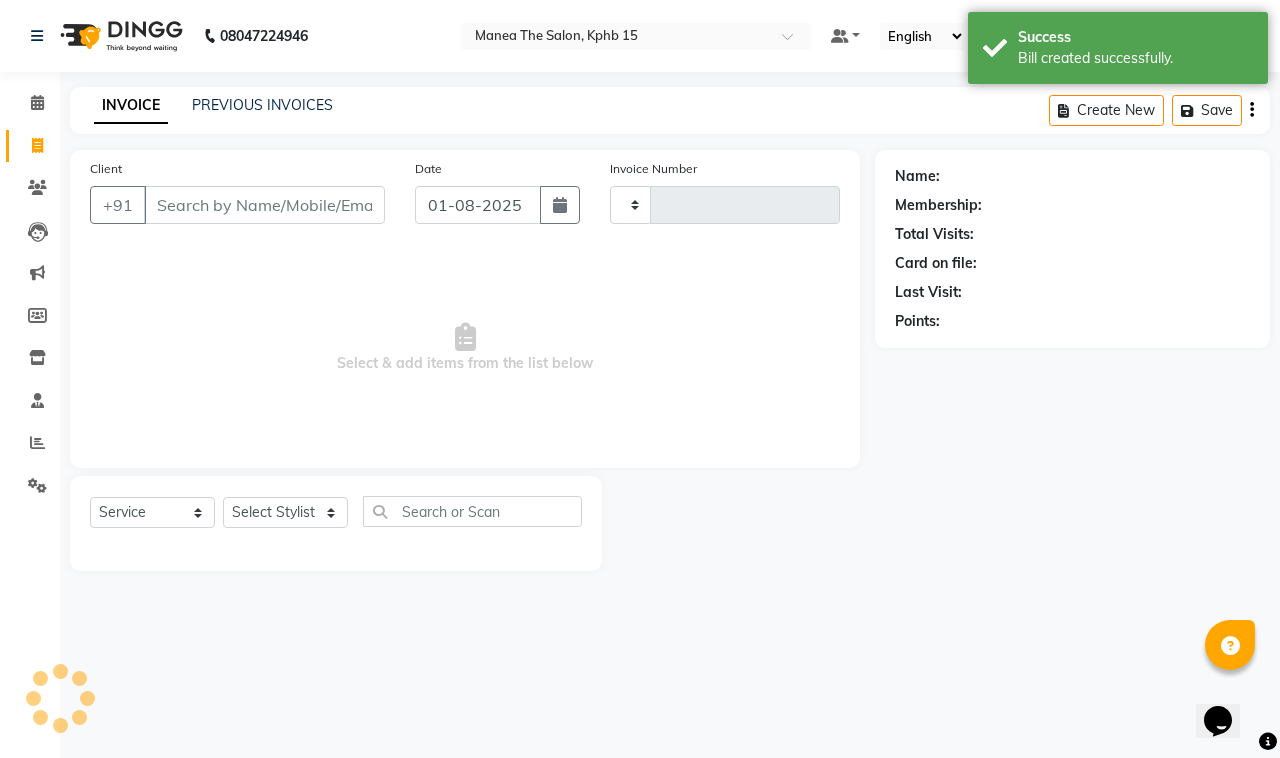 type on "0981" 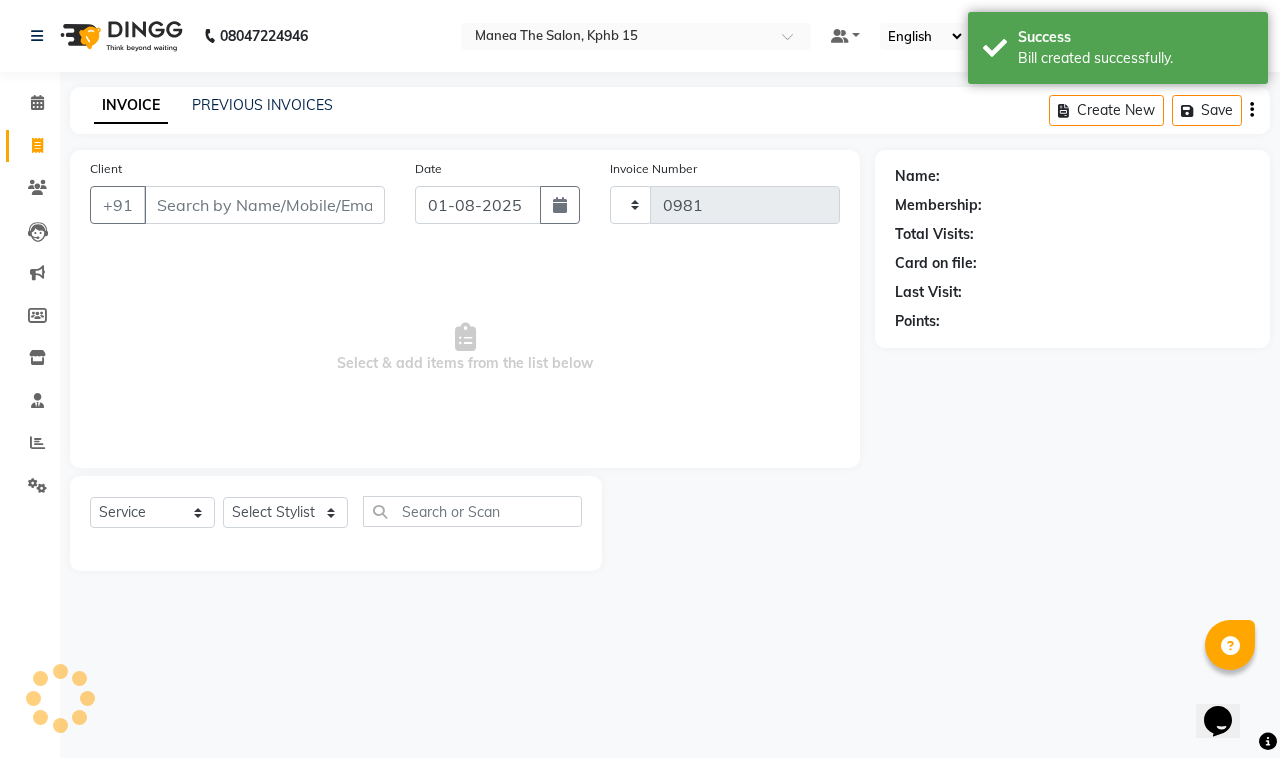 select on "7321" 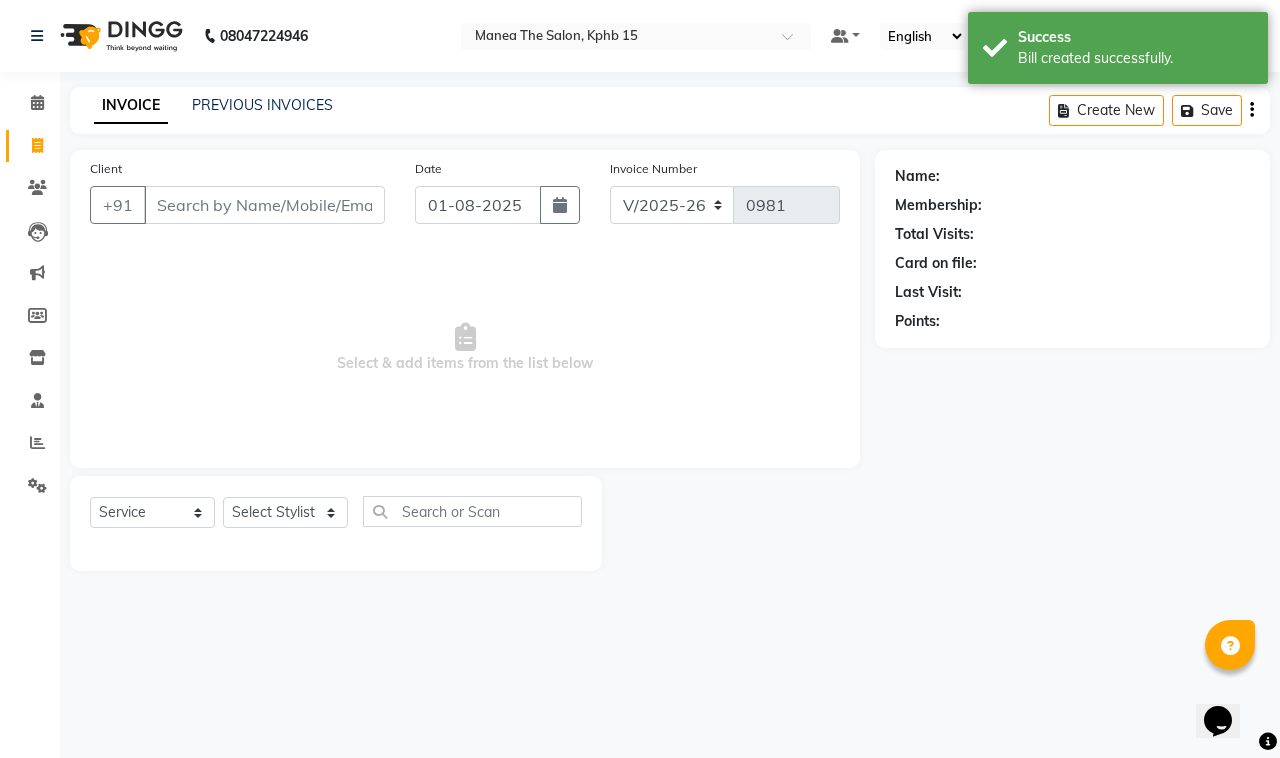 click on "INVOICE PREVIOUS INVOICES Create New   Save  Client +91 Date 01-08-2025 Invoice Number V/2025 V/2025-26 0981  Select & add items from the list below  Select  Service  Product  Membership  Package Voucher Prepaid Gift Card  Select Stylist [NAME]  [NAME] [NAME] [NAME] [NAME] [NAME] [NAME] Name: Membership: Total Visits: Card on file: Last Visit:  Points:" 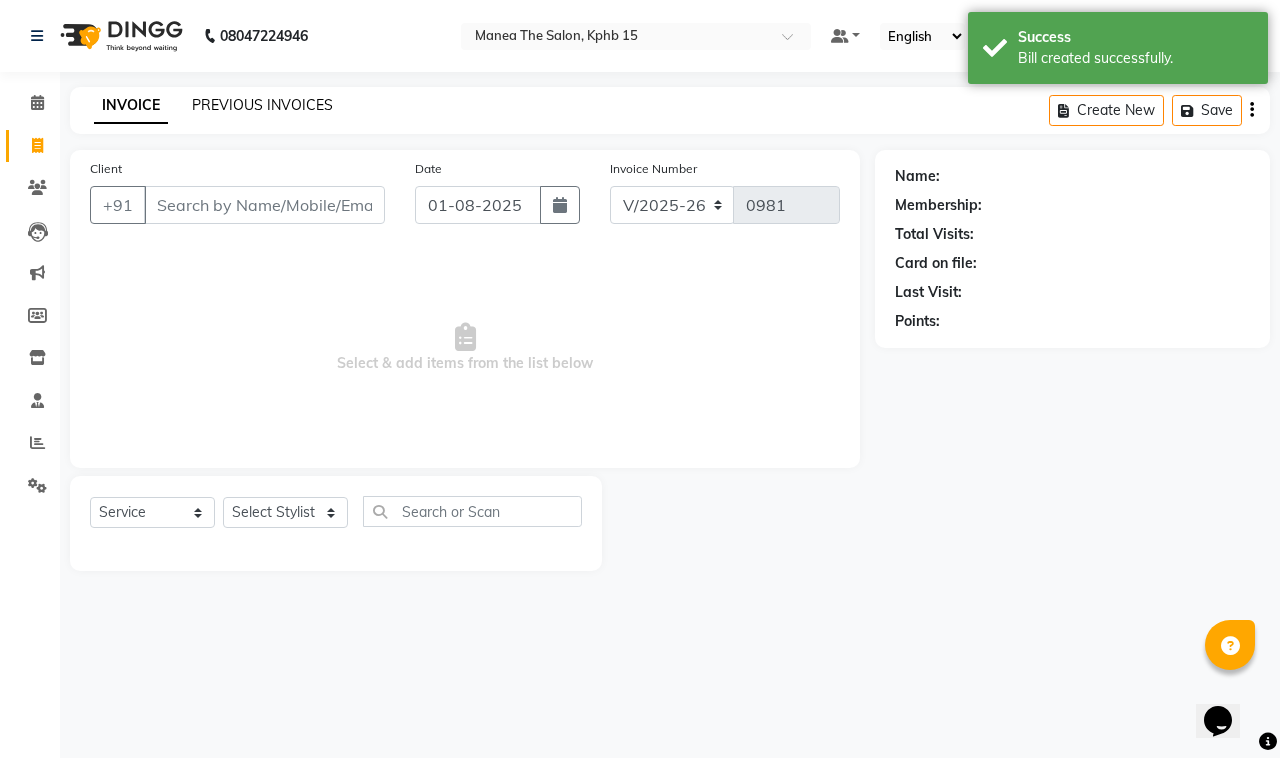 click on "PREVIOUS INVOICES" 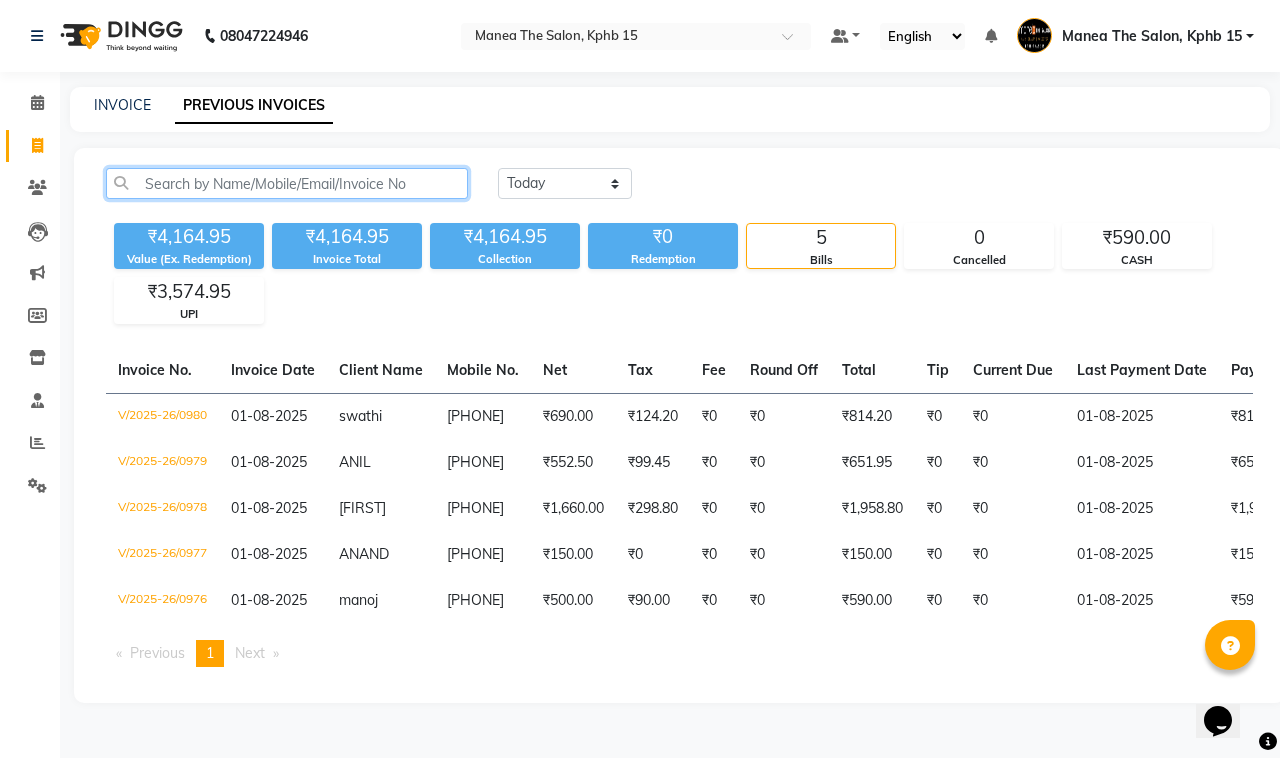 click 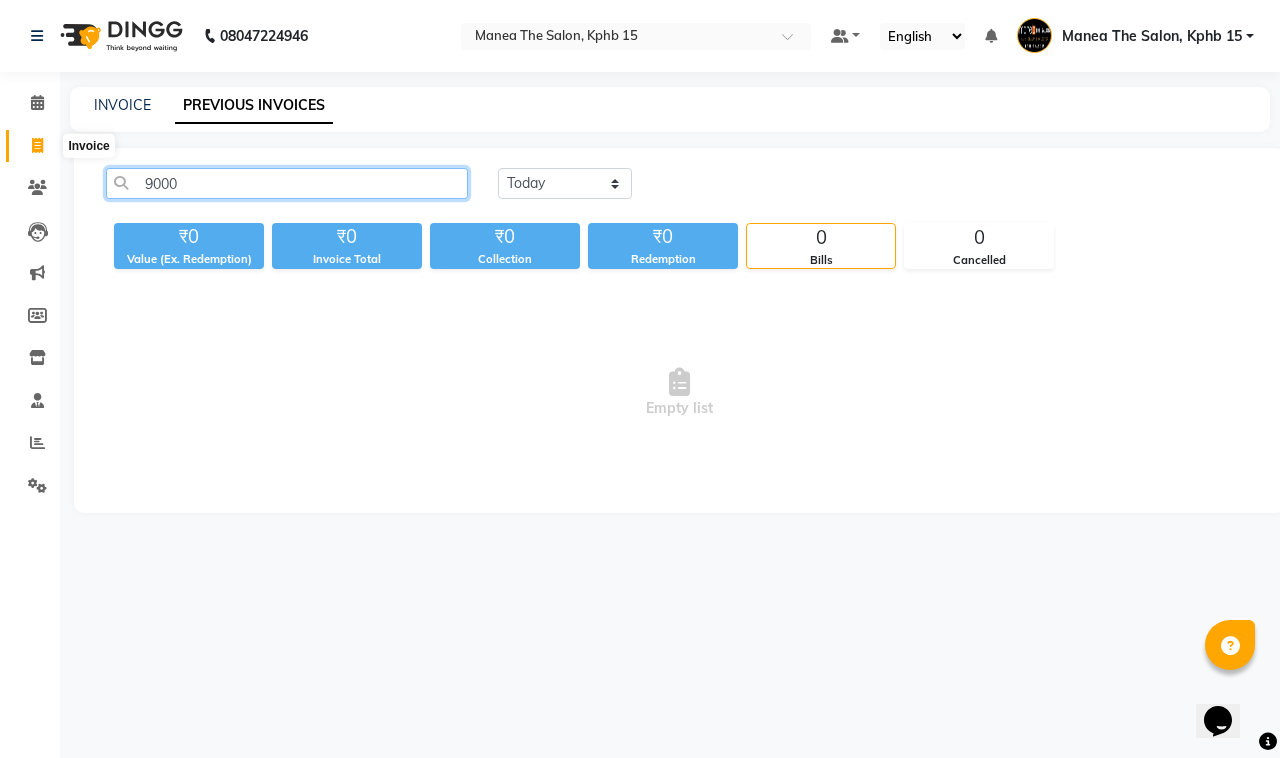 type on "9000" 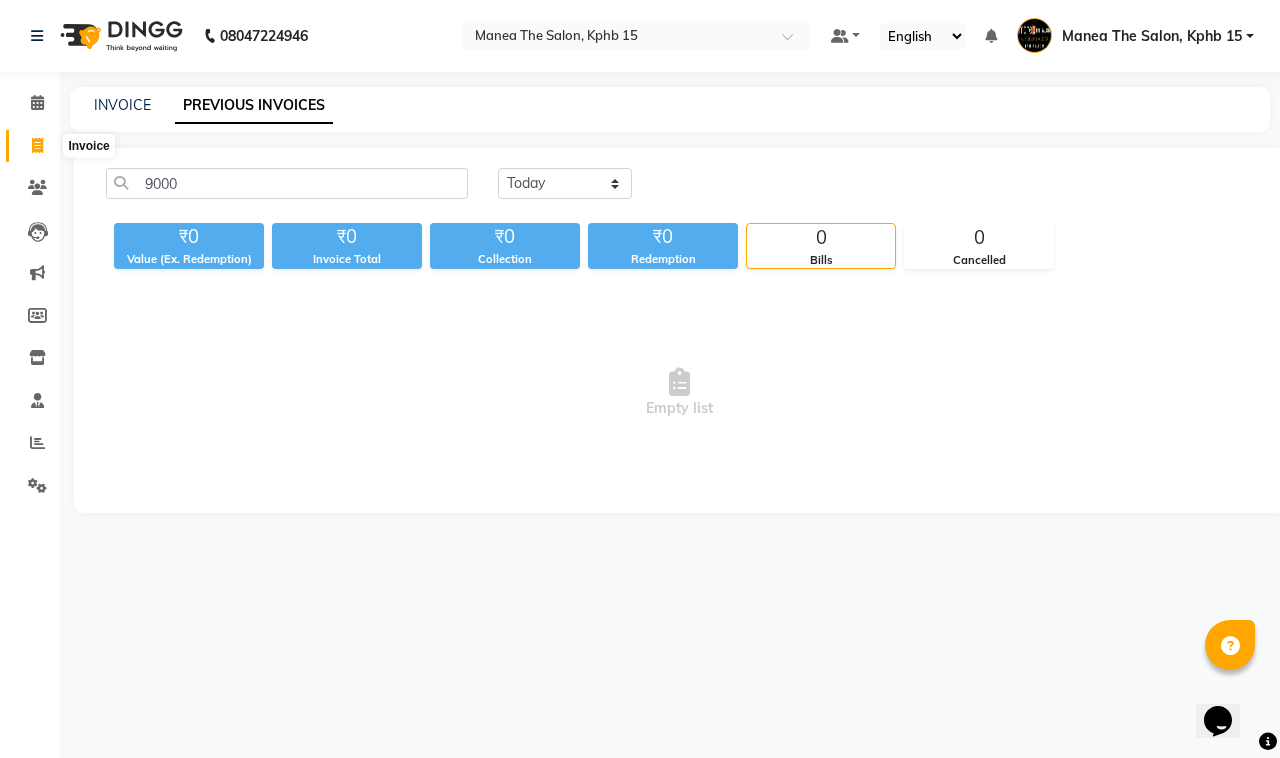click 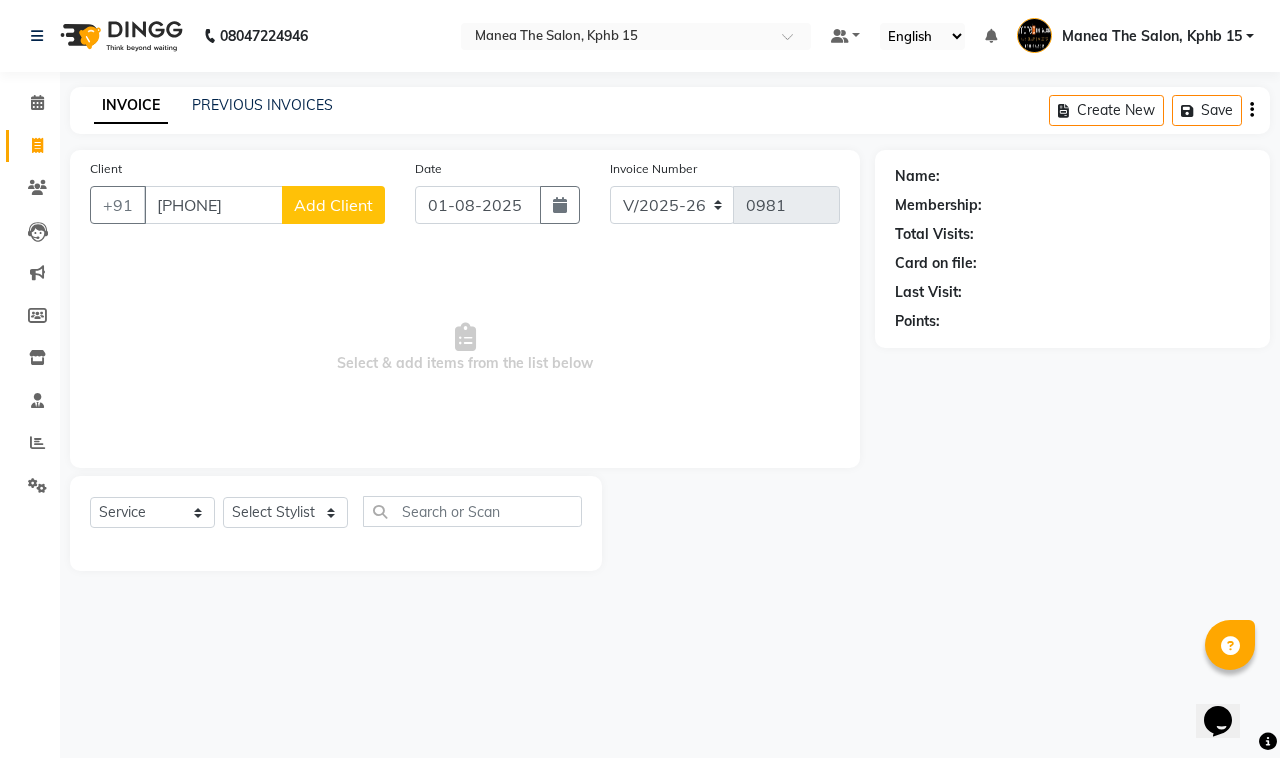 type on "[PHONE]" 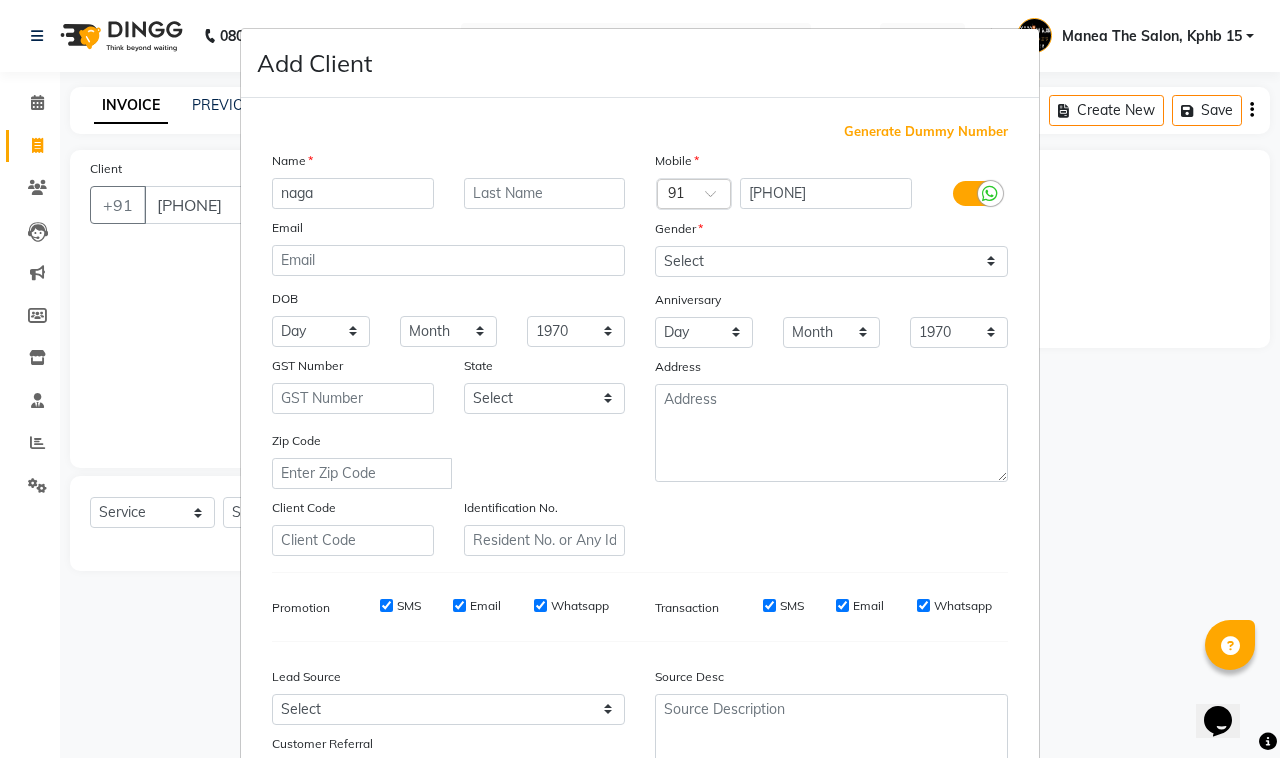 type on "naga" 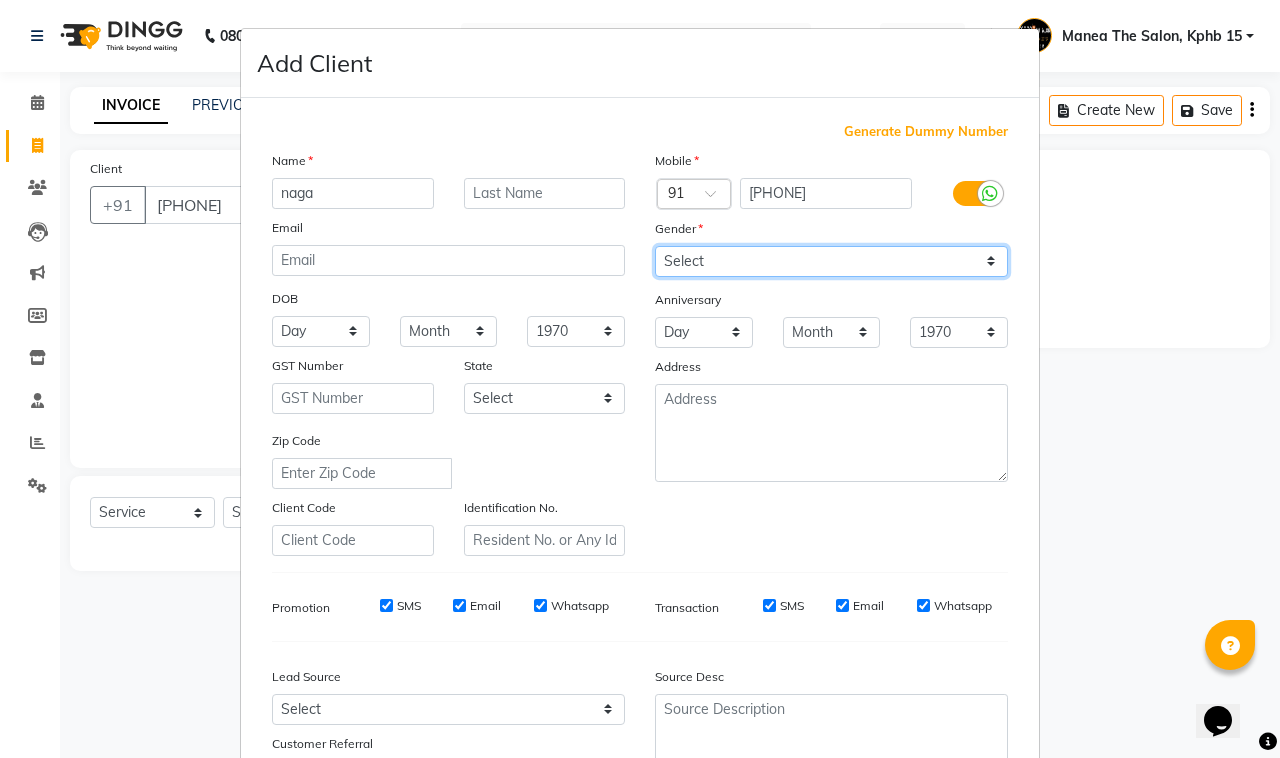 click on "Select Male Female Other Prefer Not To Say" at bounding box center (831, 261) 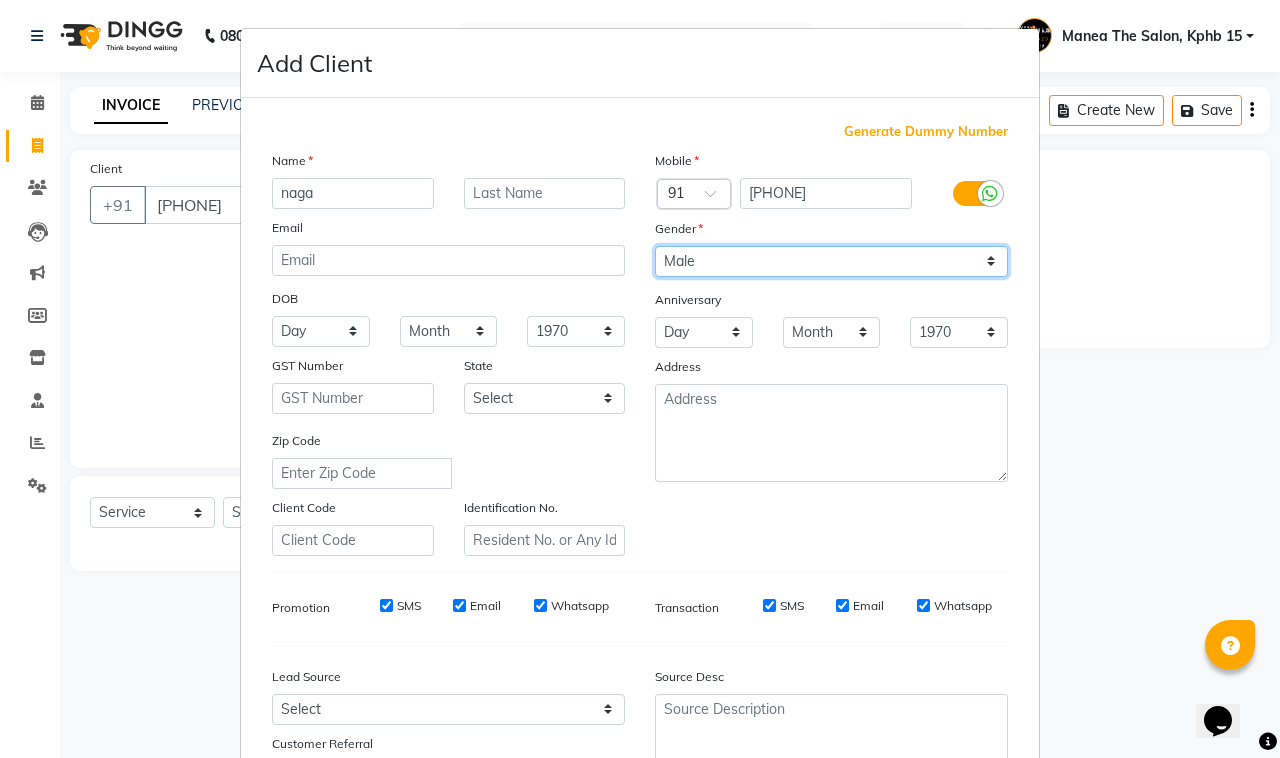 click on "Select Male Female Other Prefer Not To Say" at bounding box center (831, 261) 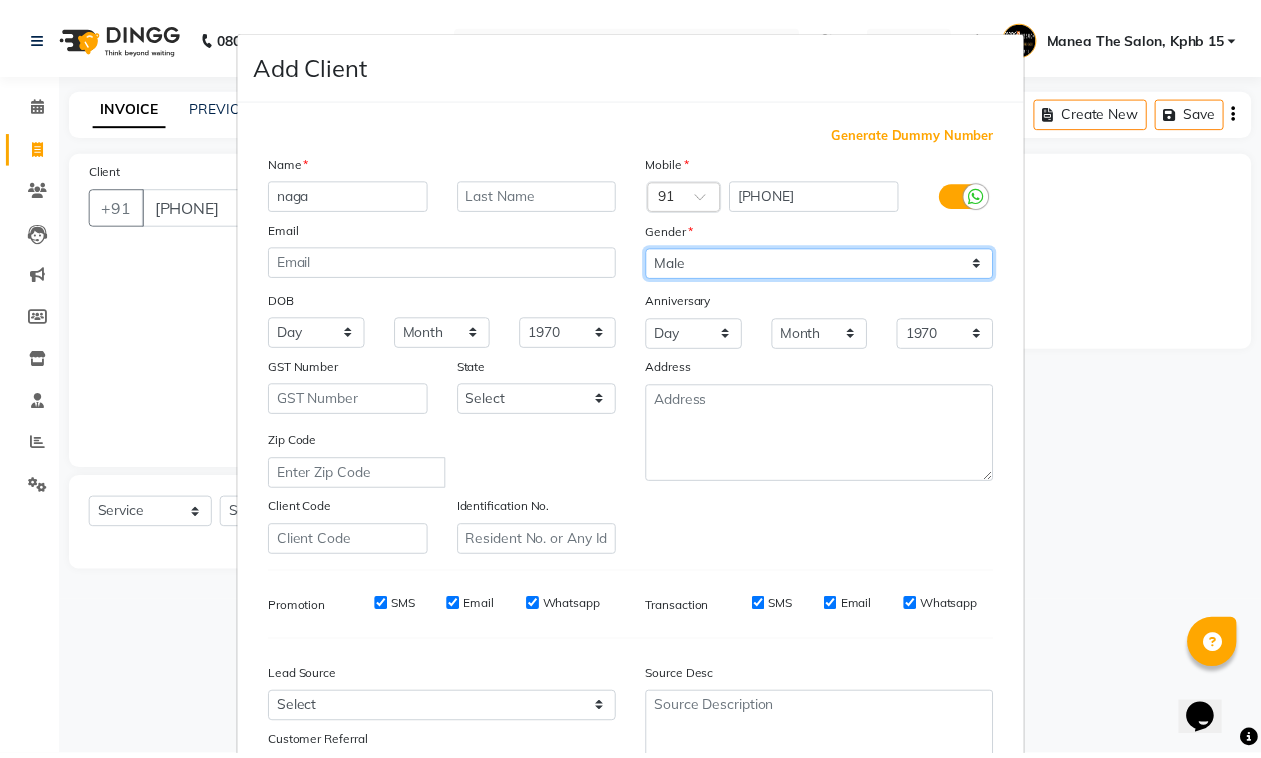 scroll, scrollTop: 157, scrollLeft: 0, axis: vertical 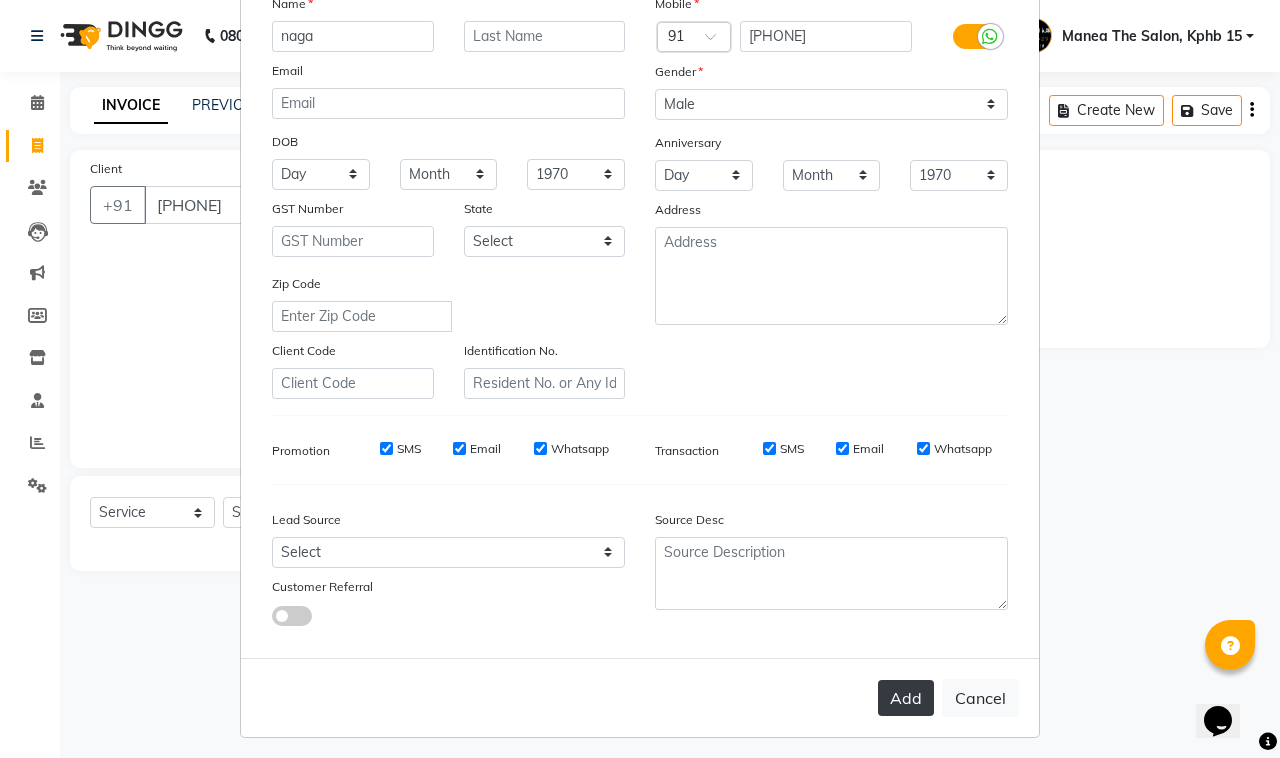 click on "Add" at bounding box center [906, 698] 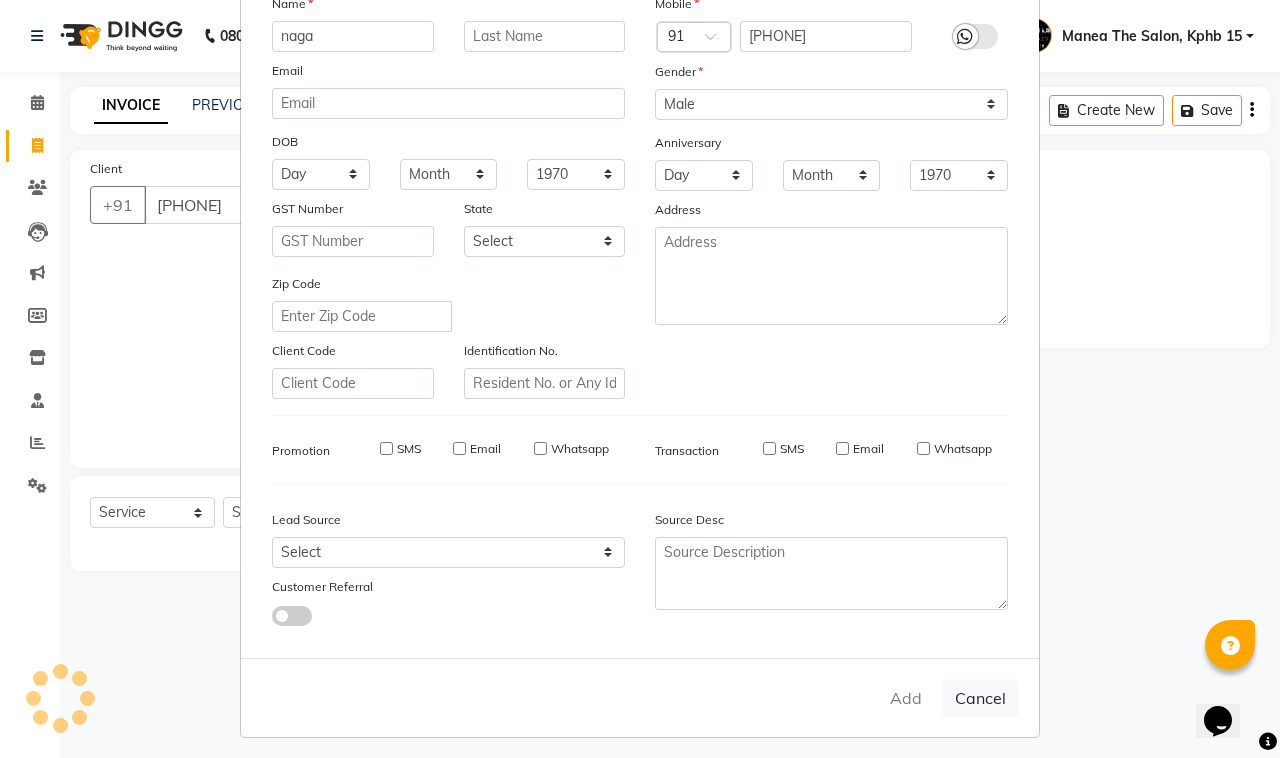type 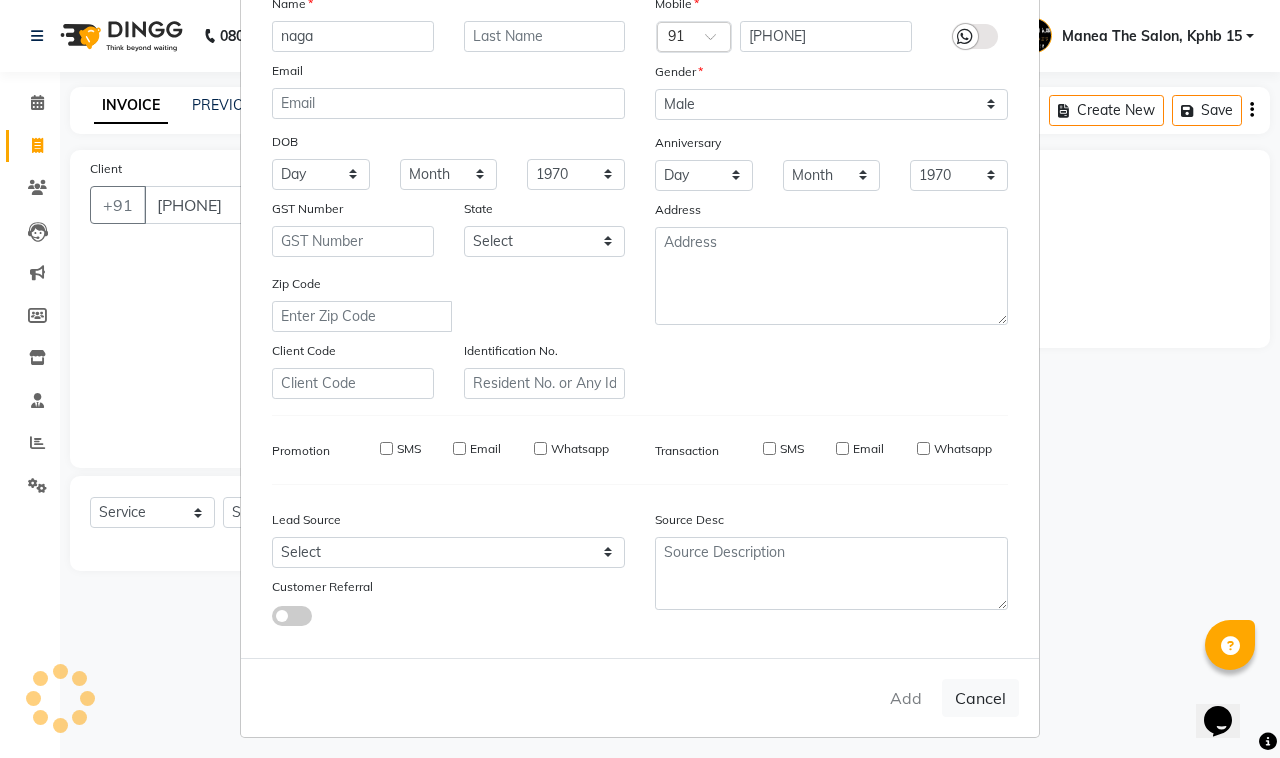 select 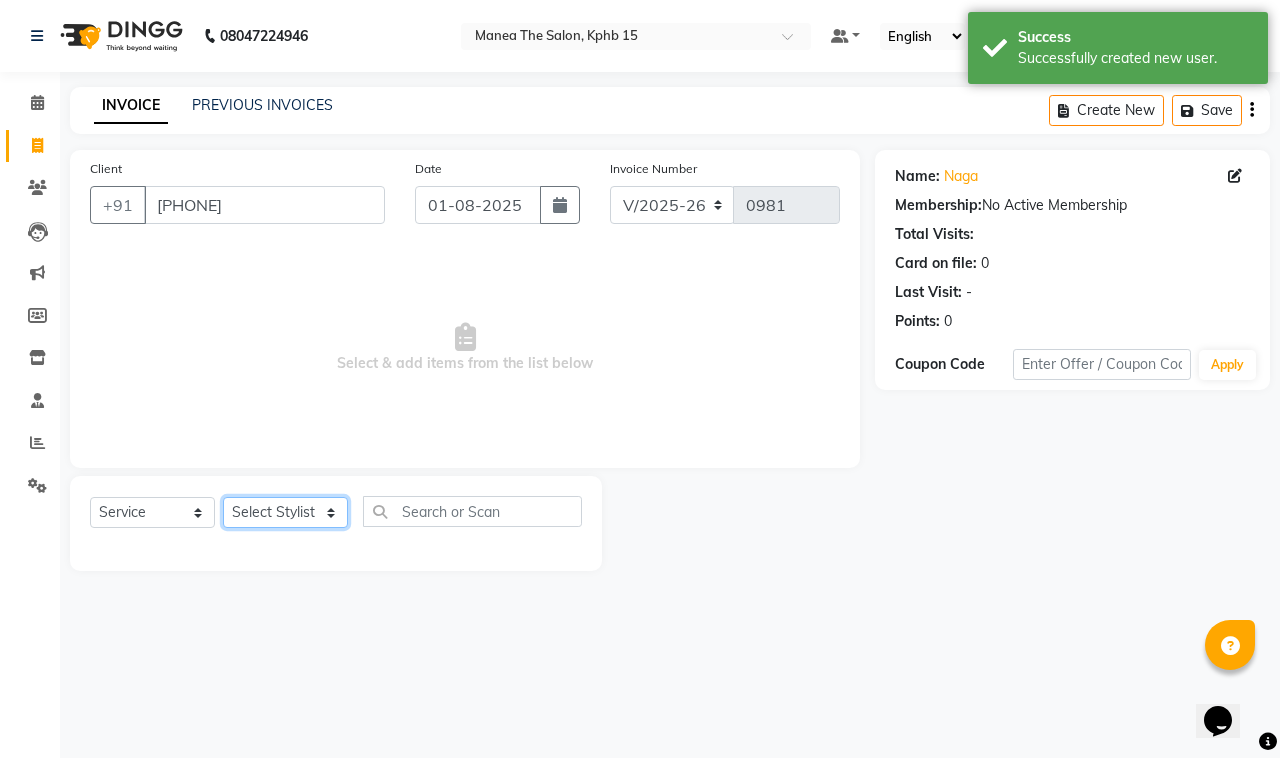 click on "Select Stylist Ayan  MUZAMMIL Nikhil  nitu Raghu Roopa  Shrisha Teju" 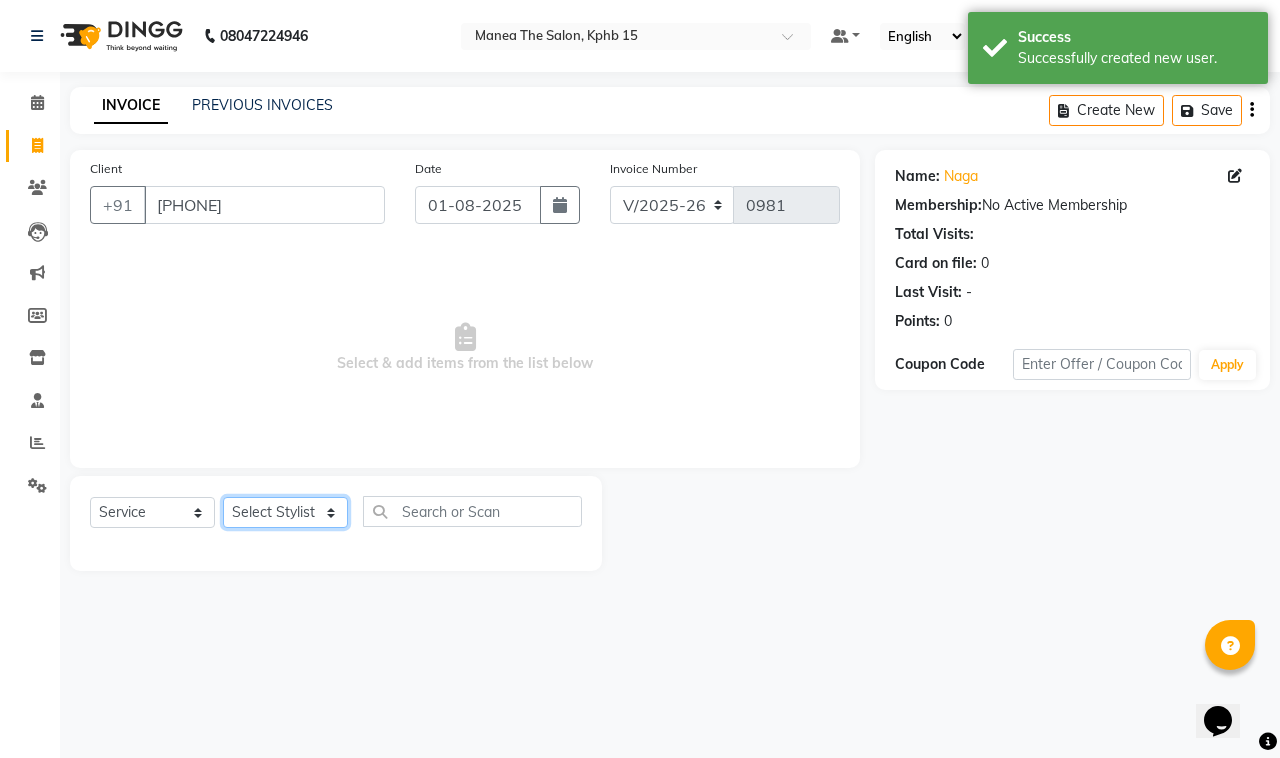 select on "62839" 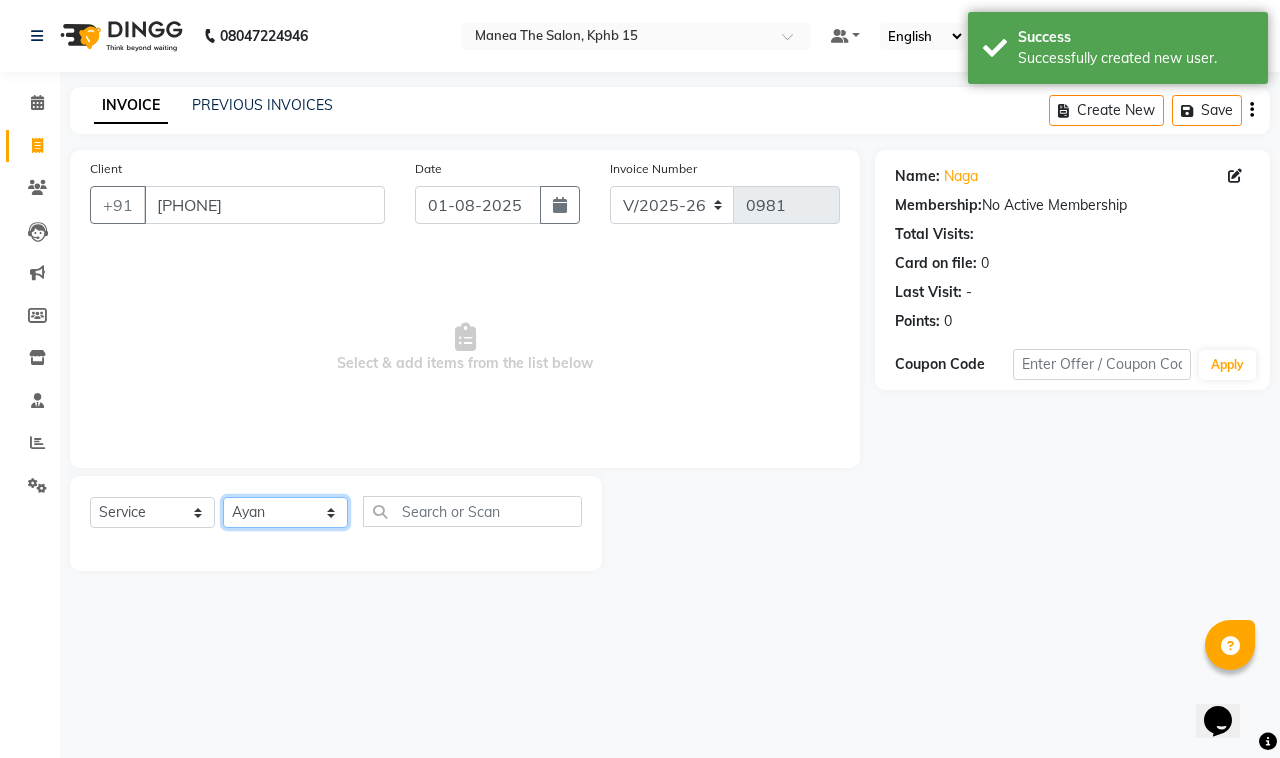 click on "Select Stylist Ayan  MUZAMMIL Nikhil  nitu Raghu Roopa  Shrisha Teju" 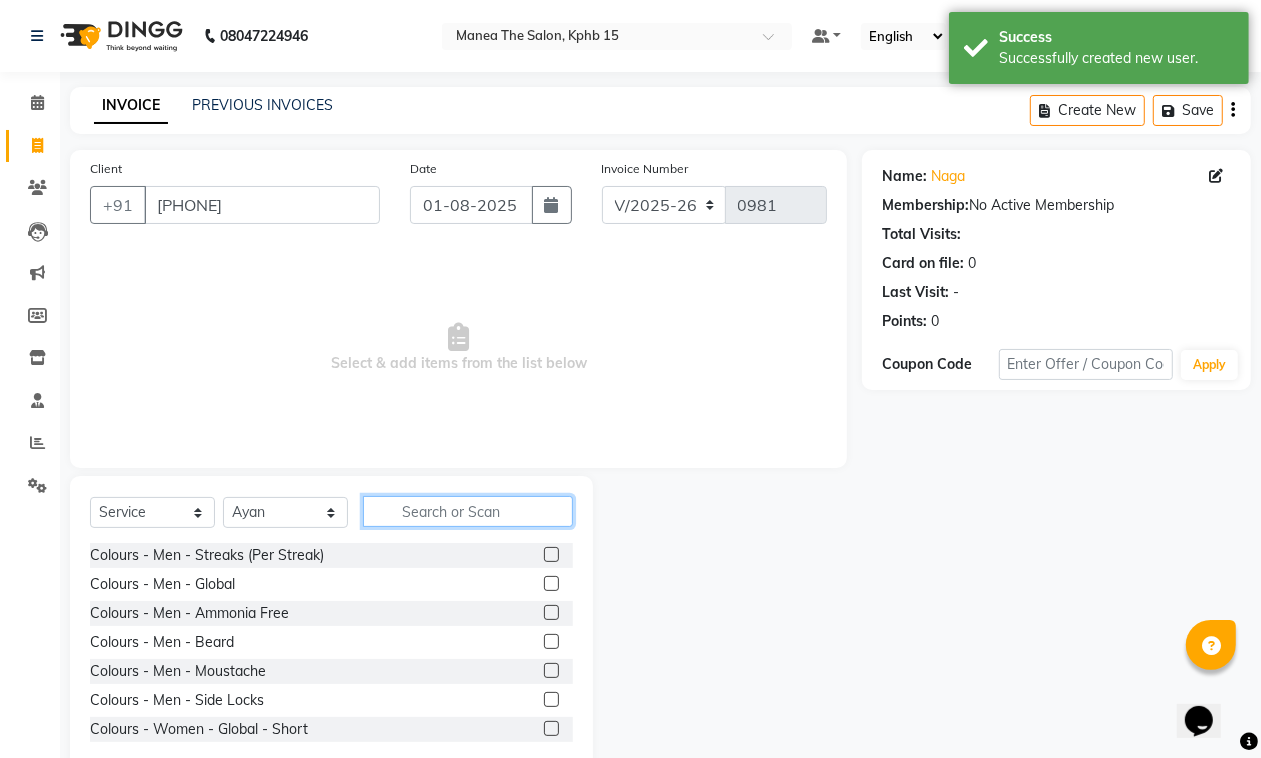 click 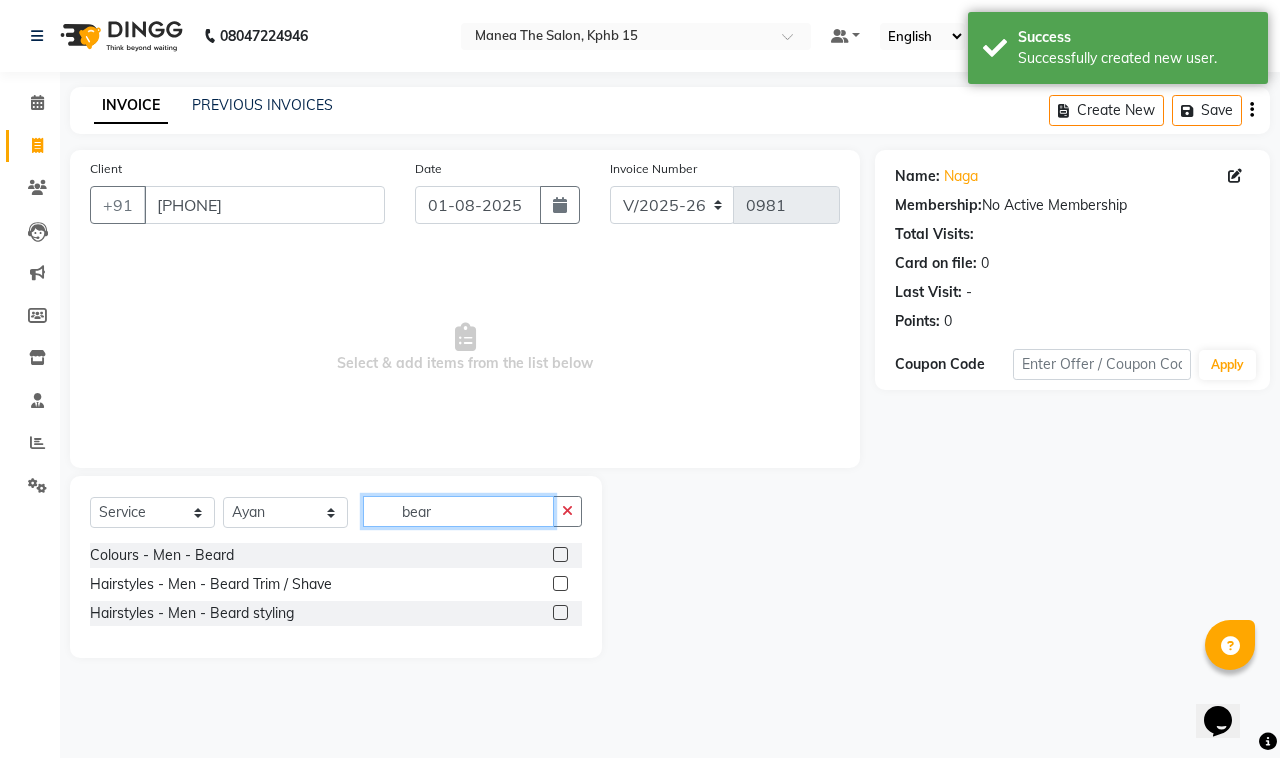 type on "bear" 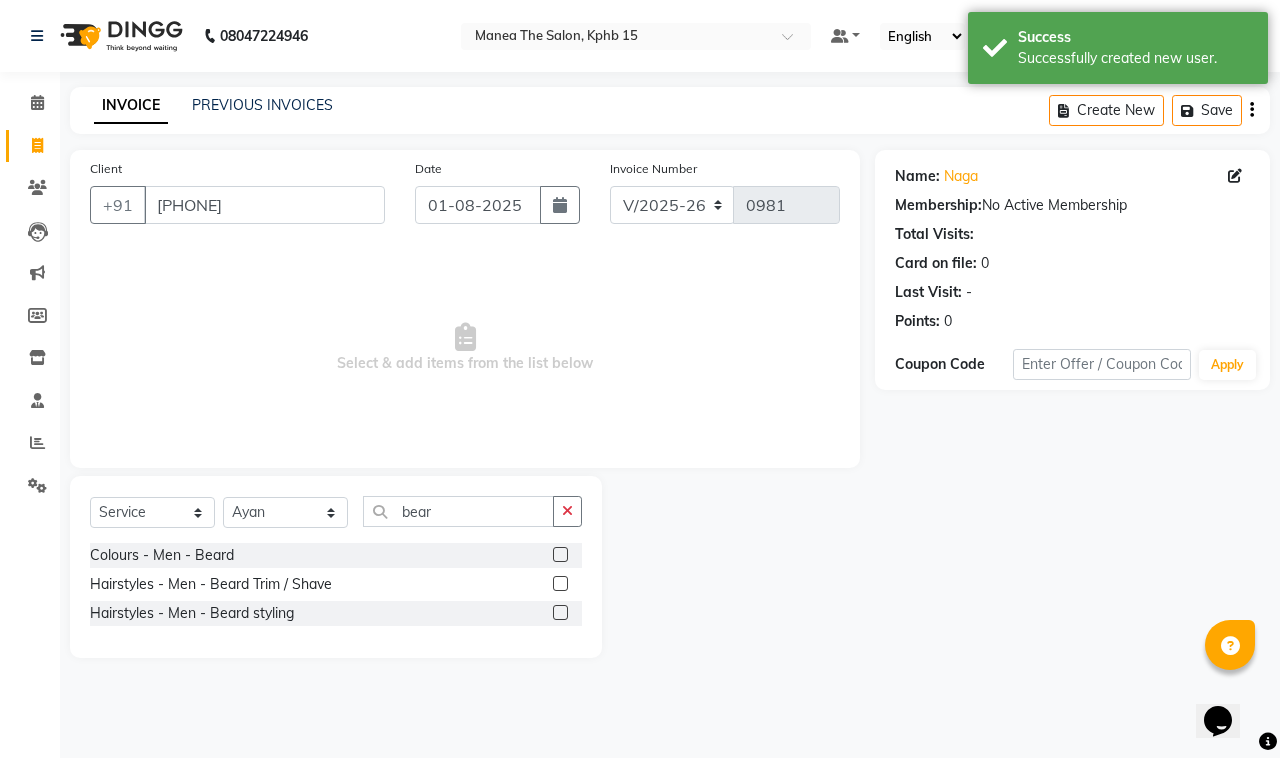 click 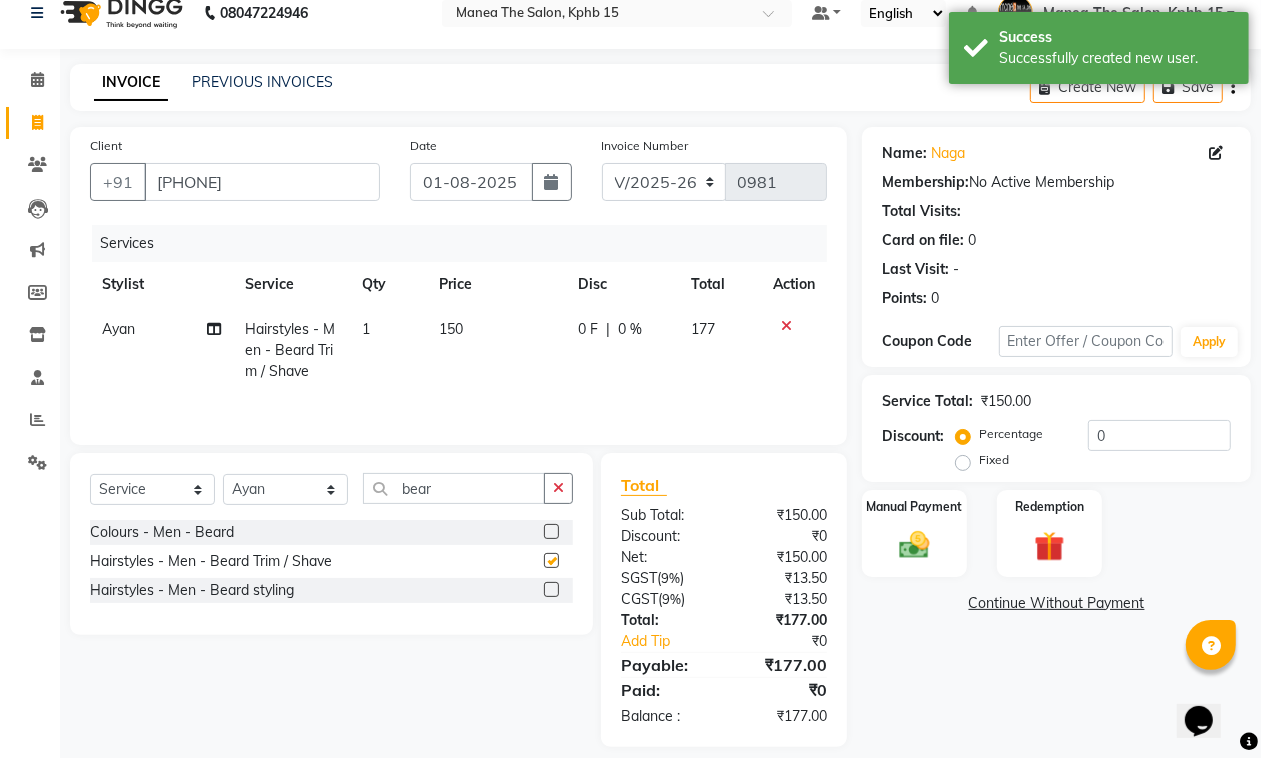 scroll, scrollTop: 45, scrollLeft: 0, axis: vertical 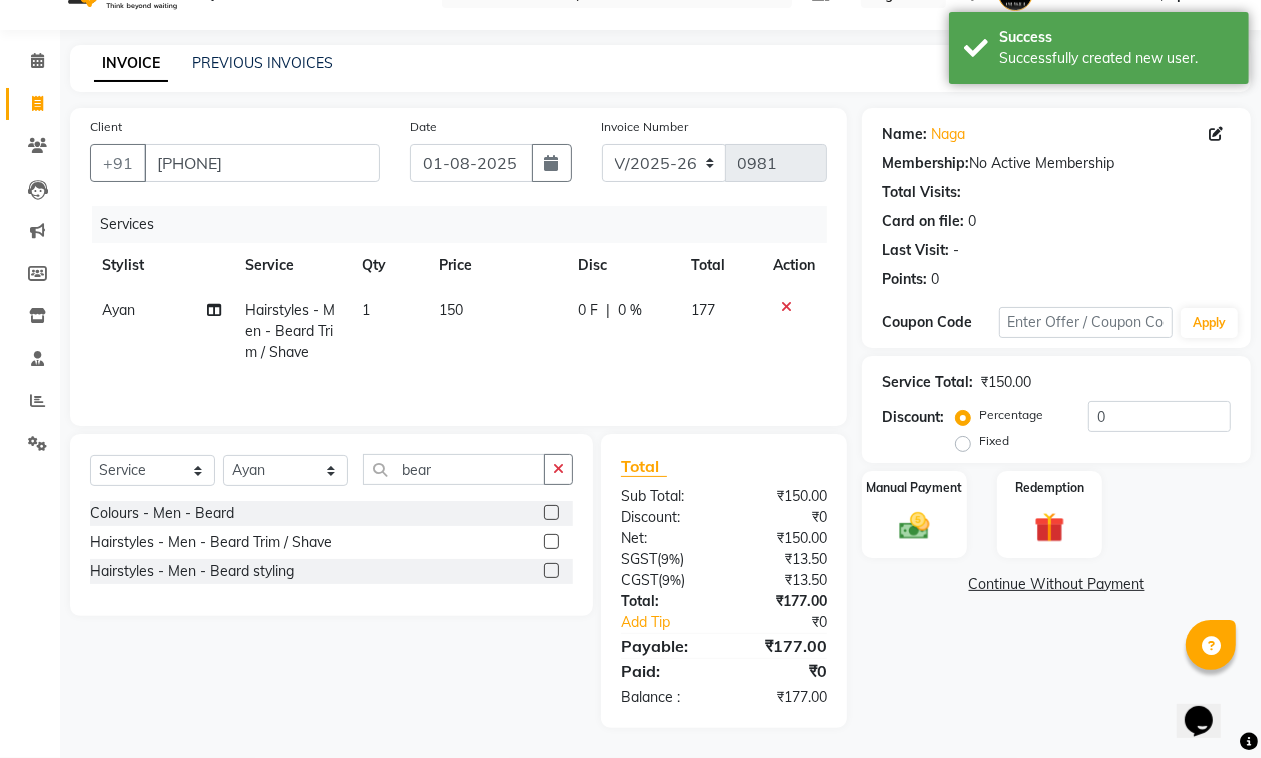 checkbox on "false" 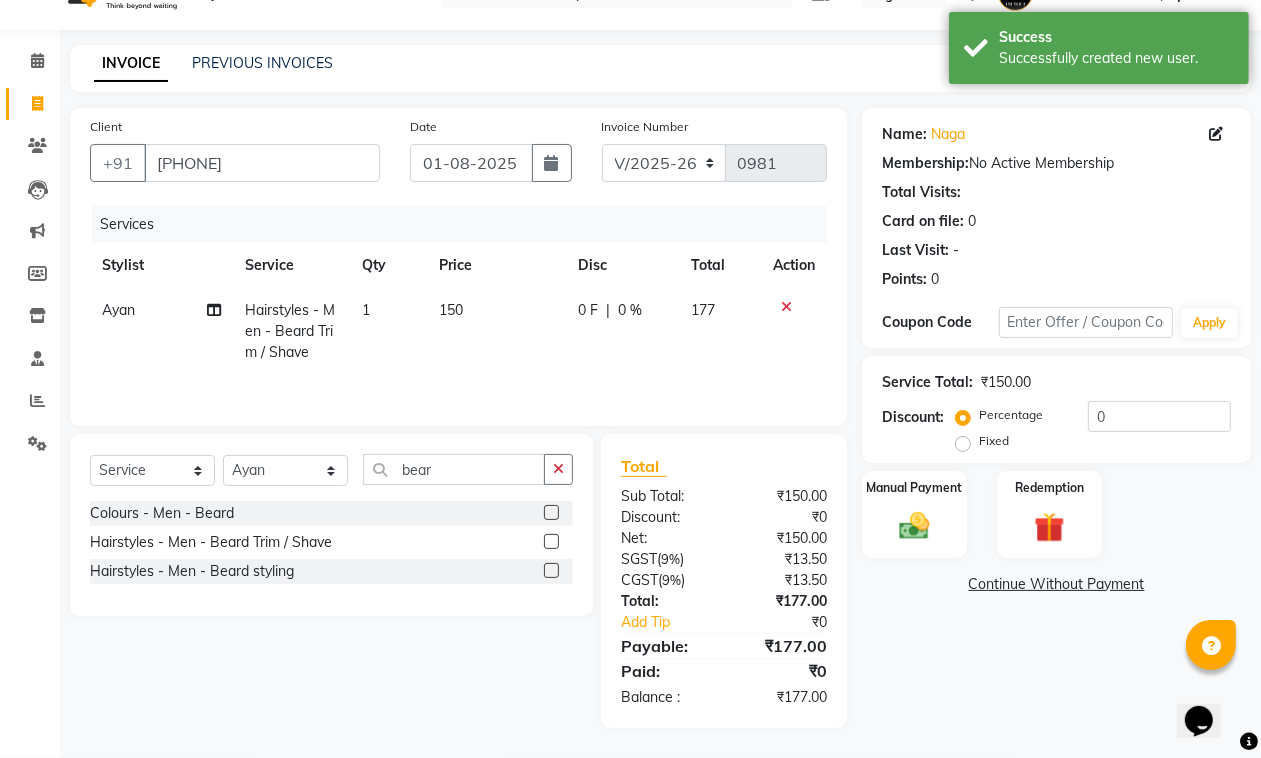 scroll, scrollTop: 0, scrollLeft: 0, axis: both 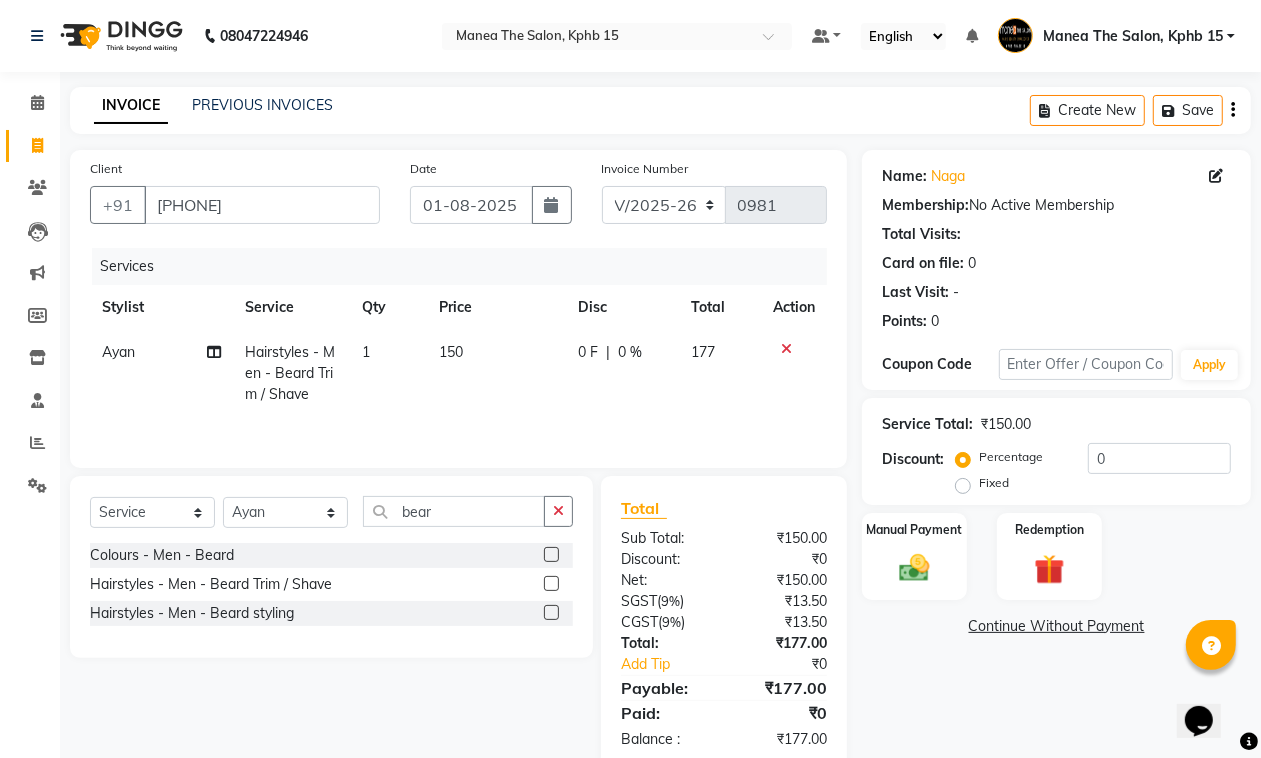 click 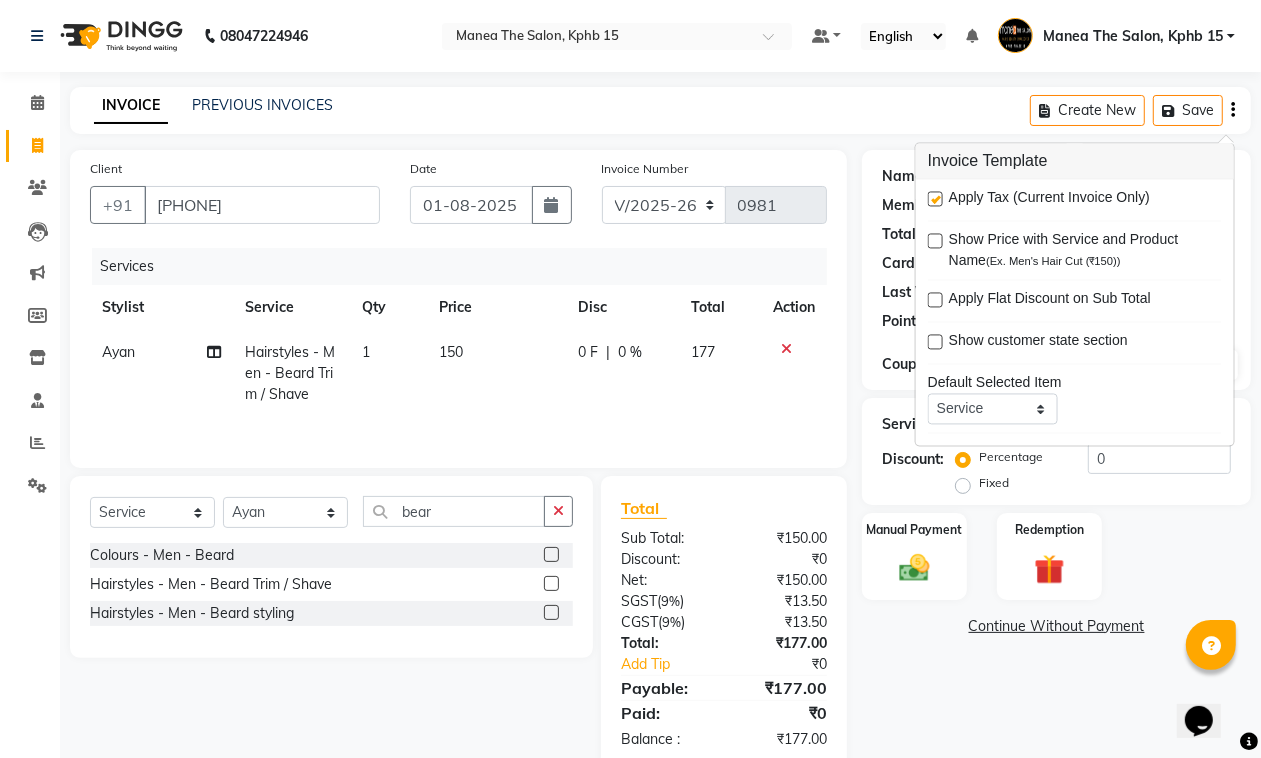 click at bounding box center [935, 199] 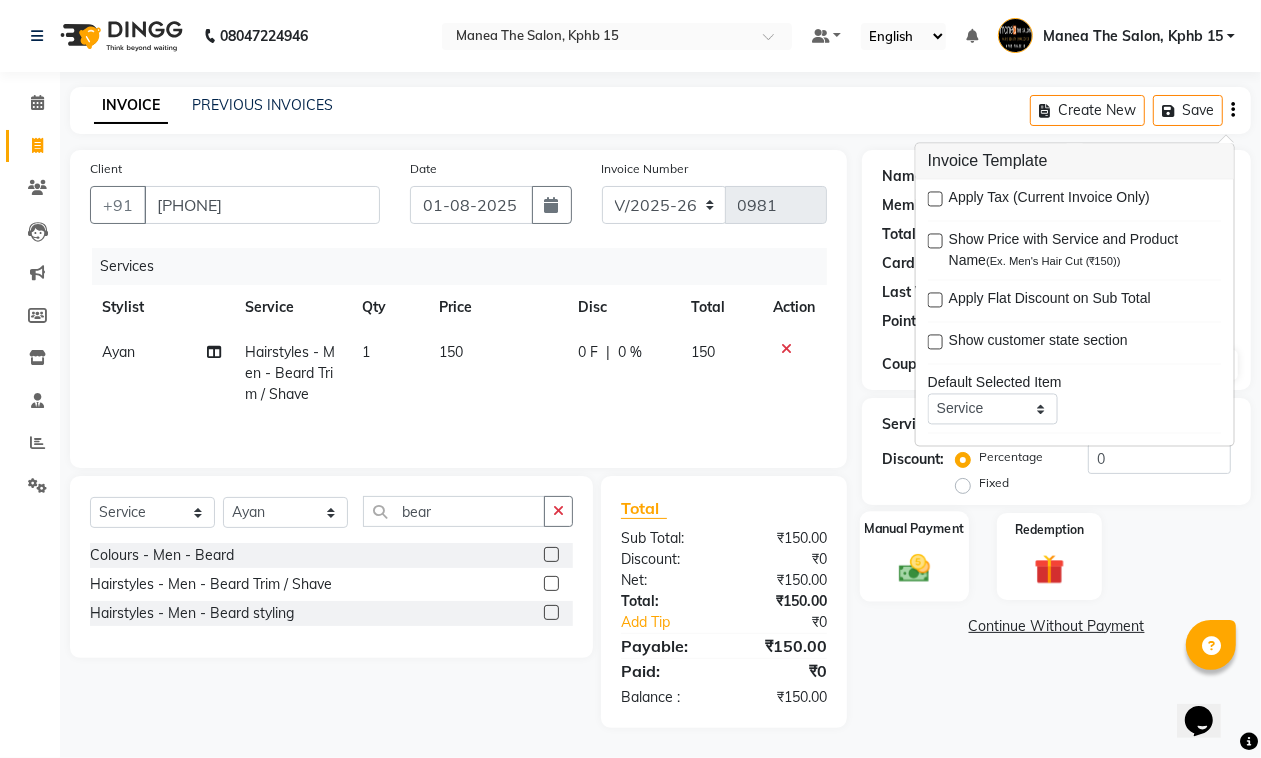 click on "Manual Payment" 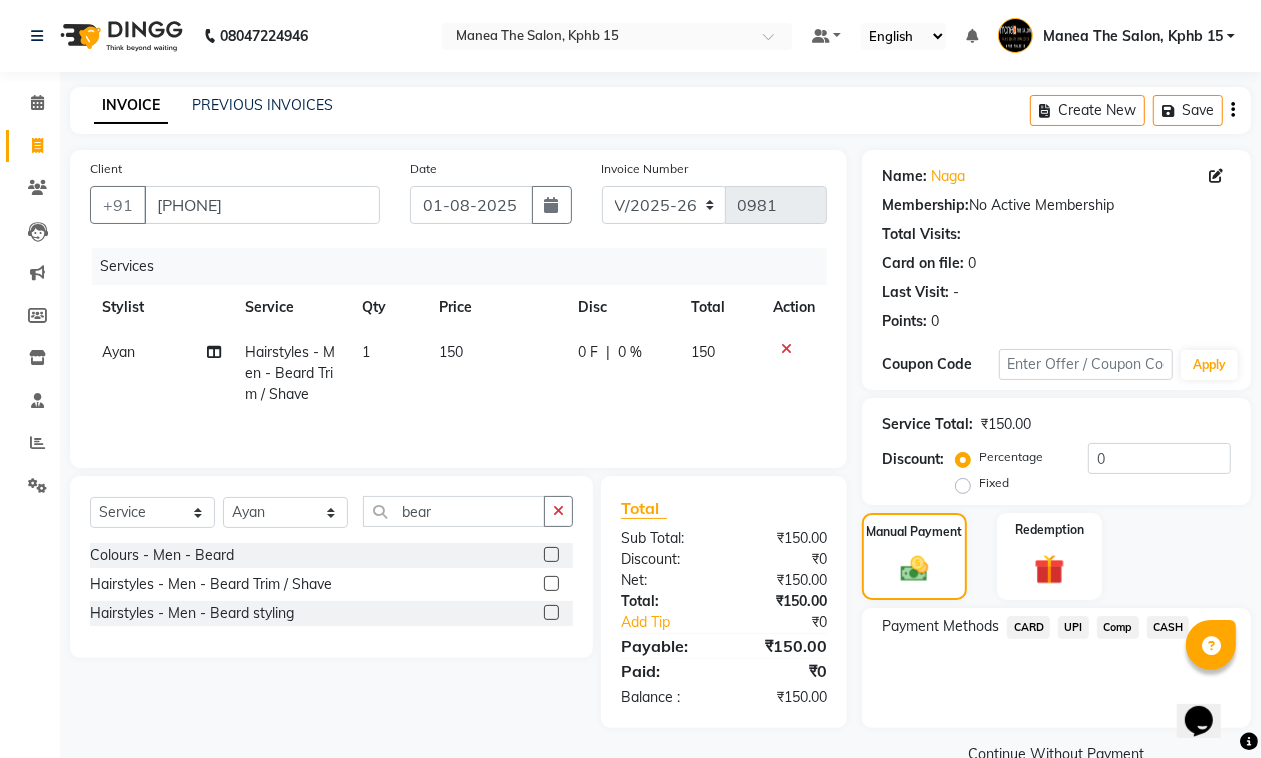 click on "UPI" 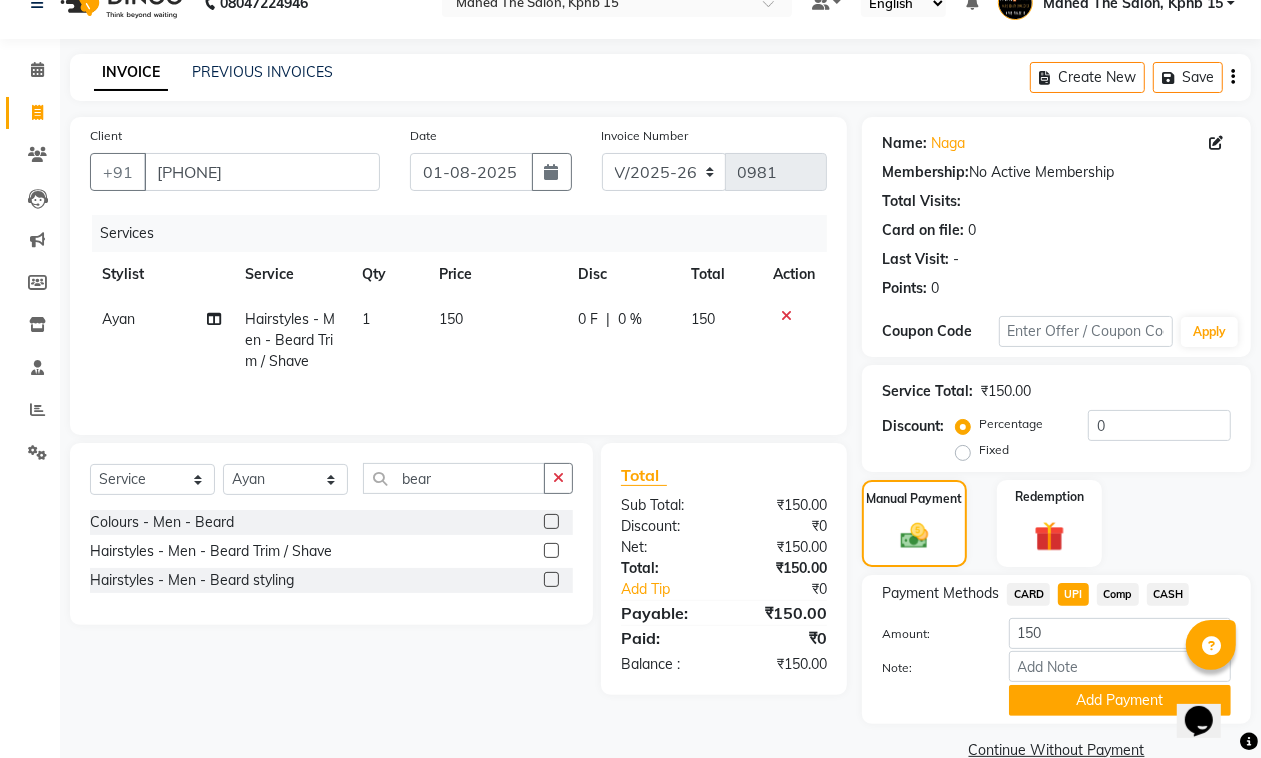 scroll, scrollTop: 67, scrollLeft: 0, axis: vertical 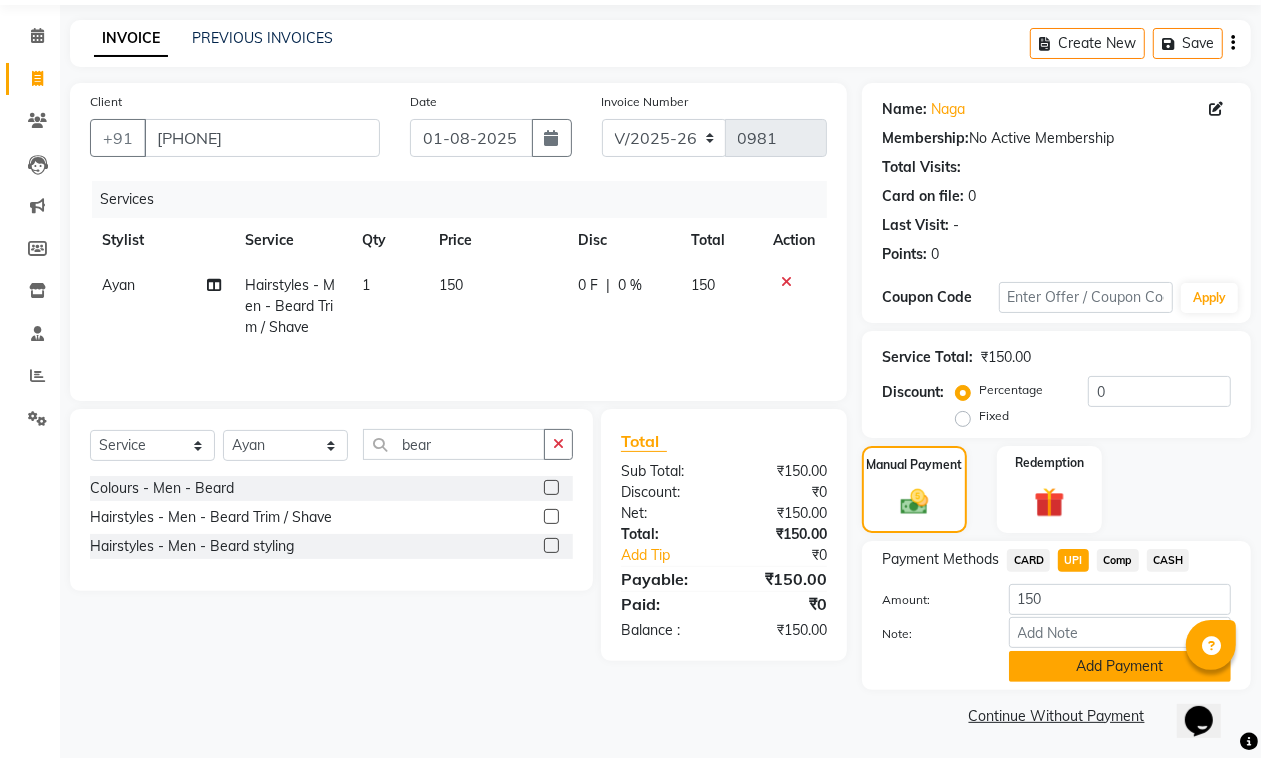 click on "Add Payment" 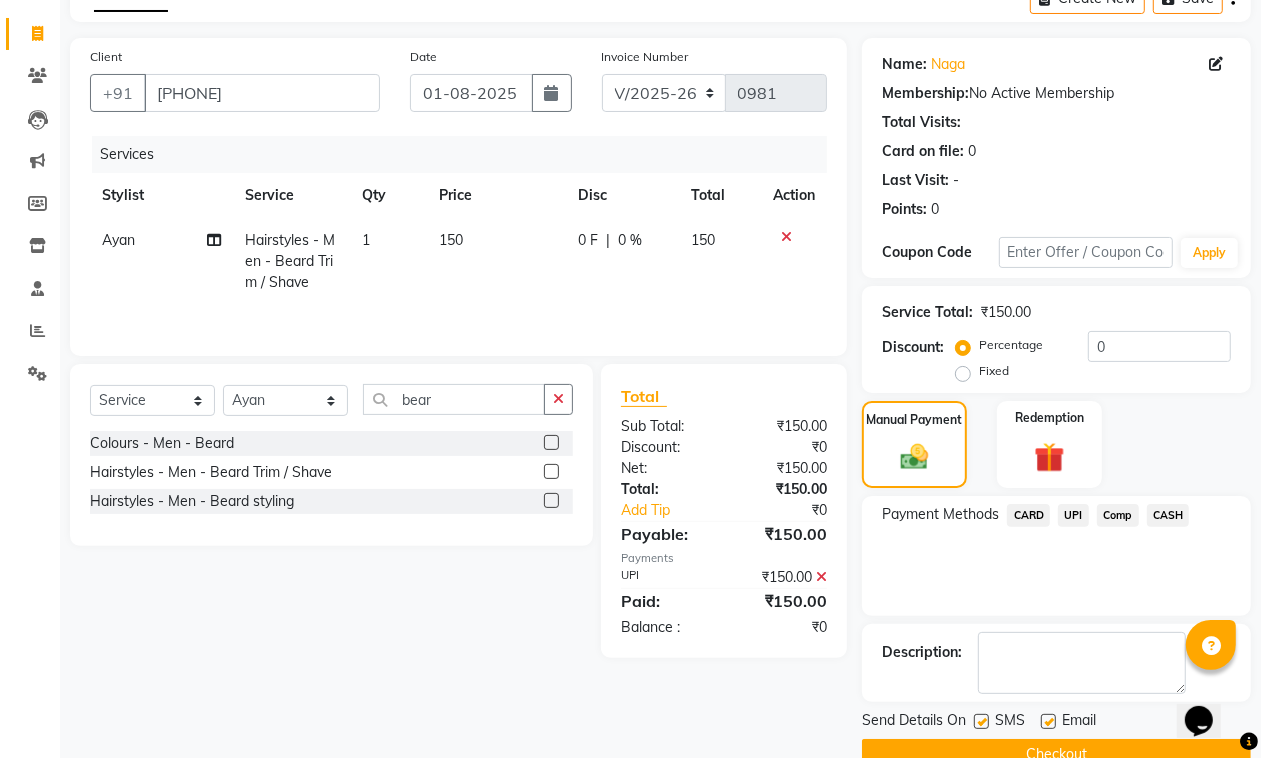 scroll, scrollTop: 153, scrollLeft: 0, axis: vertical 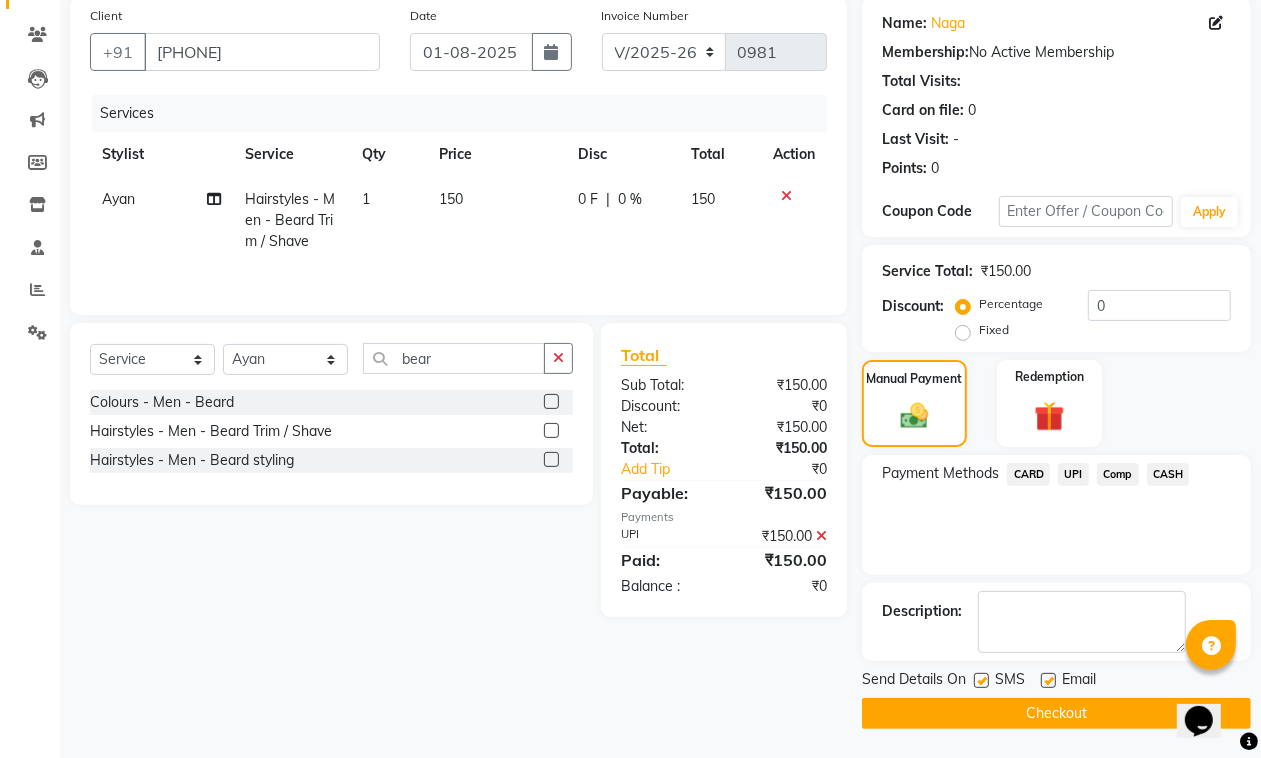click 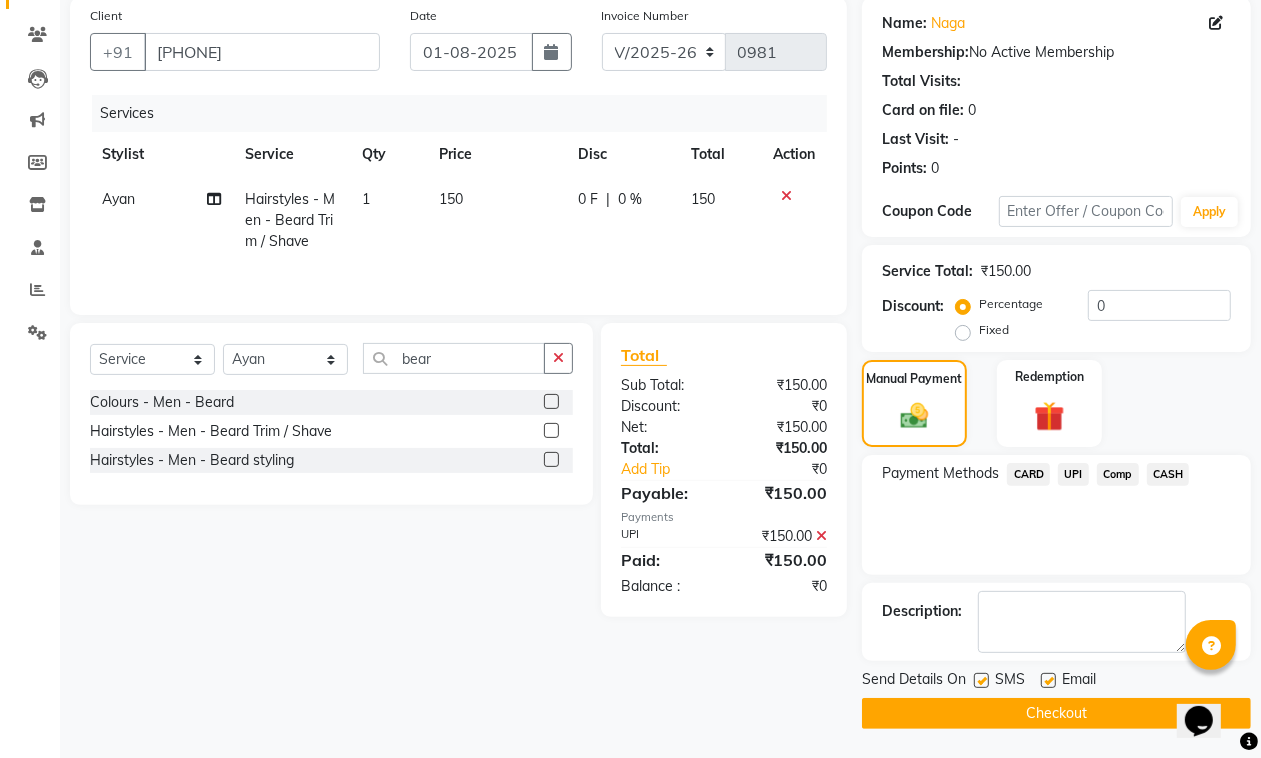 checkbox on "false" 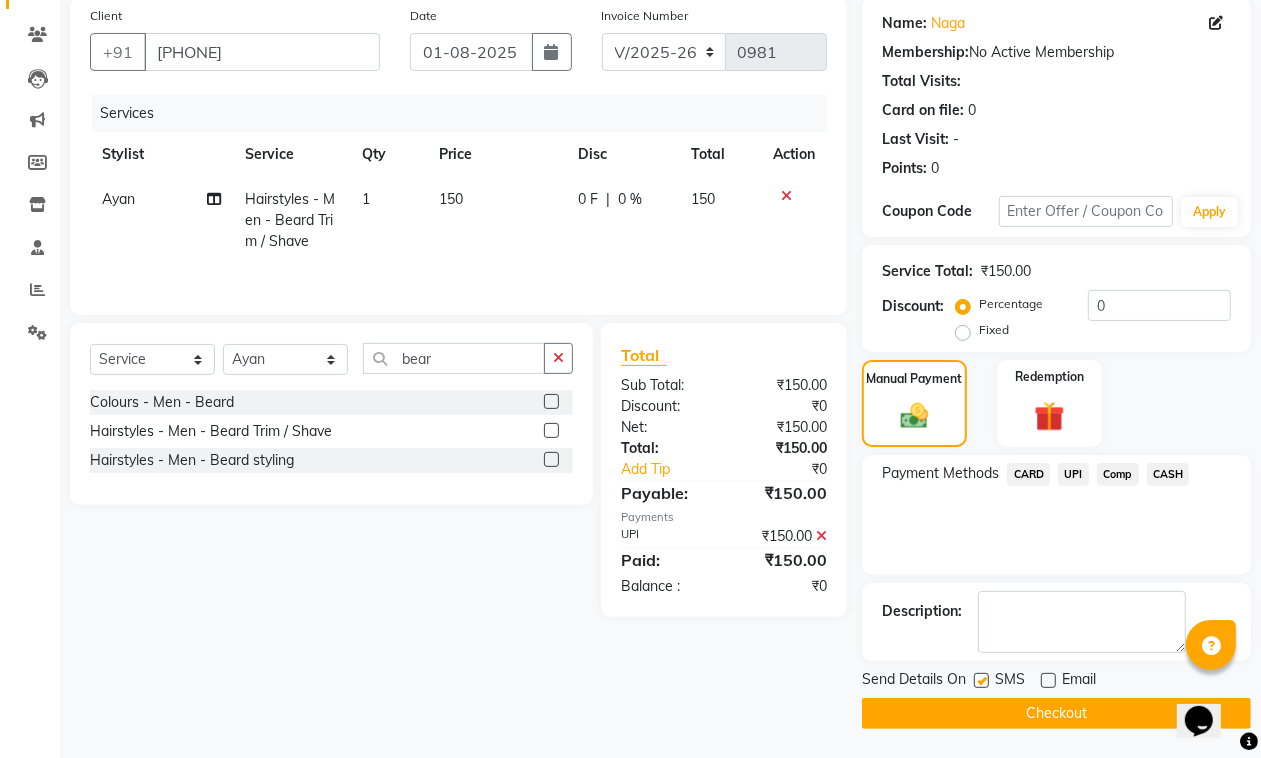 click on "Checkout" 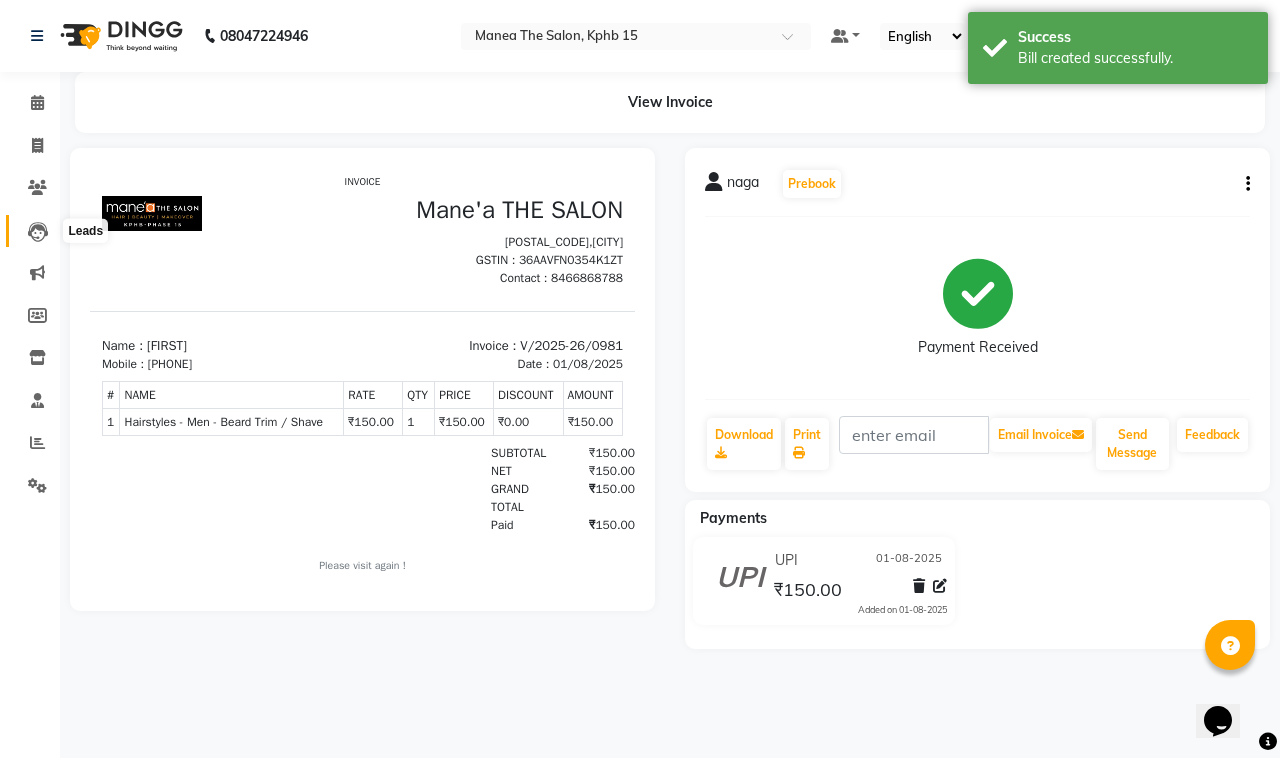 scroll, scrollTop: 0, scrollLeft: 0, axis: both 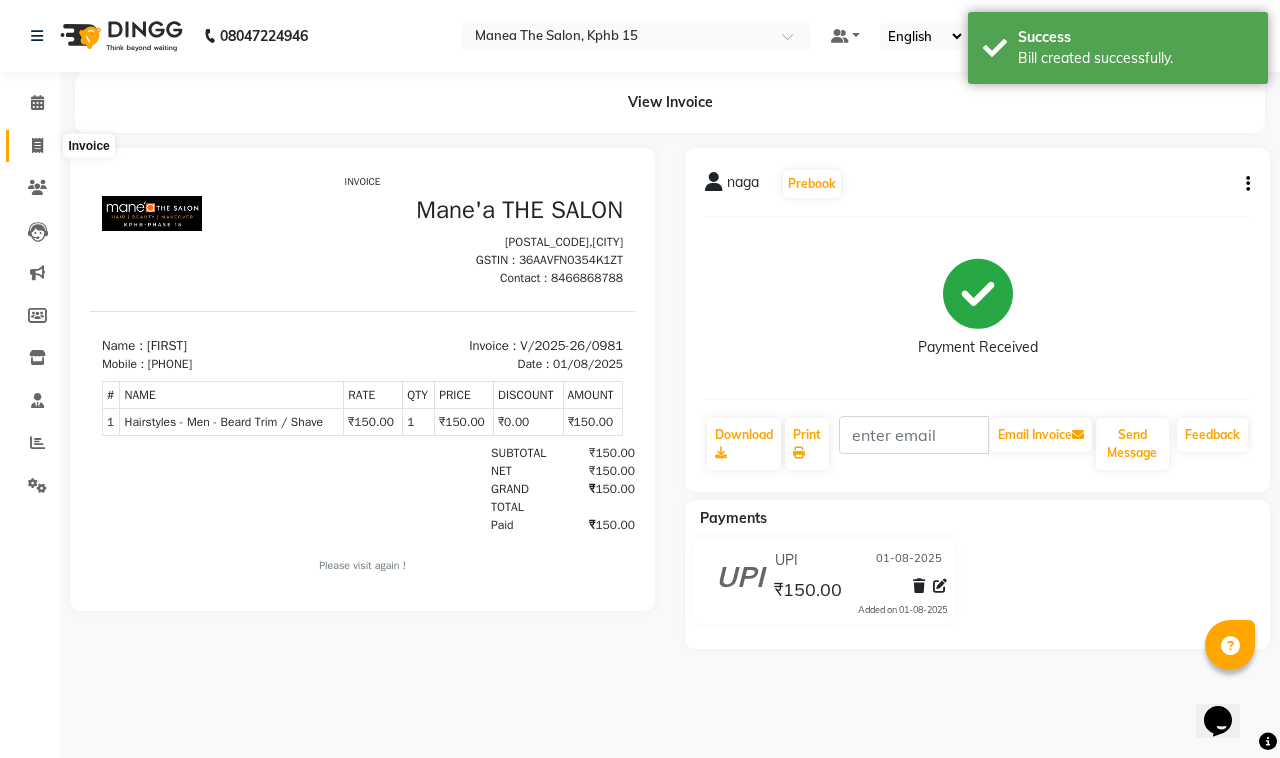 click 